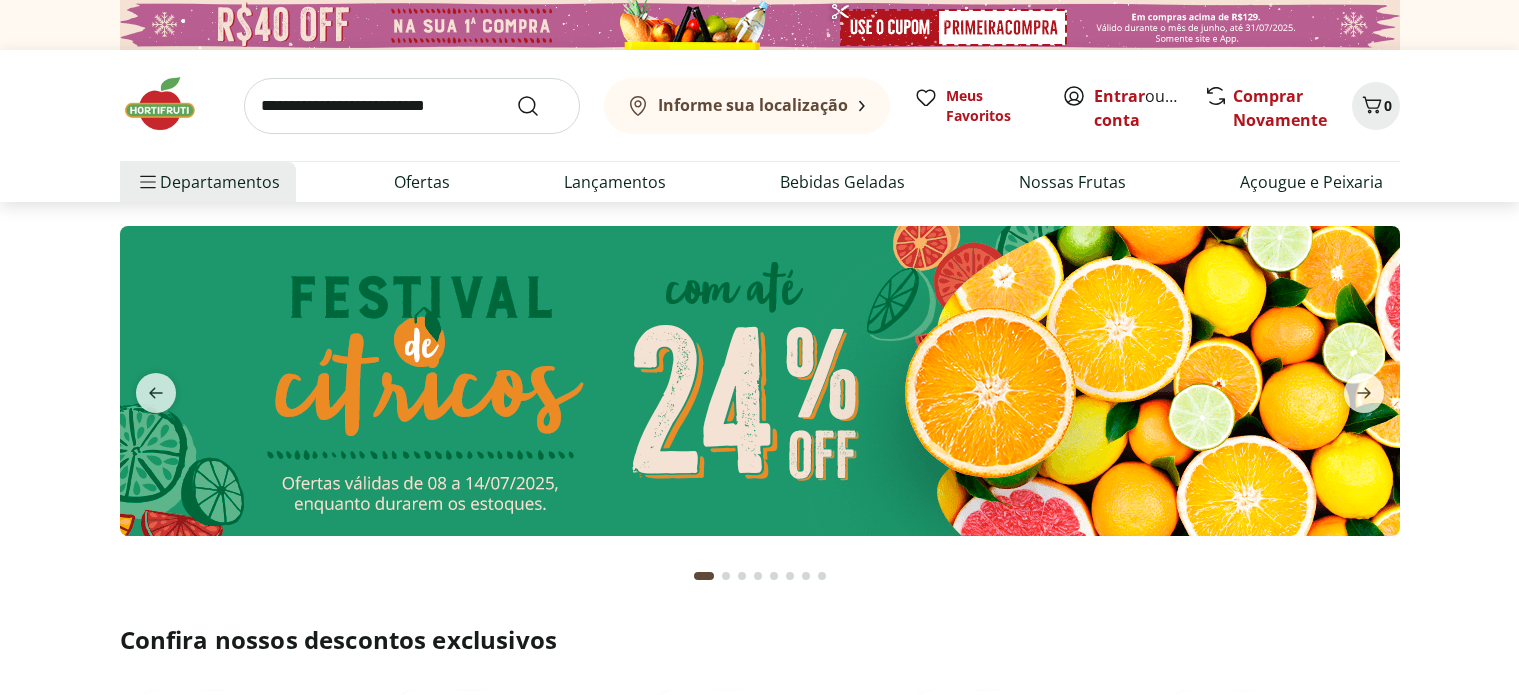 scroll, scrollTop: 0, scrollLeft: 0, axis: both 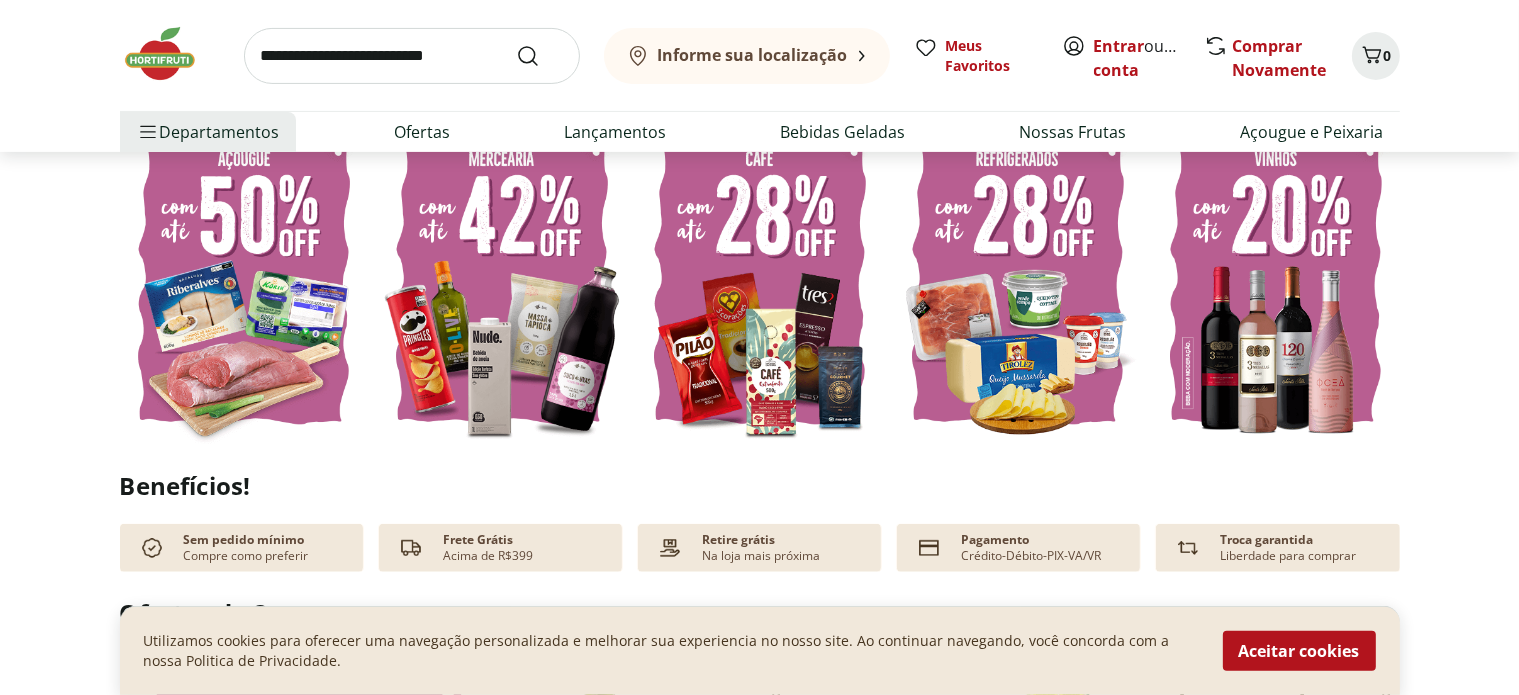 click at bounding box center [502, 278] 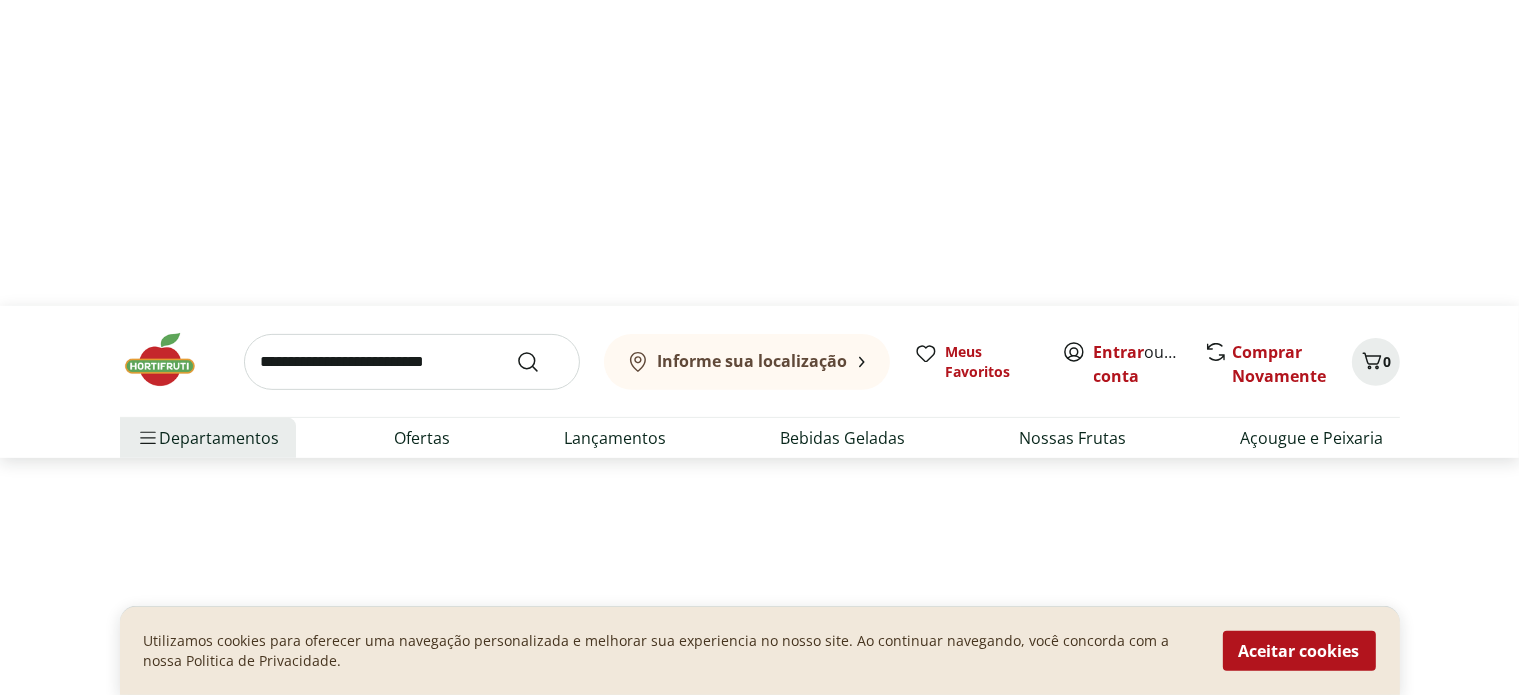 scroll, scrollTop: 0, scrollLeft: 0, axis: both 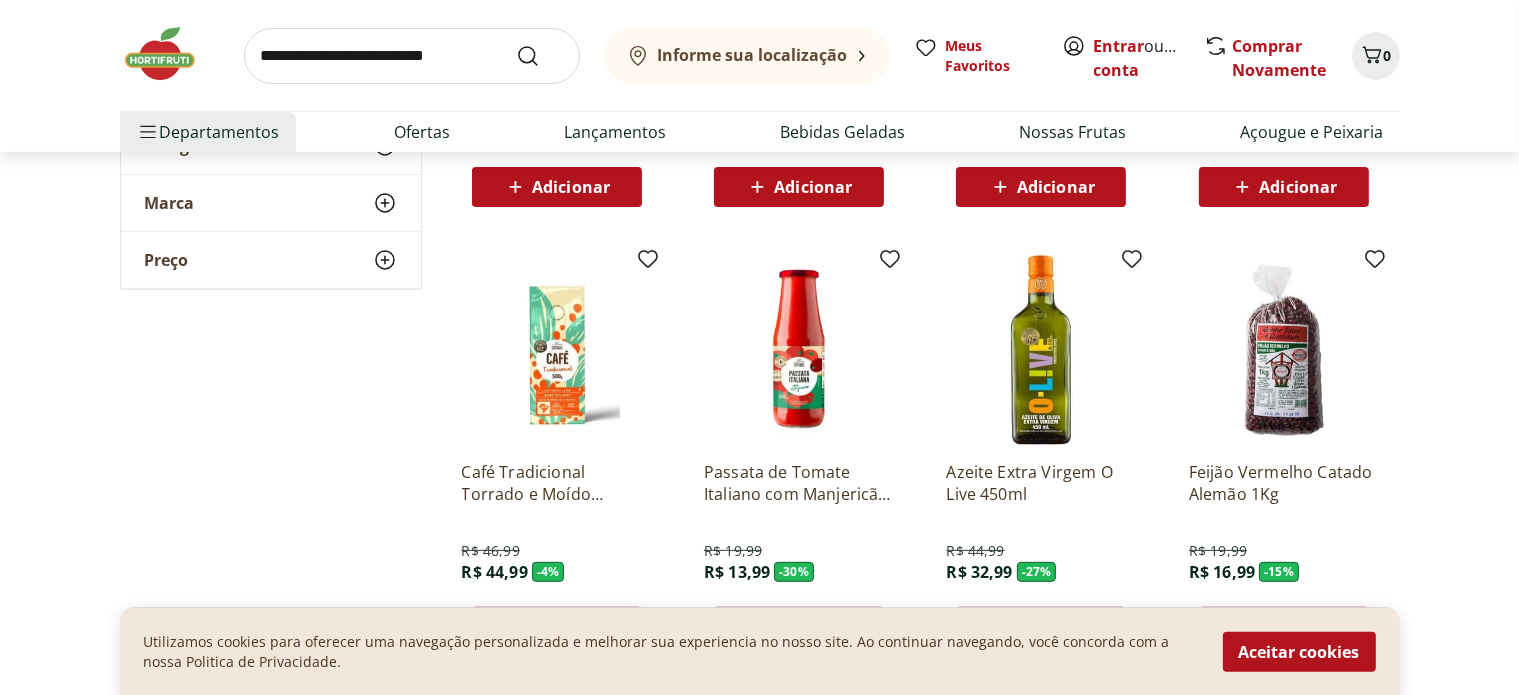 click at bounding box center (1041, 350) 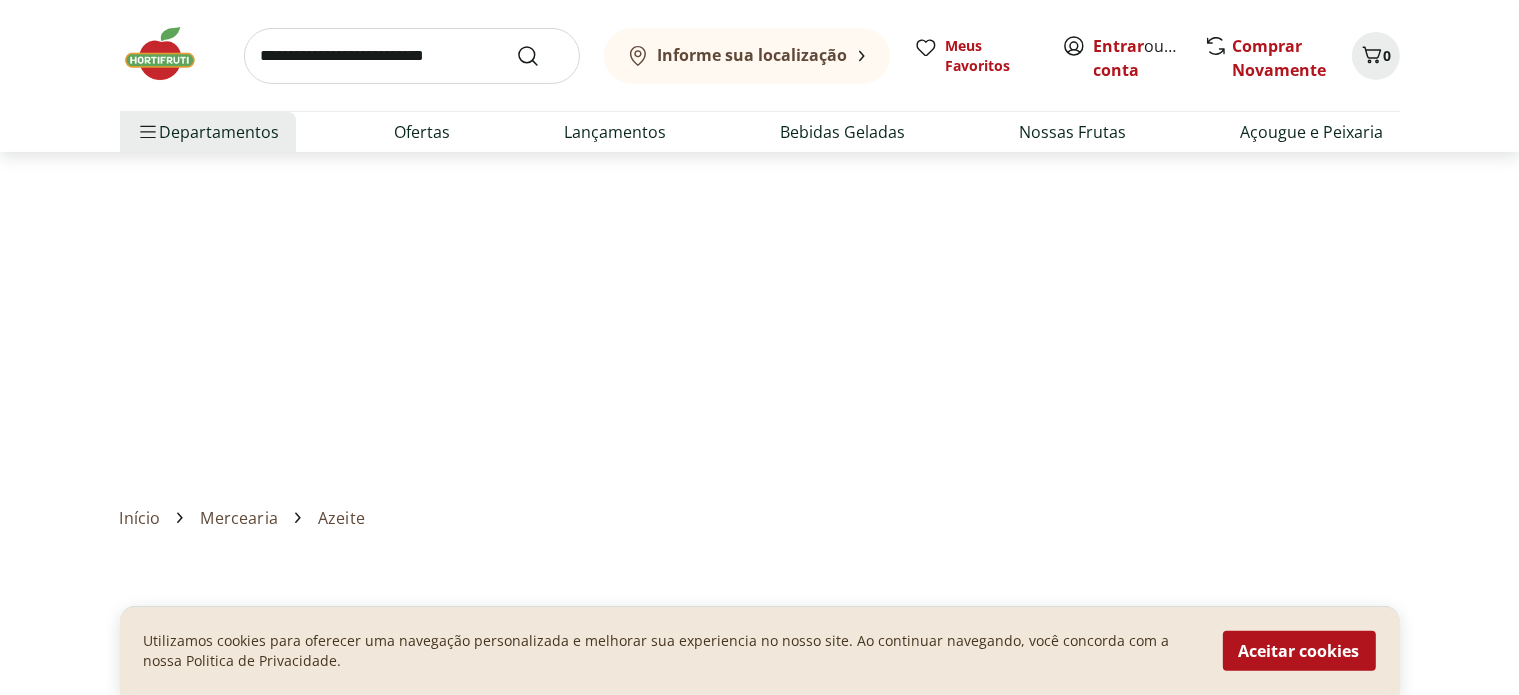 scroll, scrollTop: 0, scrollLeft: 0, axis: both 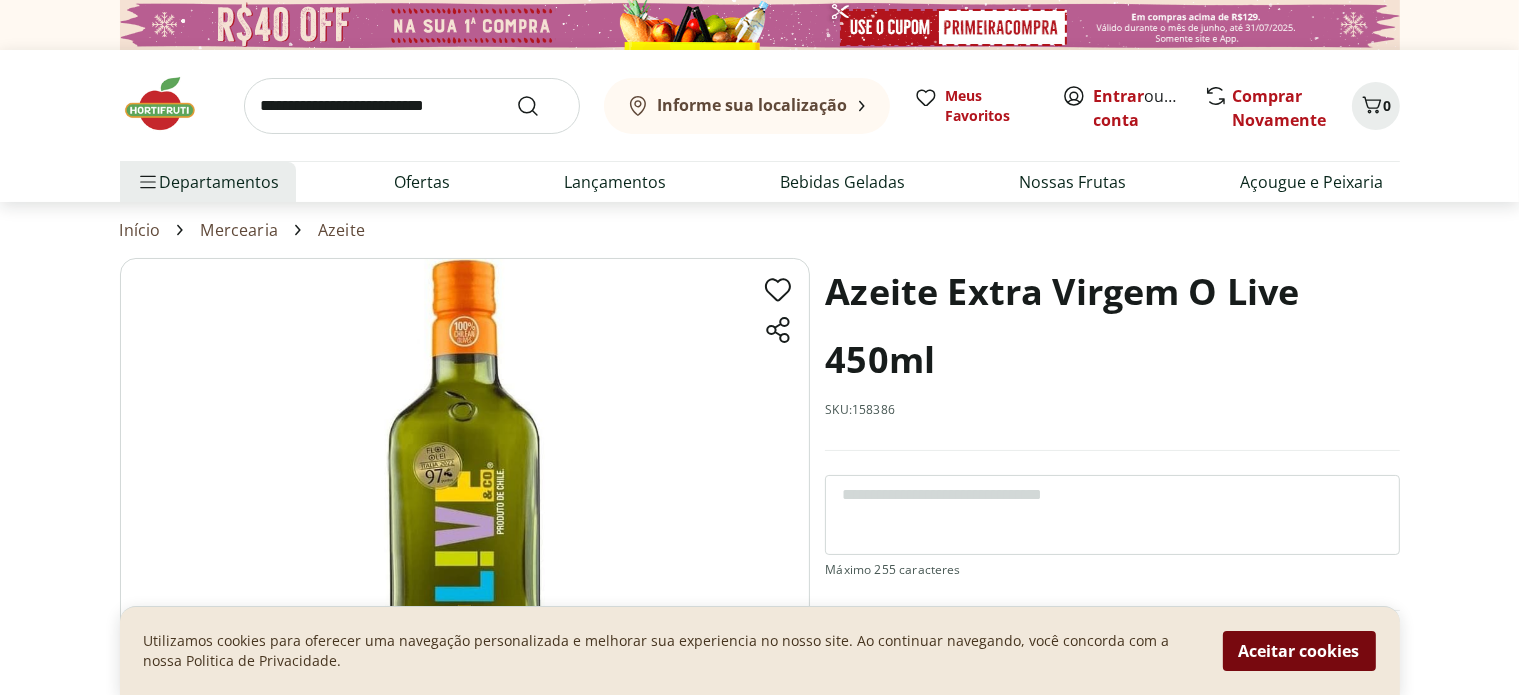 click on "Aceitar cookies" at bounding box center (1299, 651) 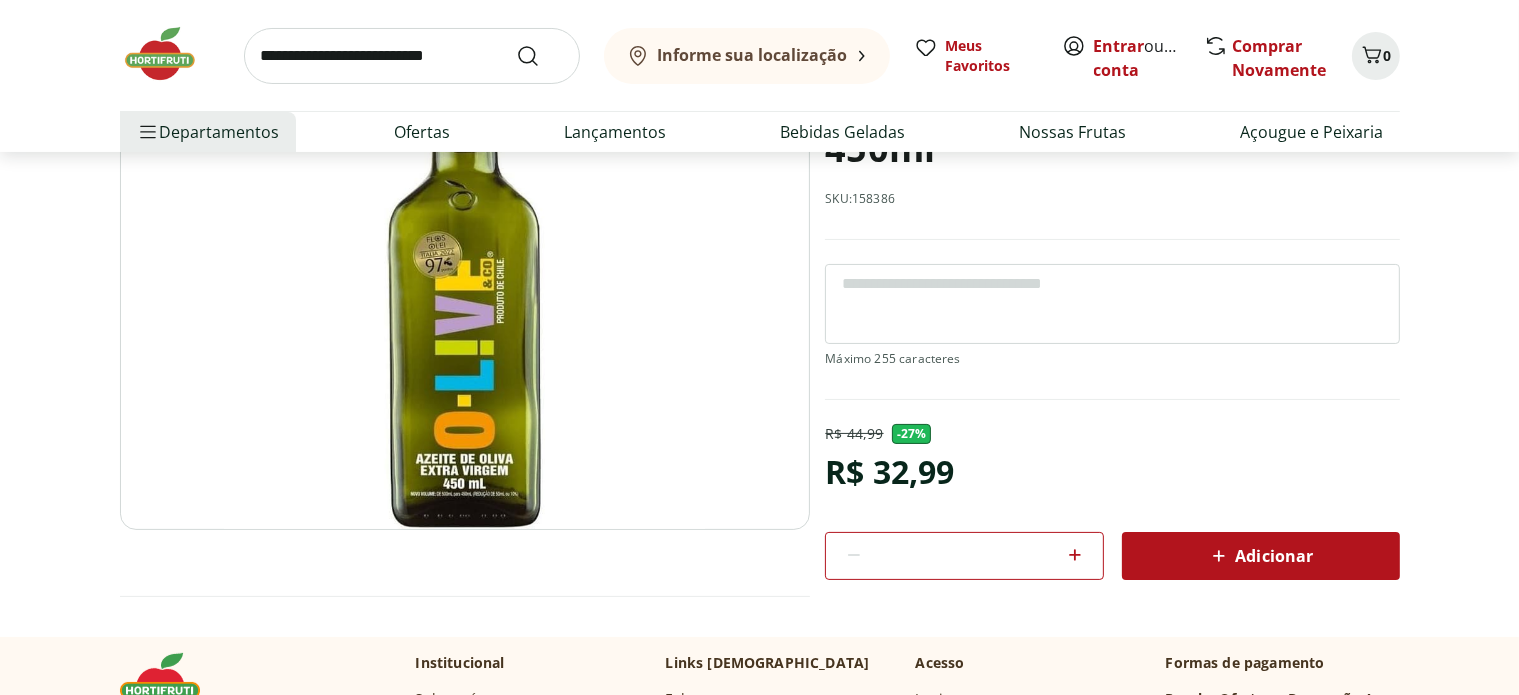 scroll, scrollTop: 223, scrollLeft: 0, axis: vertical 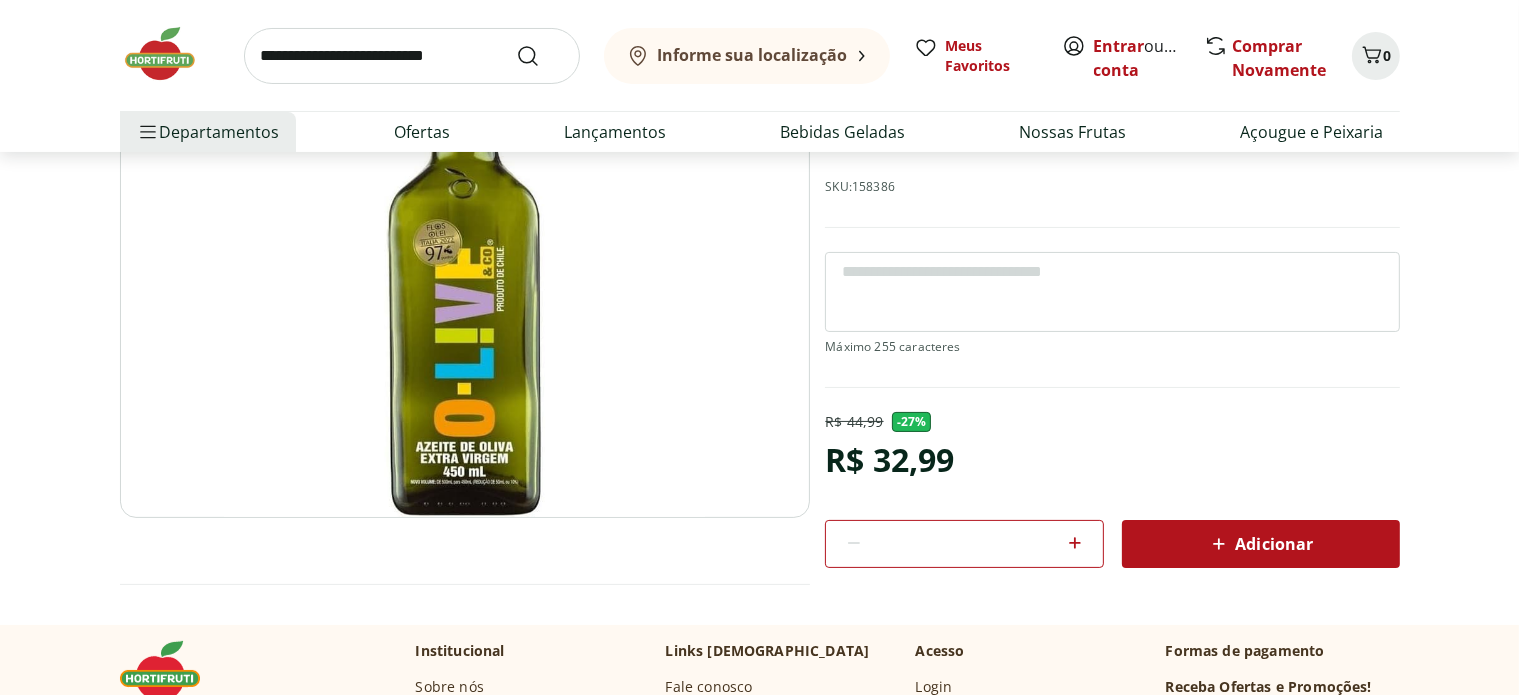 click on "Adicionar" at bounding box center [1260, 544] 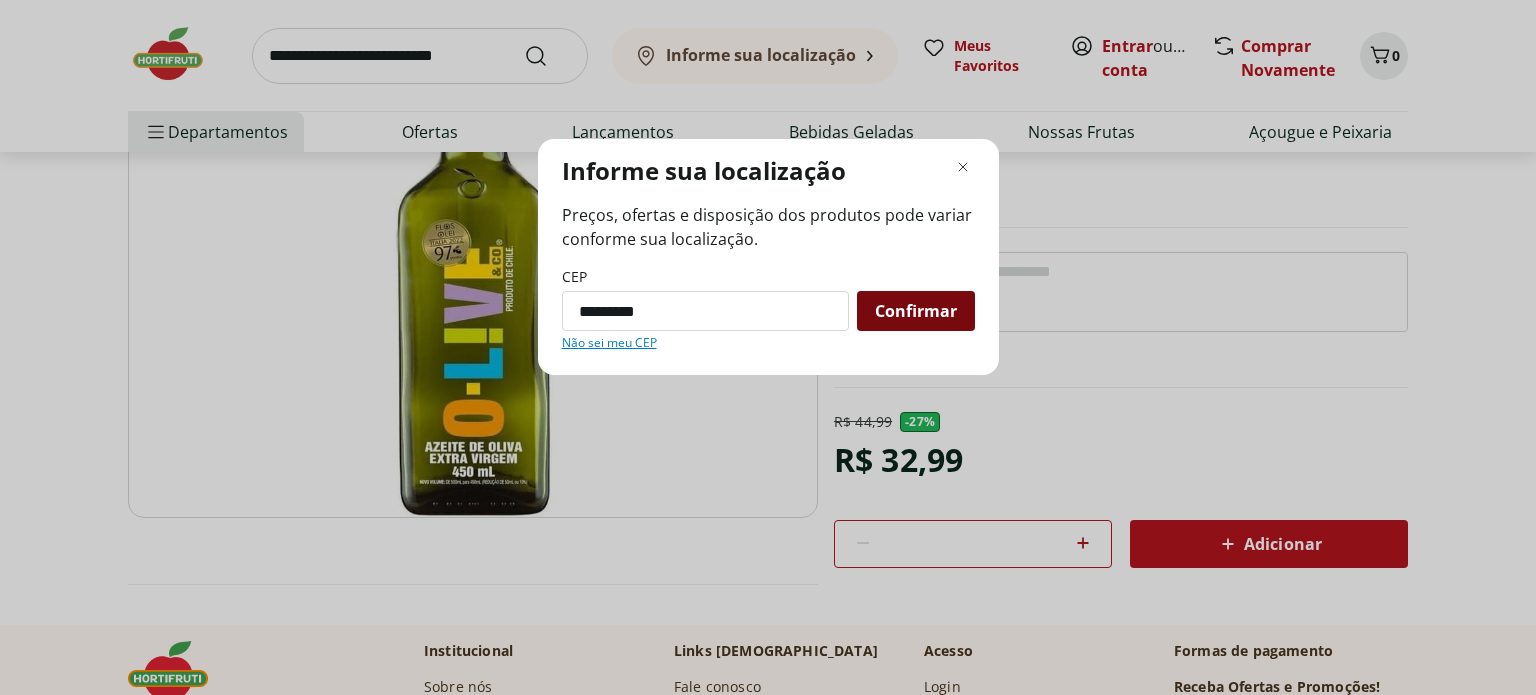type on "*********" 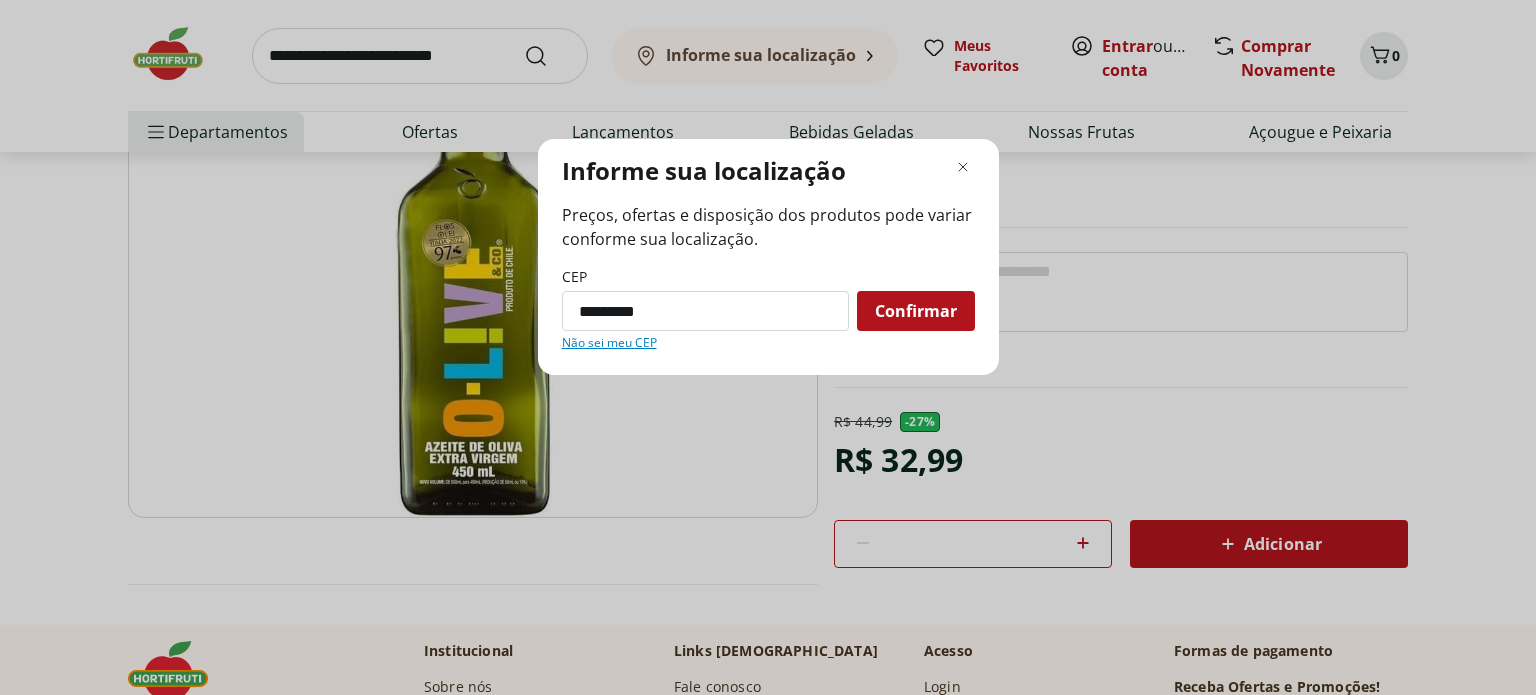 click on "Confirmar" at bounding box center (916, 311) 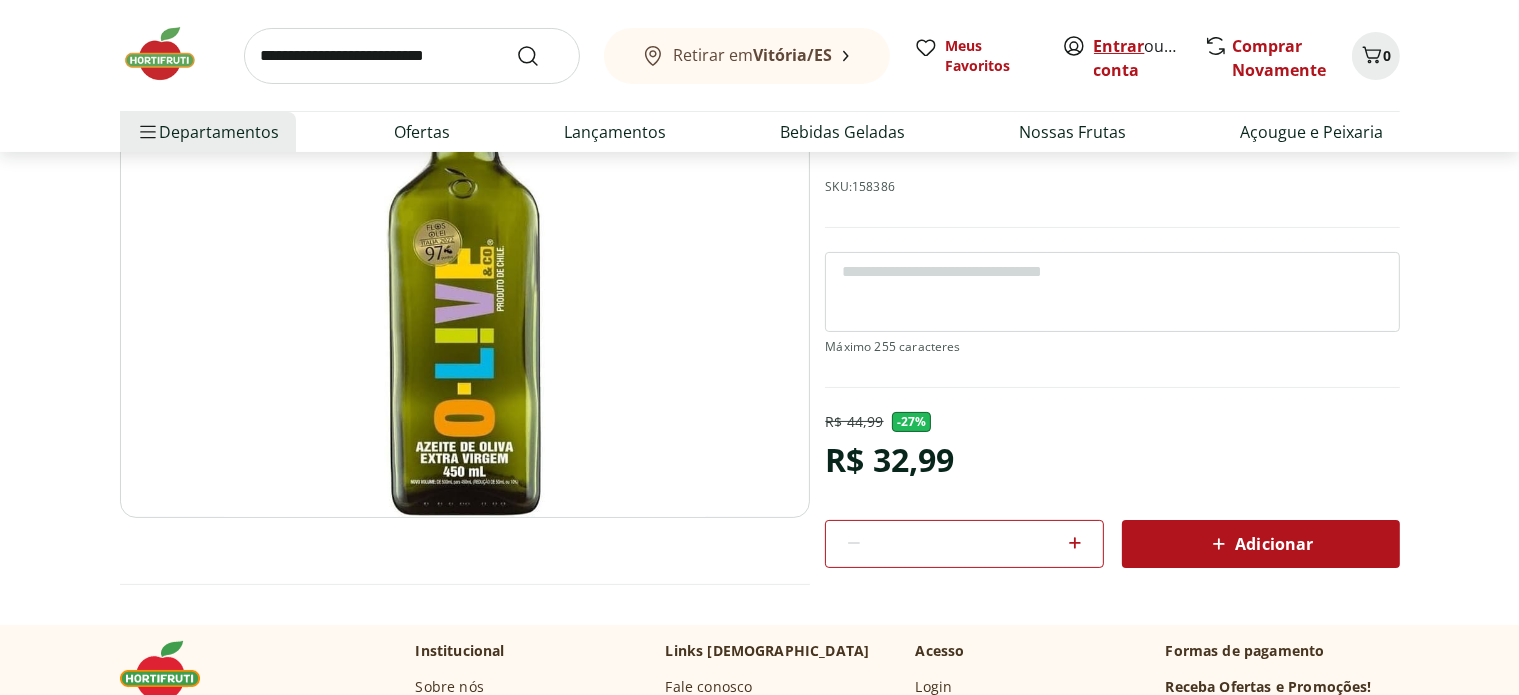 click on "Entrar" at bounding box center [1119, 46] 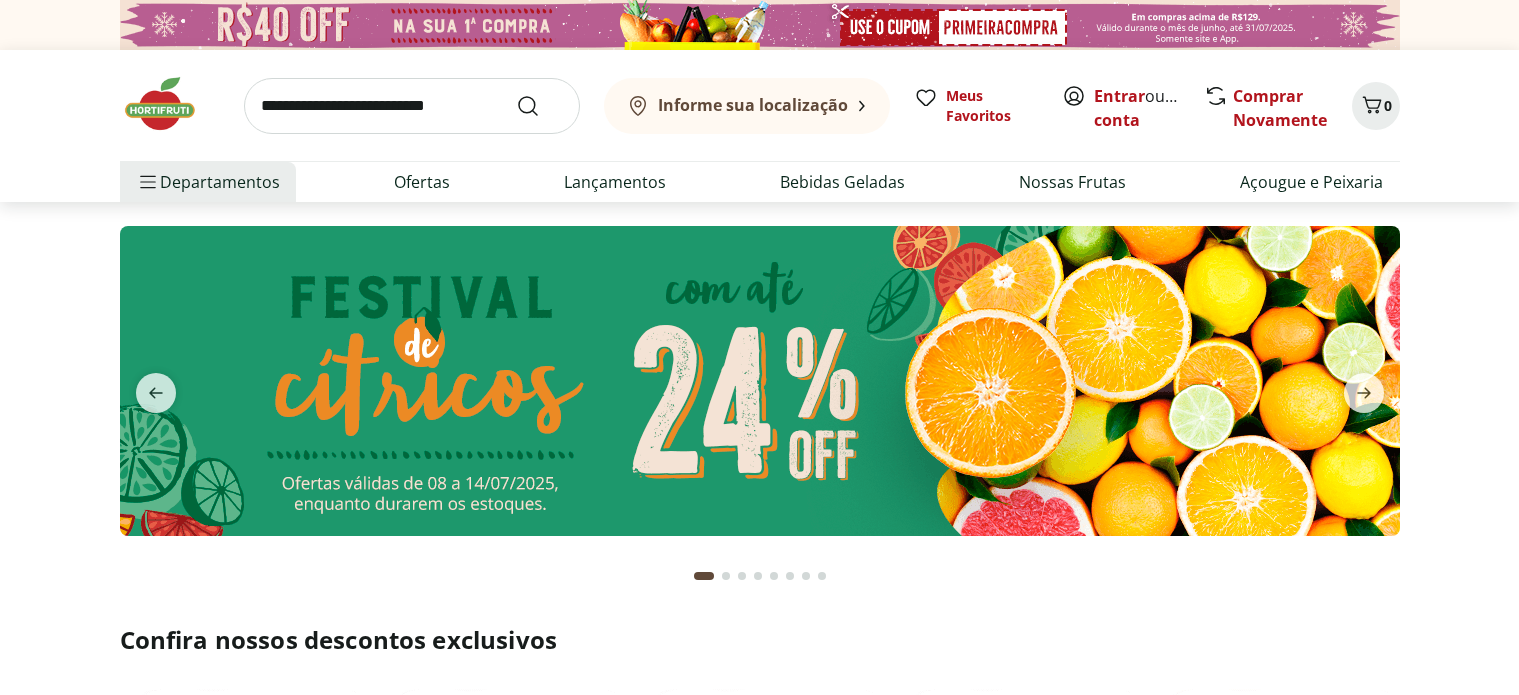 scroll, scrollTop: 0, scrollLeft: 0, axis: both 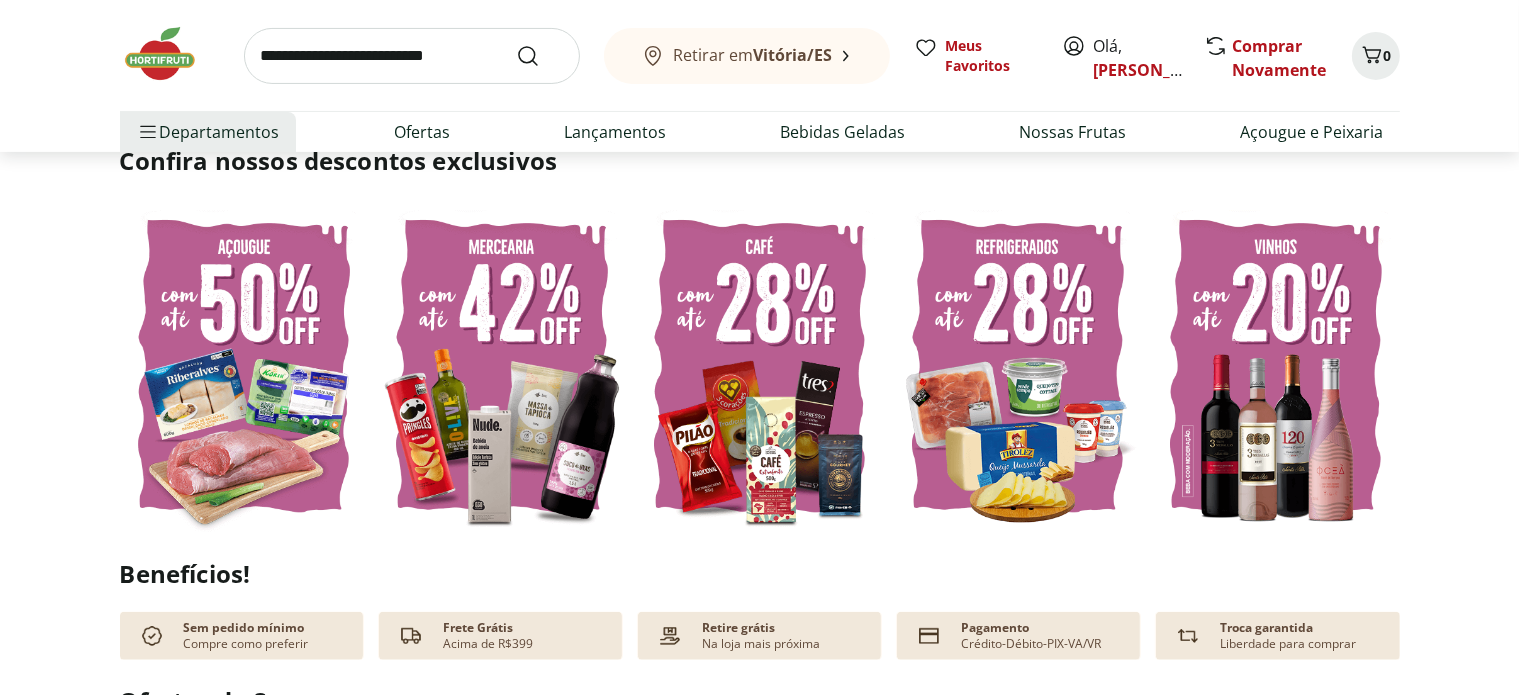 click at bounding box center [502, 366] 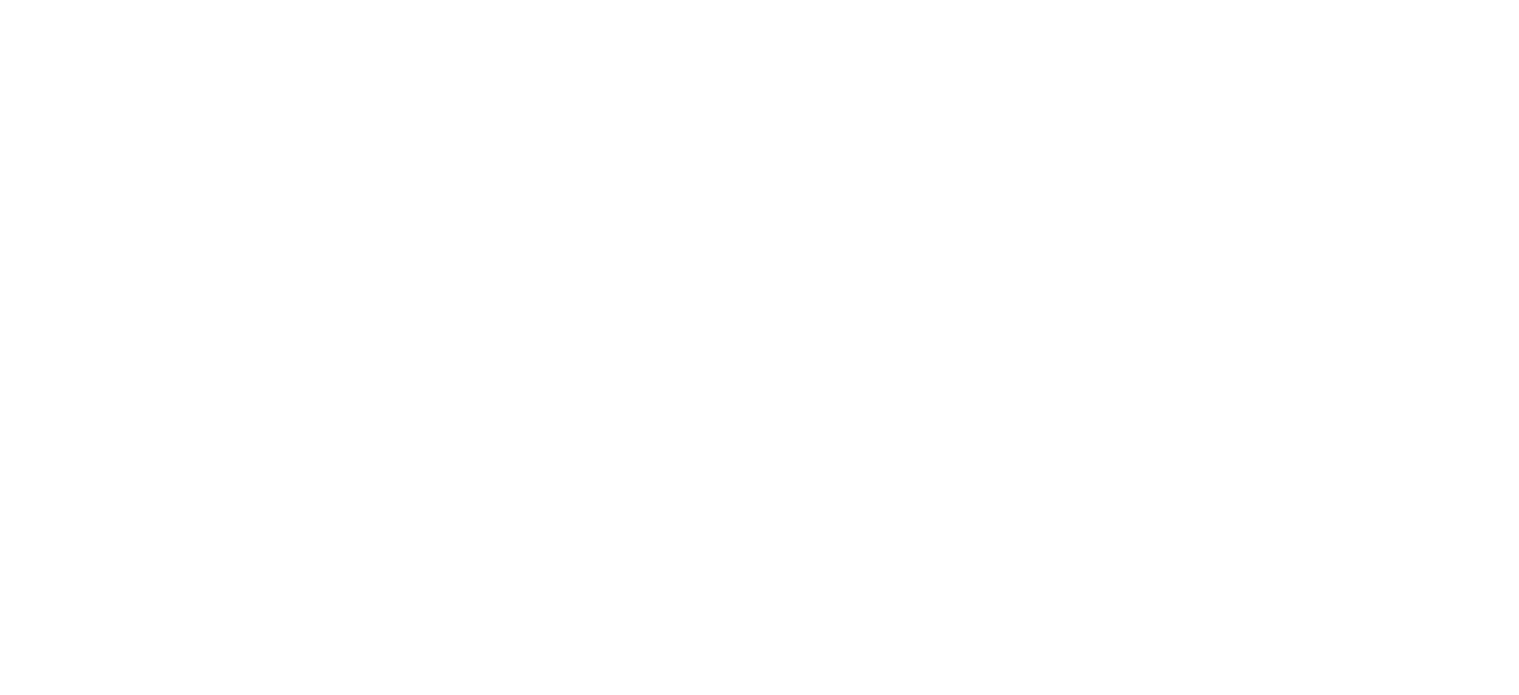 scroll, scrollTop: 0, scrollLeft: 0, axis: both 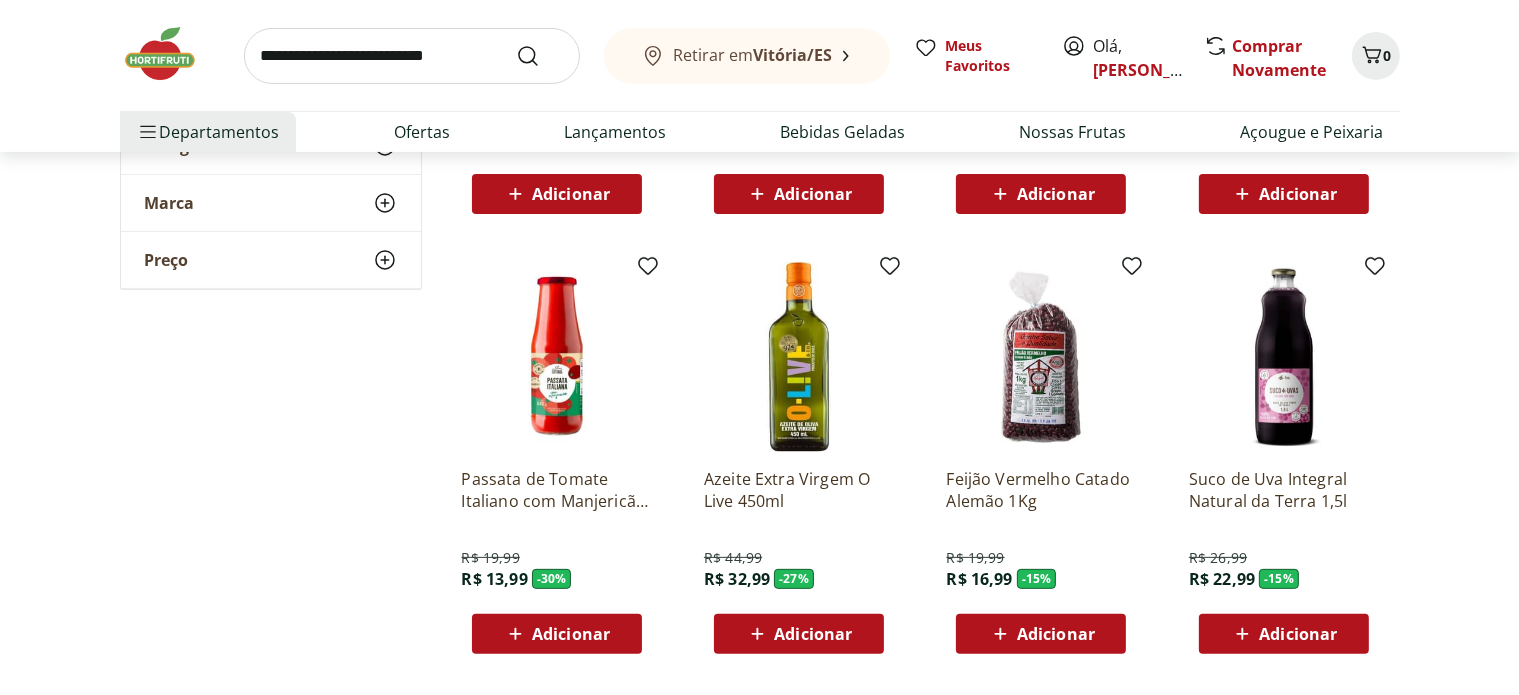 click on "Adicionar" at bounding box center (813, 634) 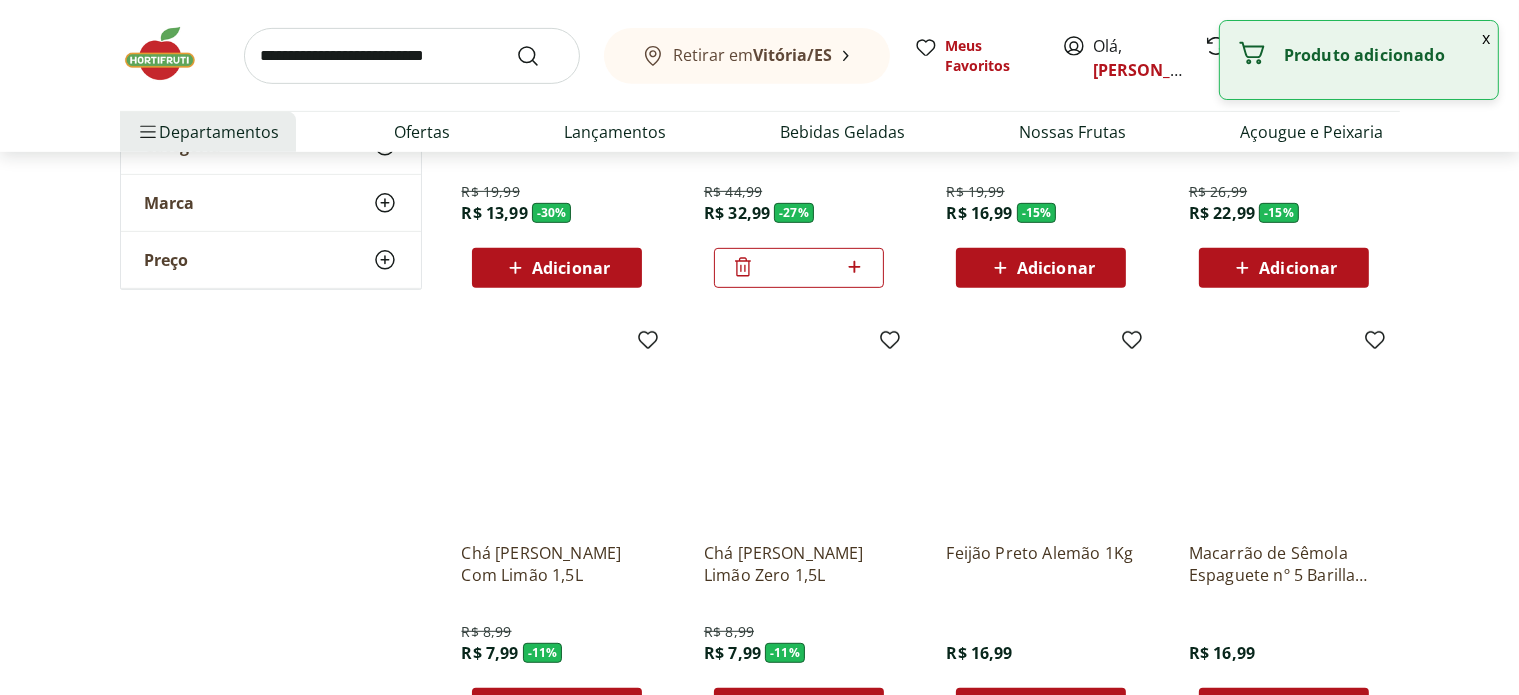 scroll, scrollTop: 934, scrollLeft: 0, axis: vertical 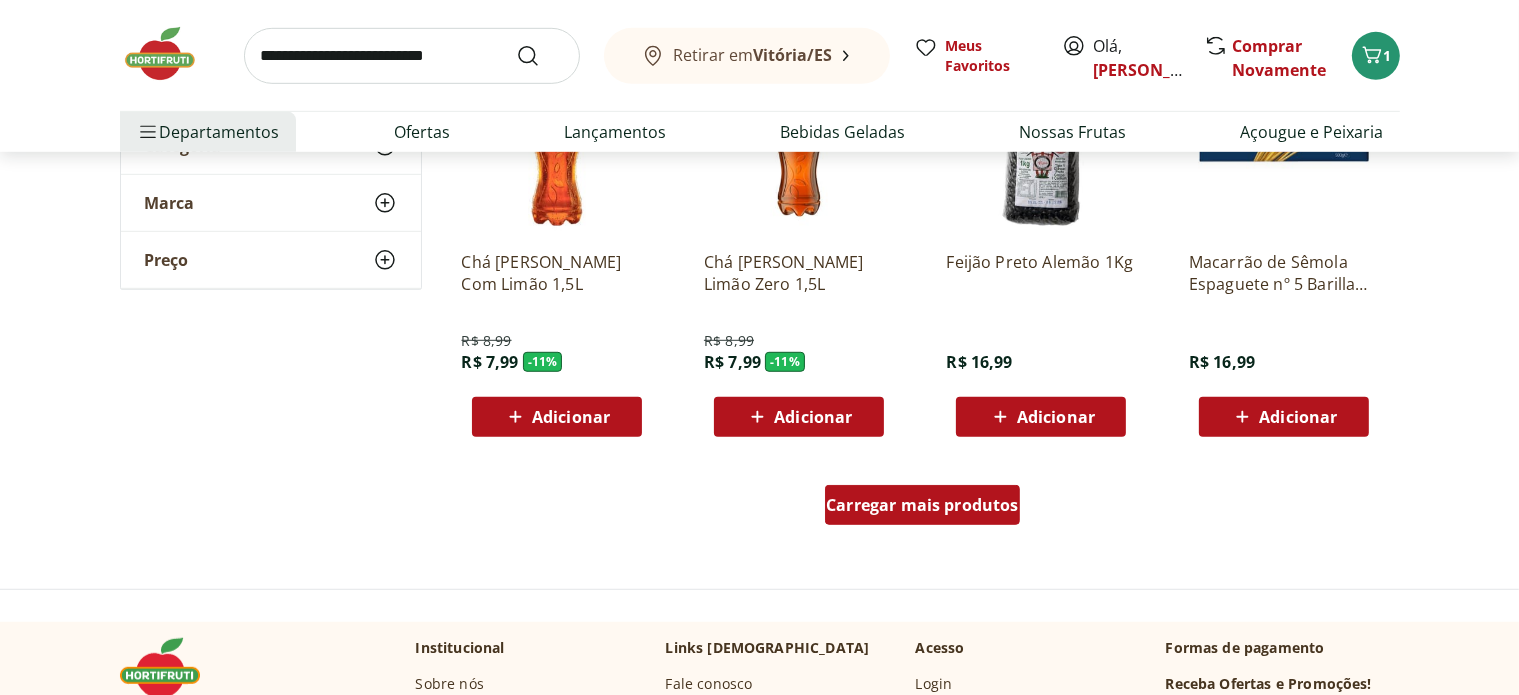 click on "Carregar mais produtos" at bounding box center (922, 505) 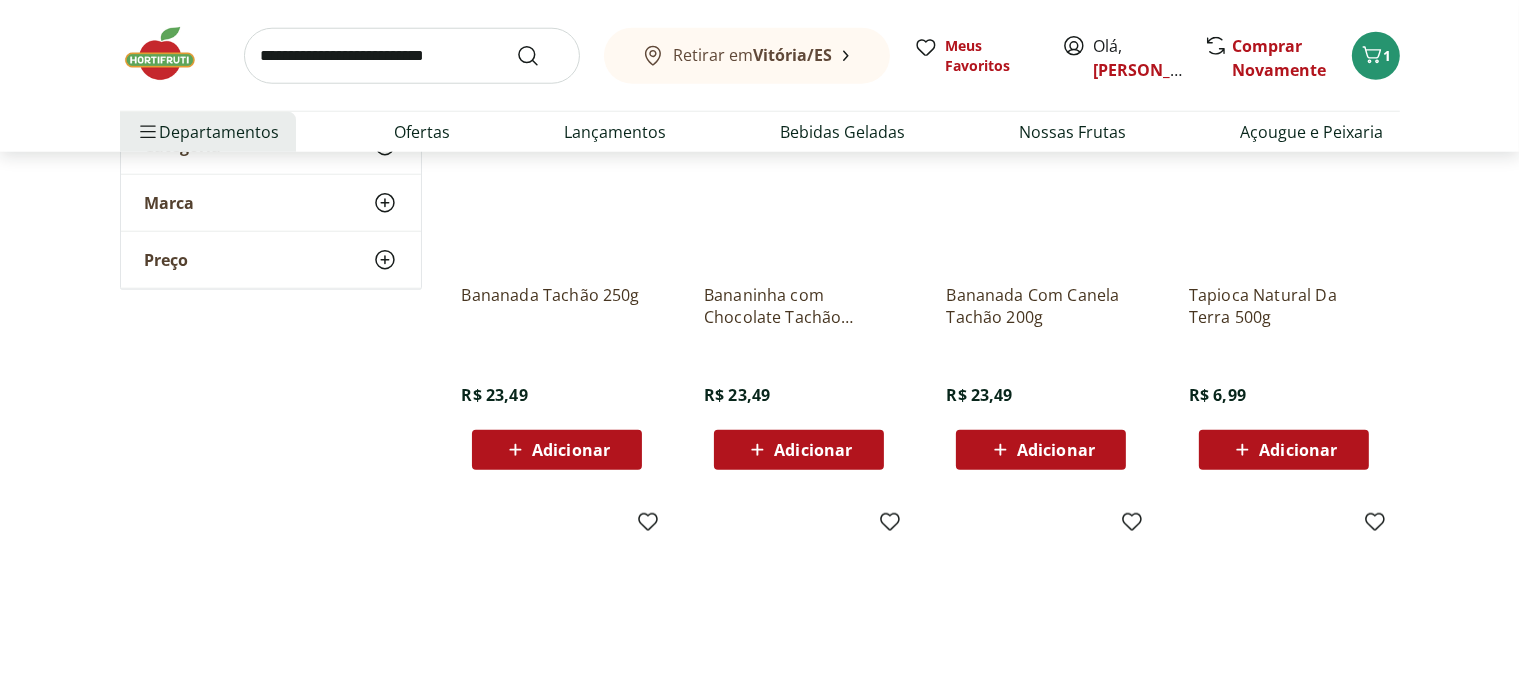 scroll, scrollTop: 2022, scrollLeft: 0, axis: vertical 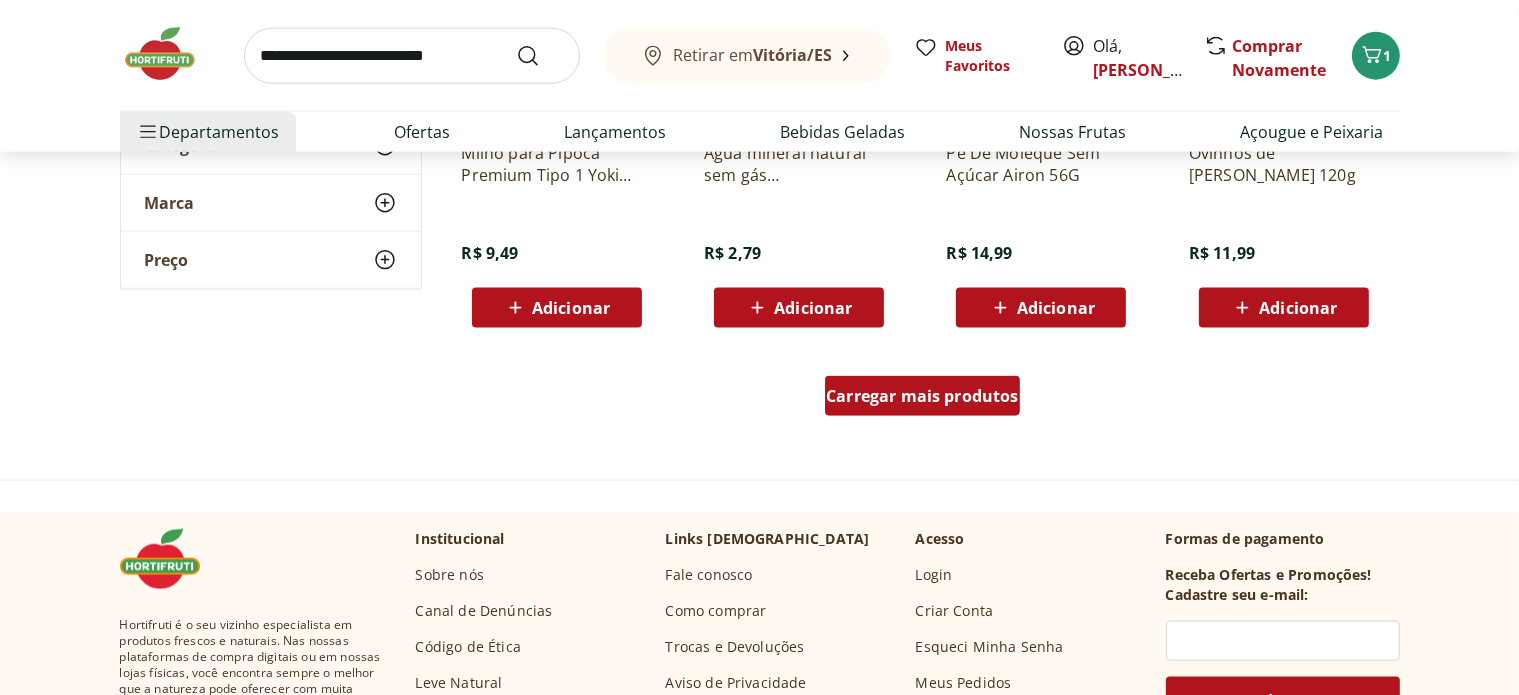 click on "Carregar mais produtos" at bounding box center (922, 396) 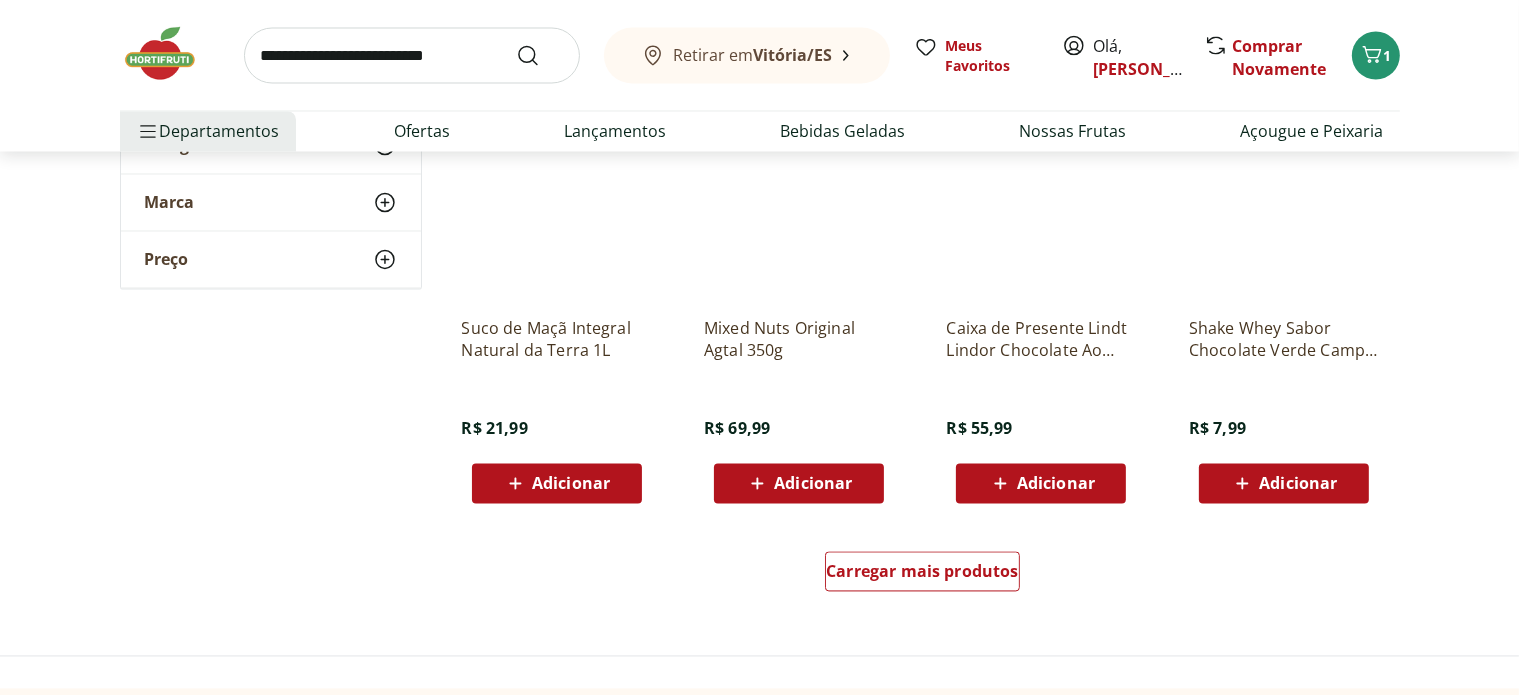 scroll, scrollTop: 3762, scrollLeft: 0, axis: vertical 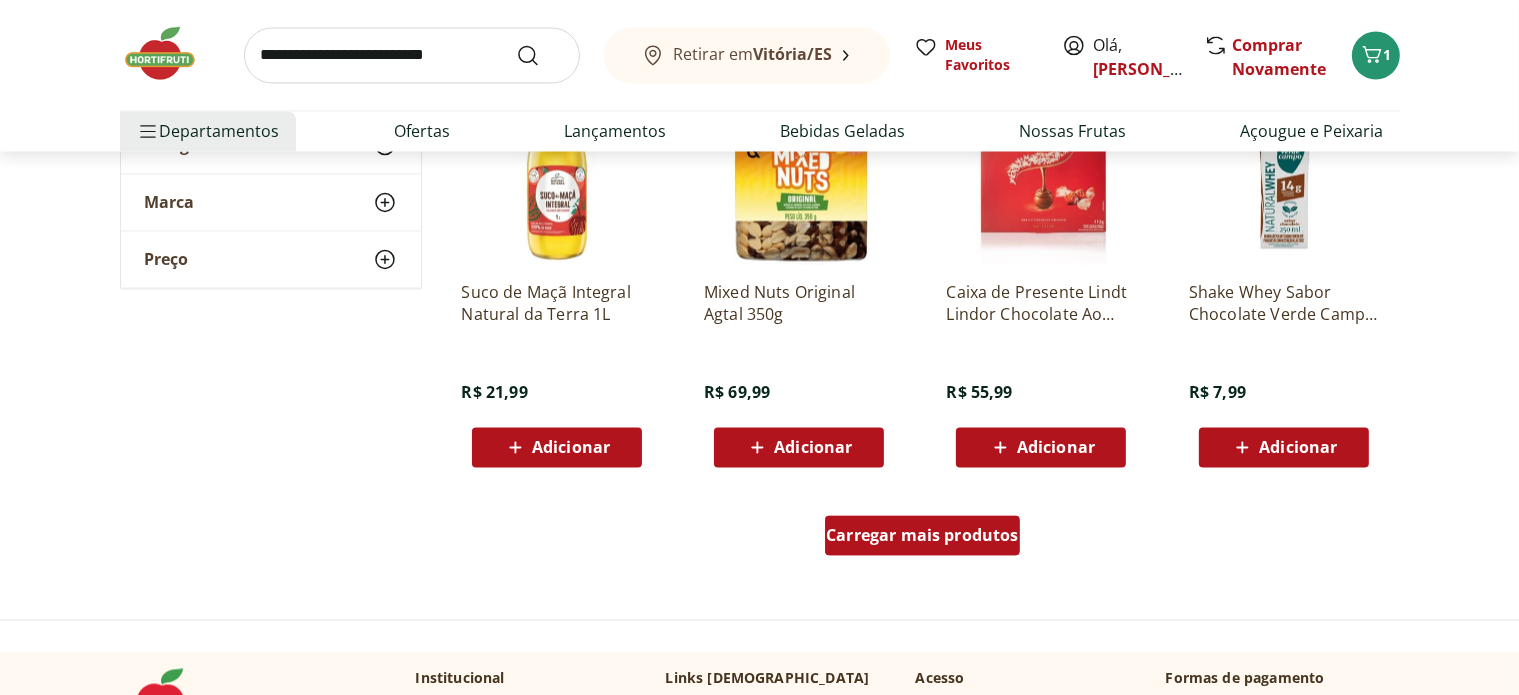 click on "Carregar mais produtos" at bounding box center (922, 536) 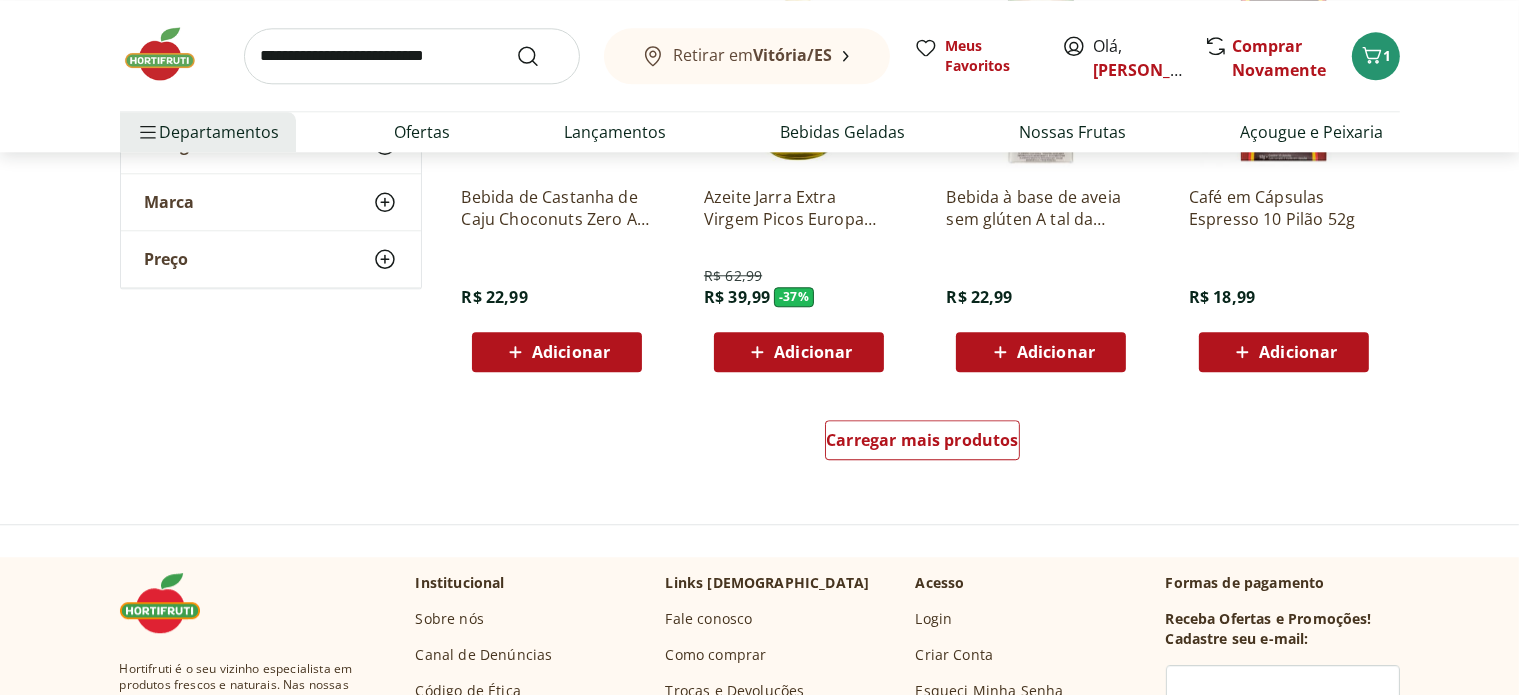 scroll, scrollTop: 5180, scrollLeft: 0, axis: vertical 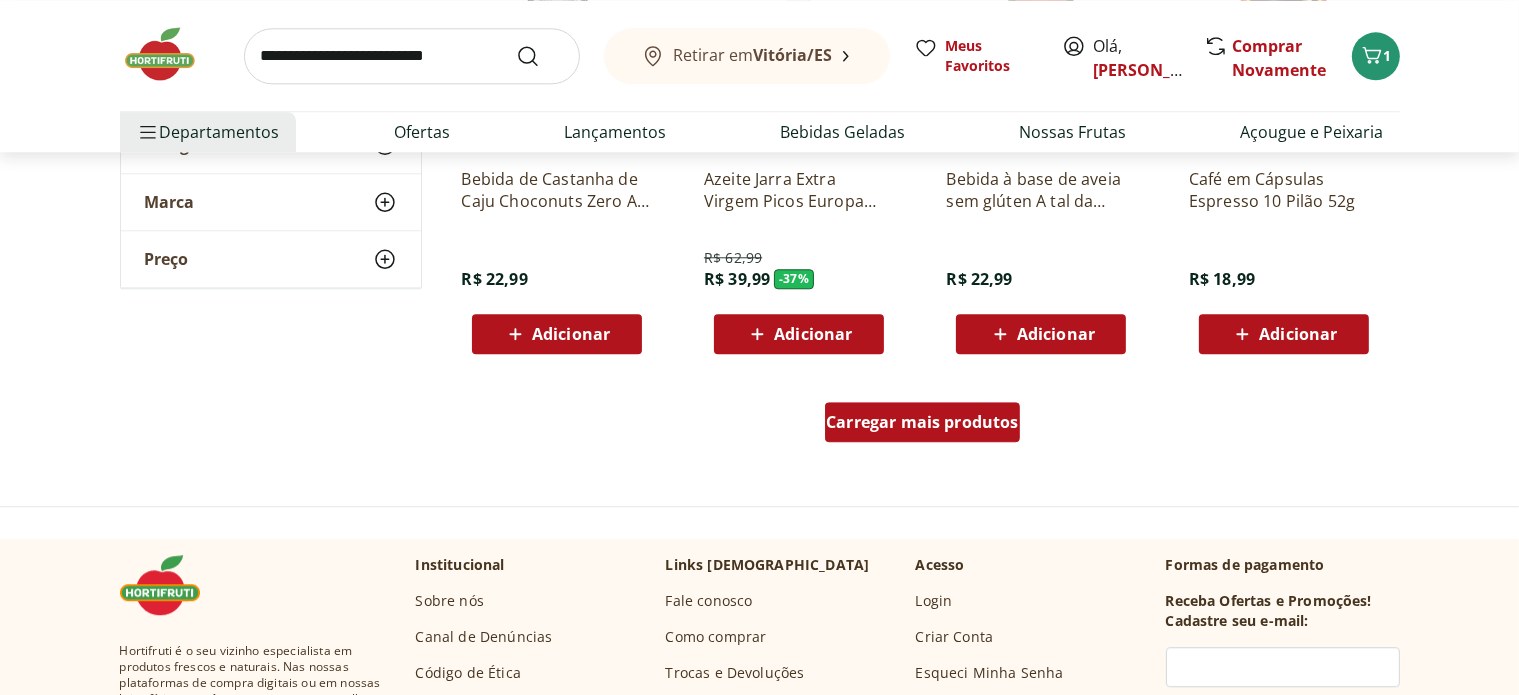 click on "Carregar mais produtos" at bounding box center [922, 422] 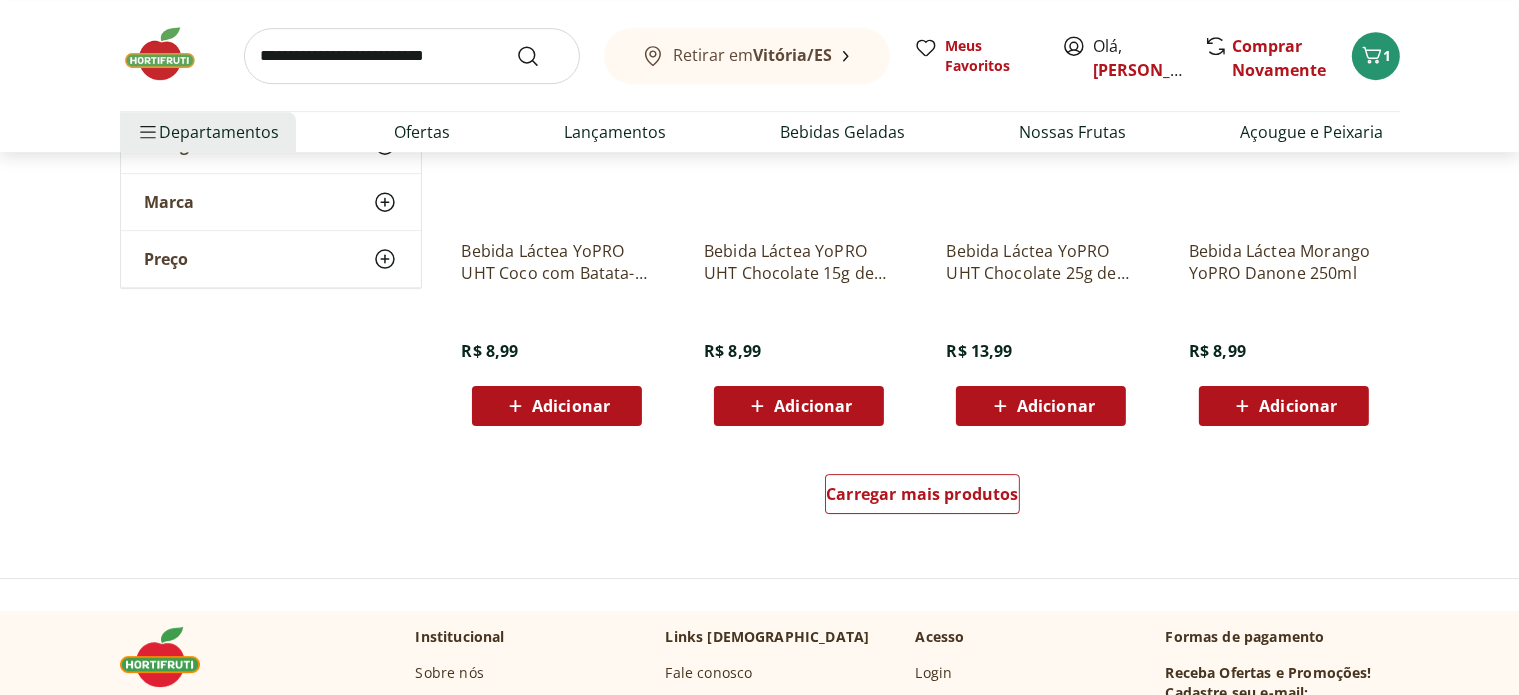 scroll, scrollTop: 6464, scrollLeft: 0, axis: vertical 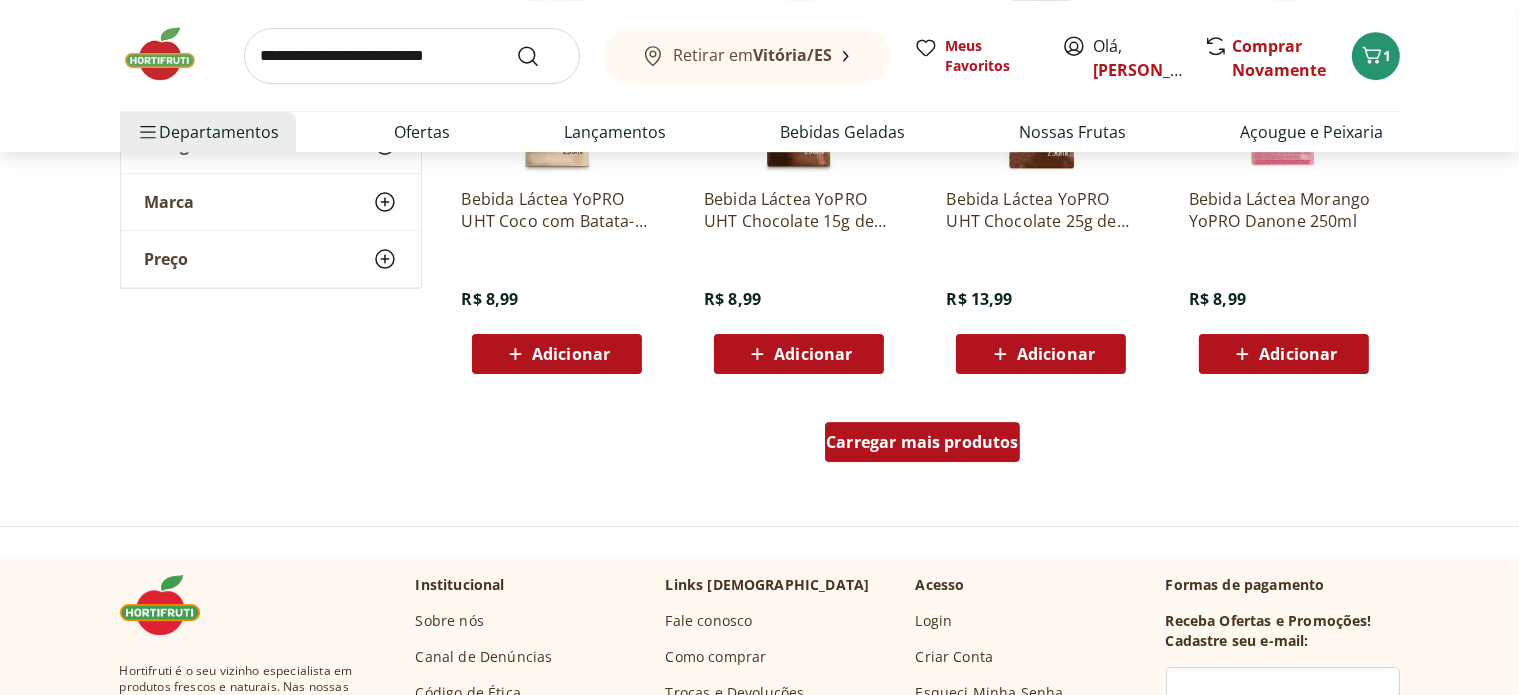 click on "Carregar mais produtos" at bounding box center (922, 442) 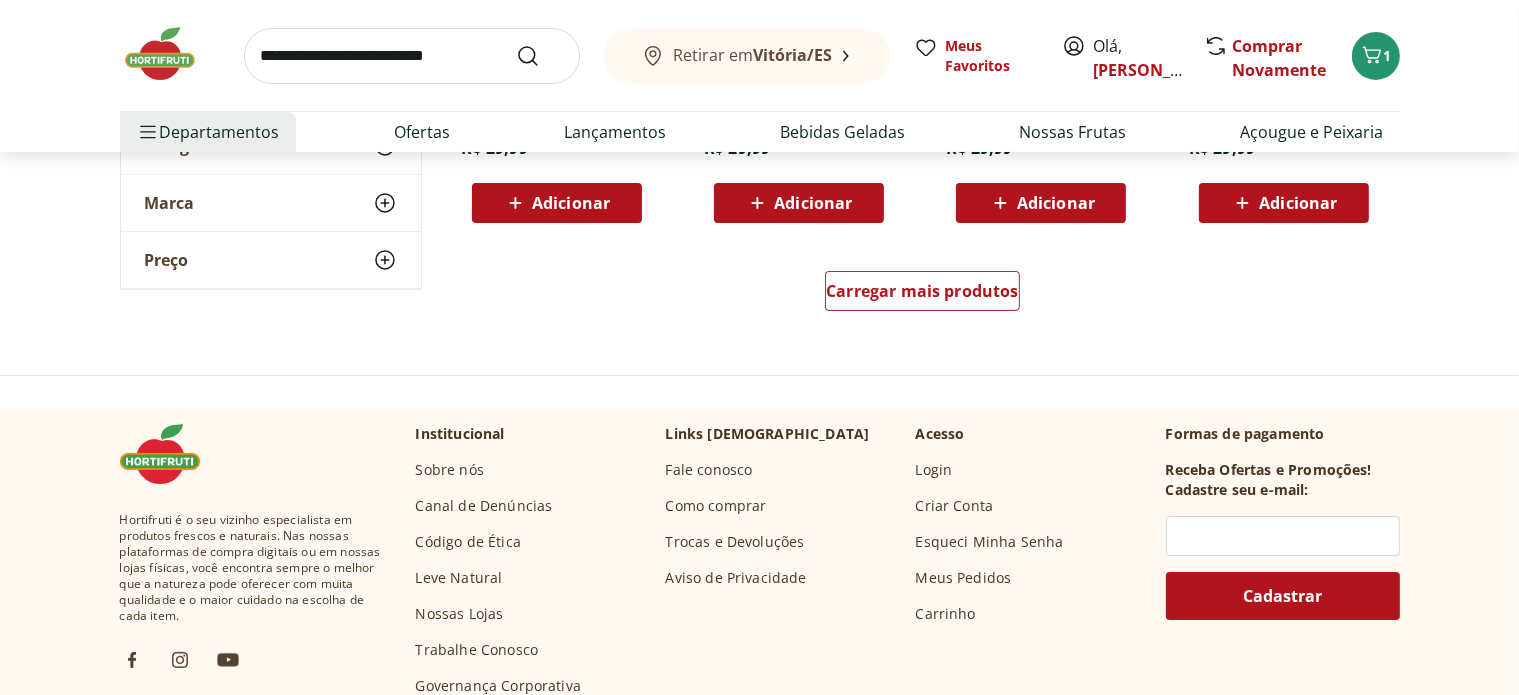 scroll, scrollTop: 7955, scrollLeft: 0, axis: vertical 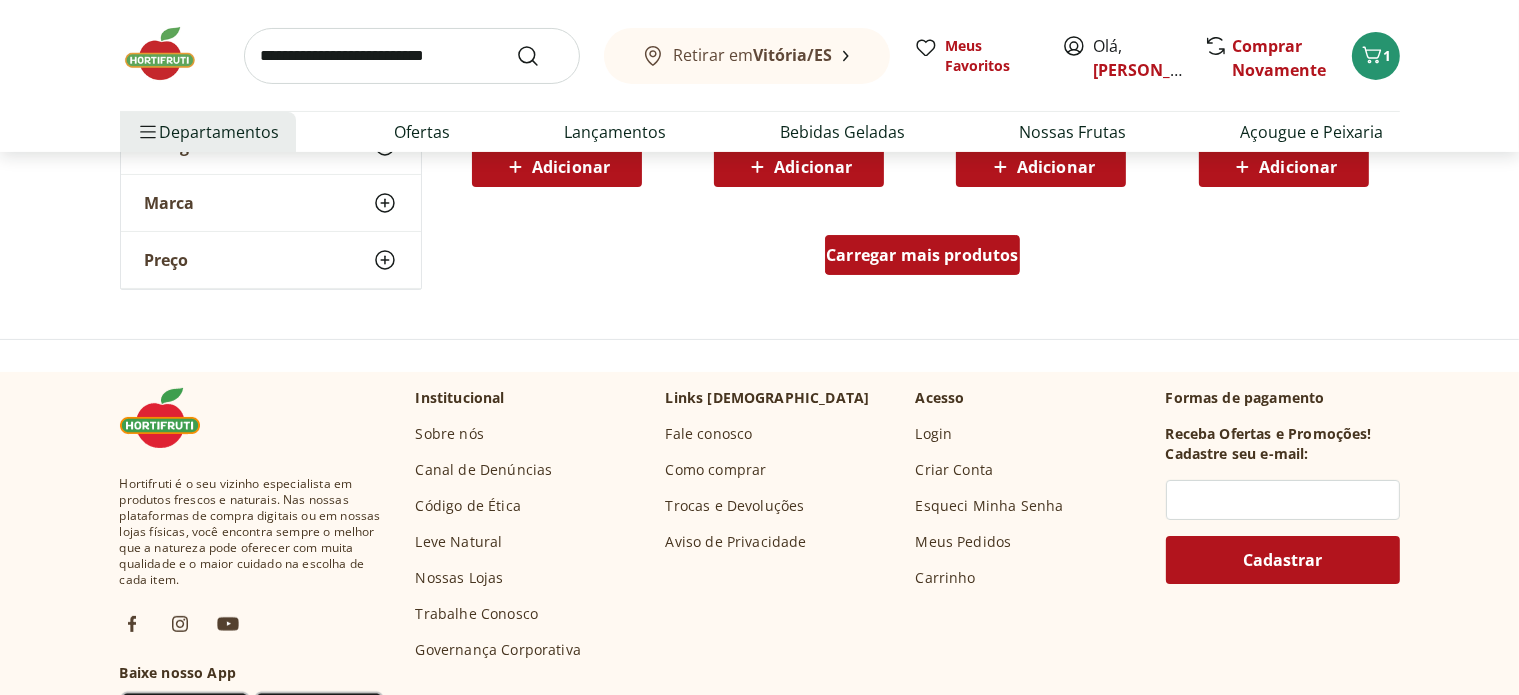 click on "Carregar mais produtos" at bounding box center [922, 255] 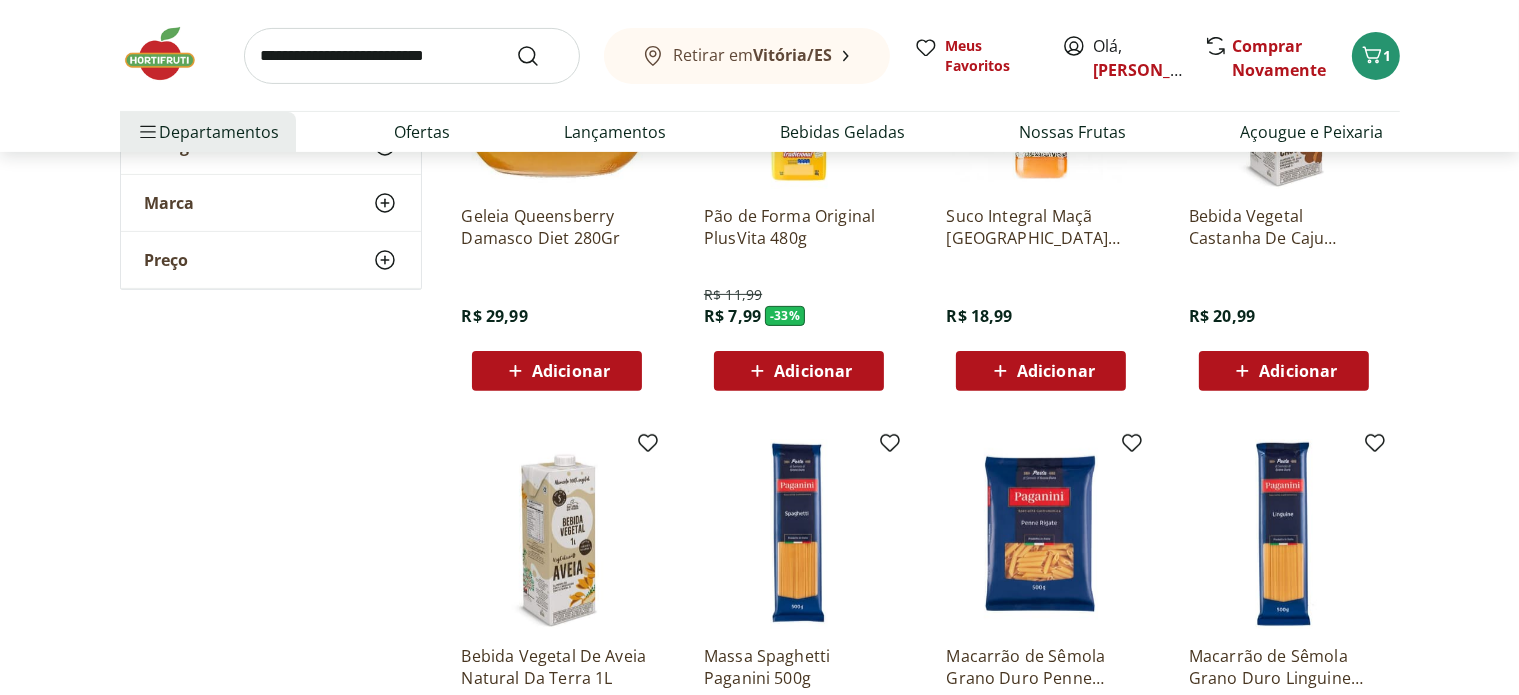 scroll, scrollTop: 8148, scrollLeft: 0, axis: vertical 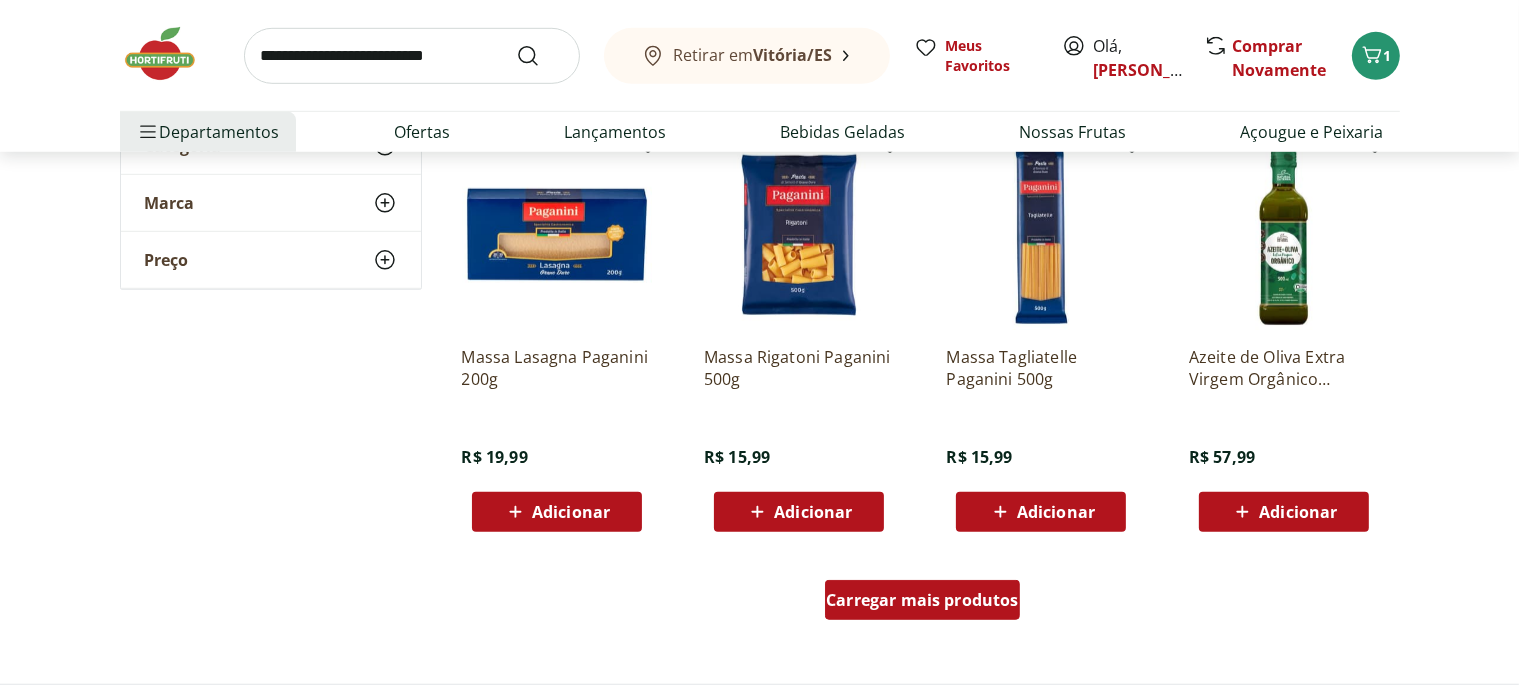 click on "Carregar mais produtos" at bounding box center (922, 600) 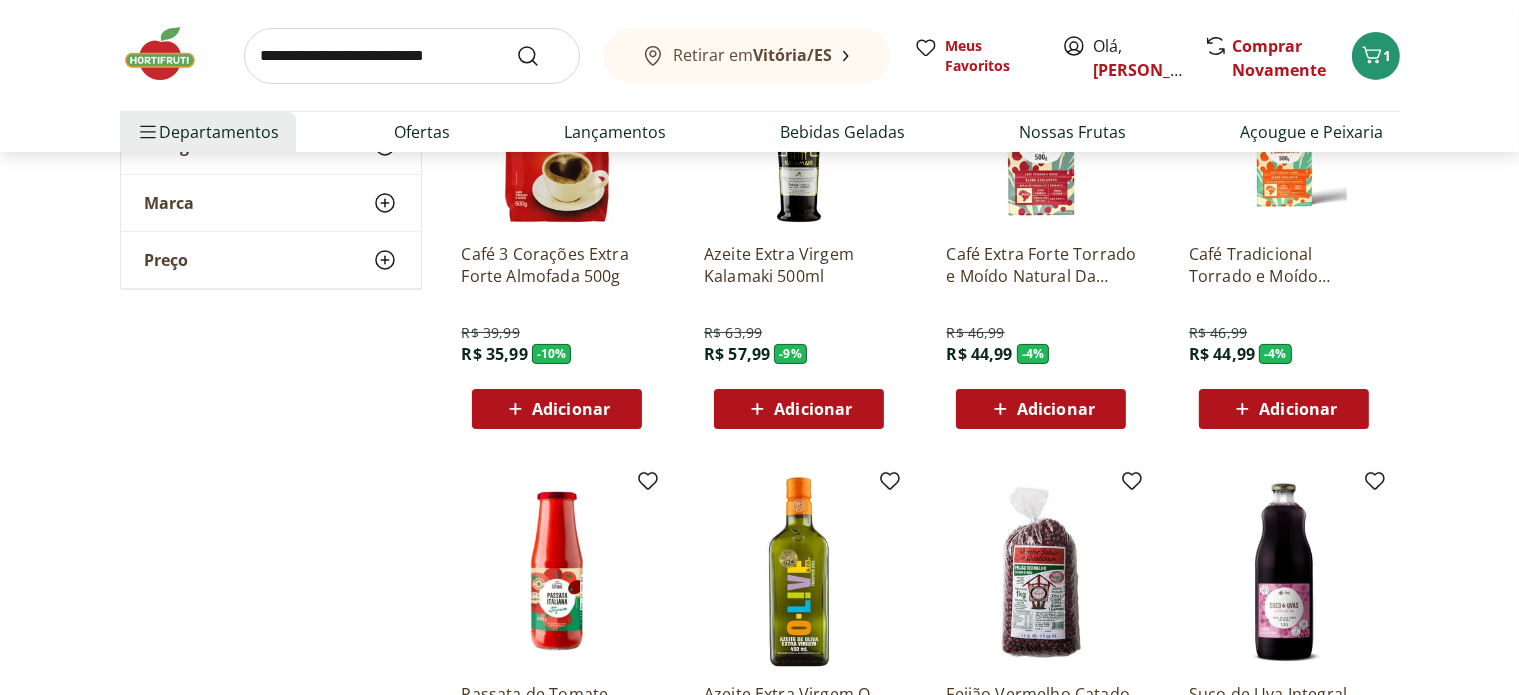 scroll, scrollTop: 0, scrollLeft: 0, axis: both 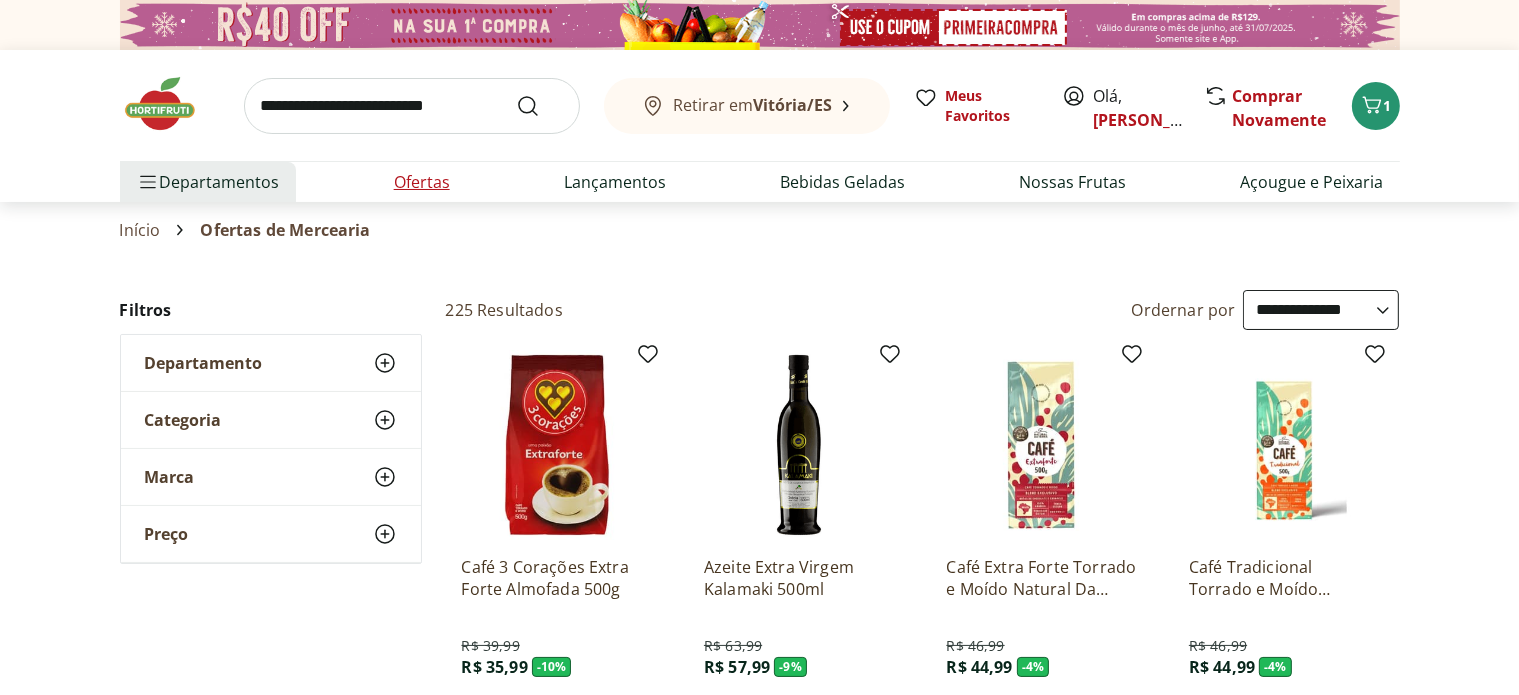 click on "Ofertas" at bounding box center (422, 182) 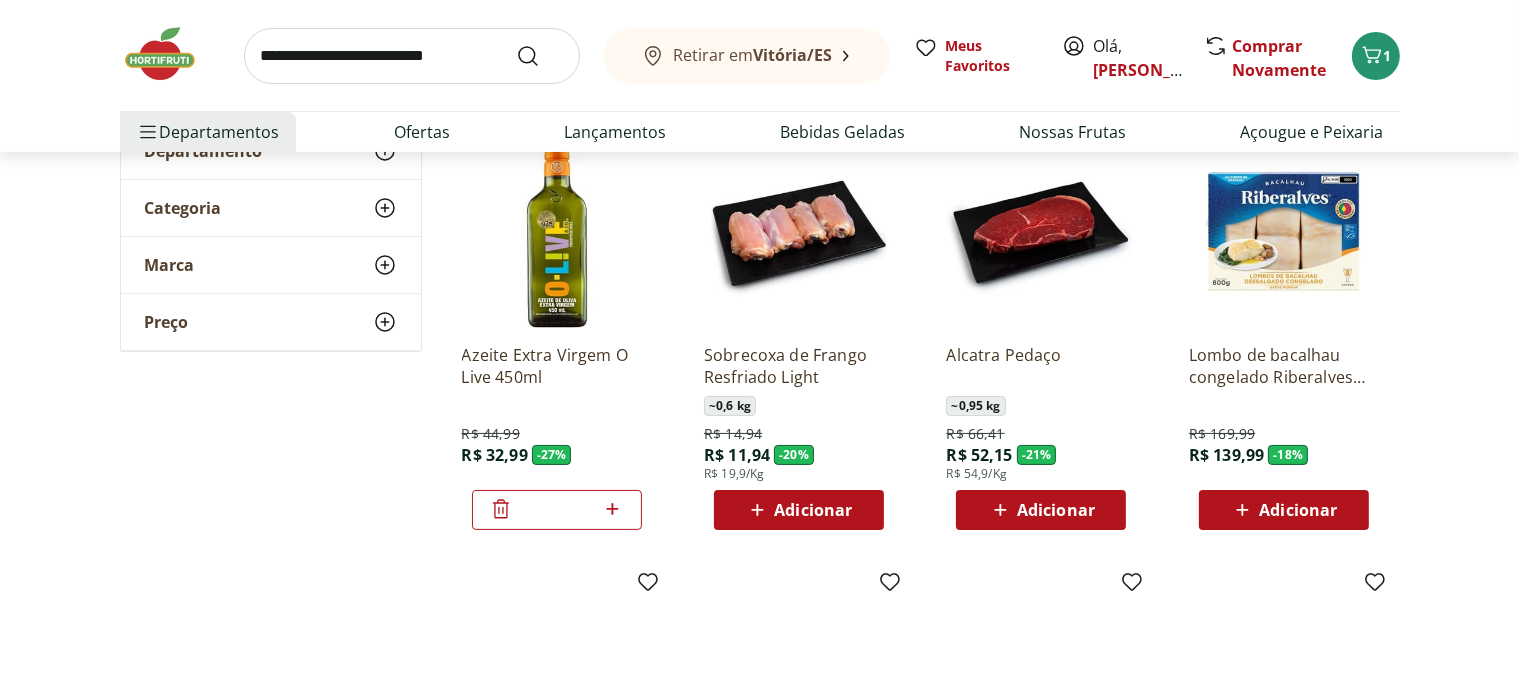 scroll, scrollTop: 236, scrollLeft: 0, axis: vertical 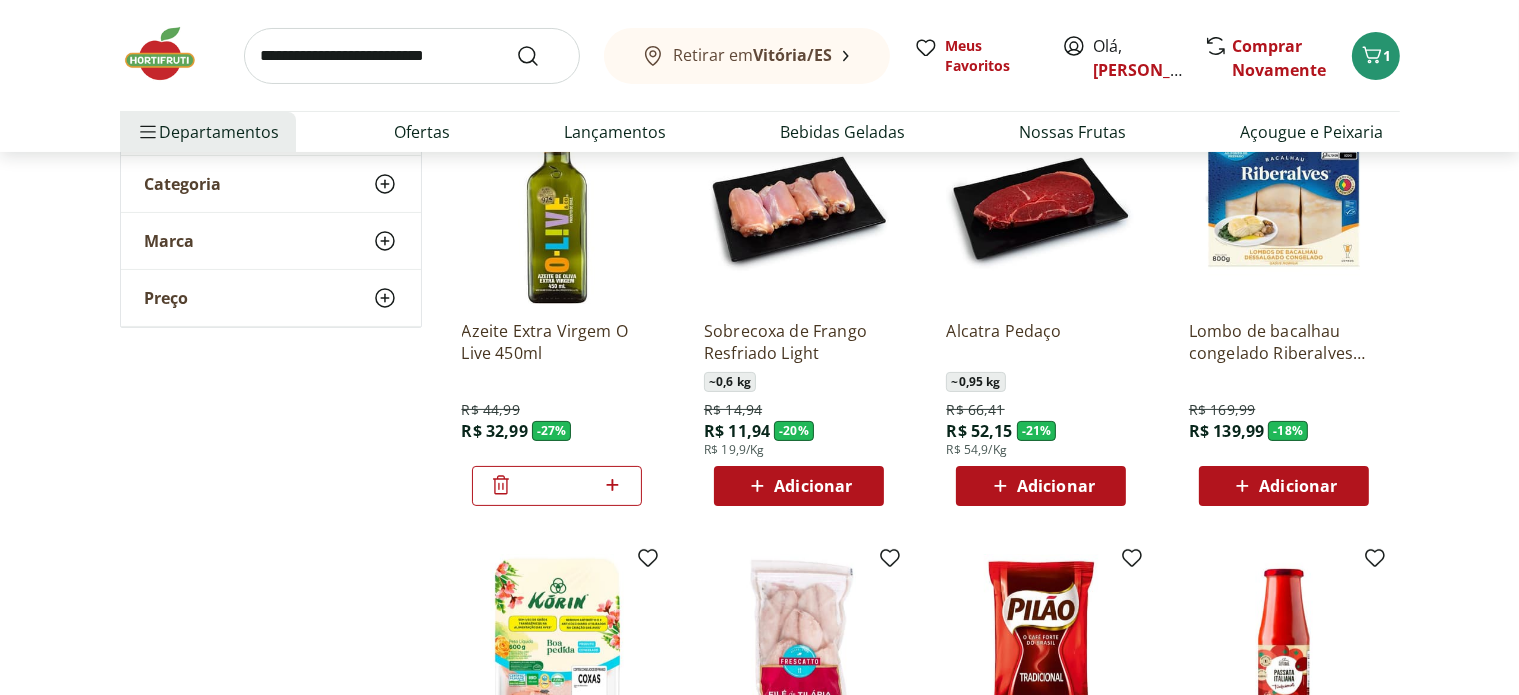 click on "Adicionar" at bounding box center [813, 486] 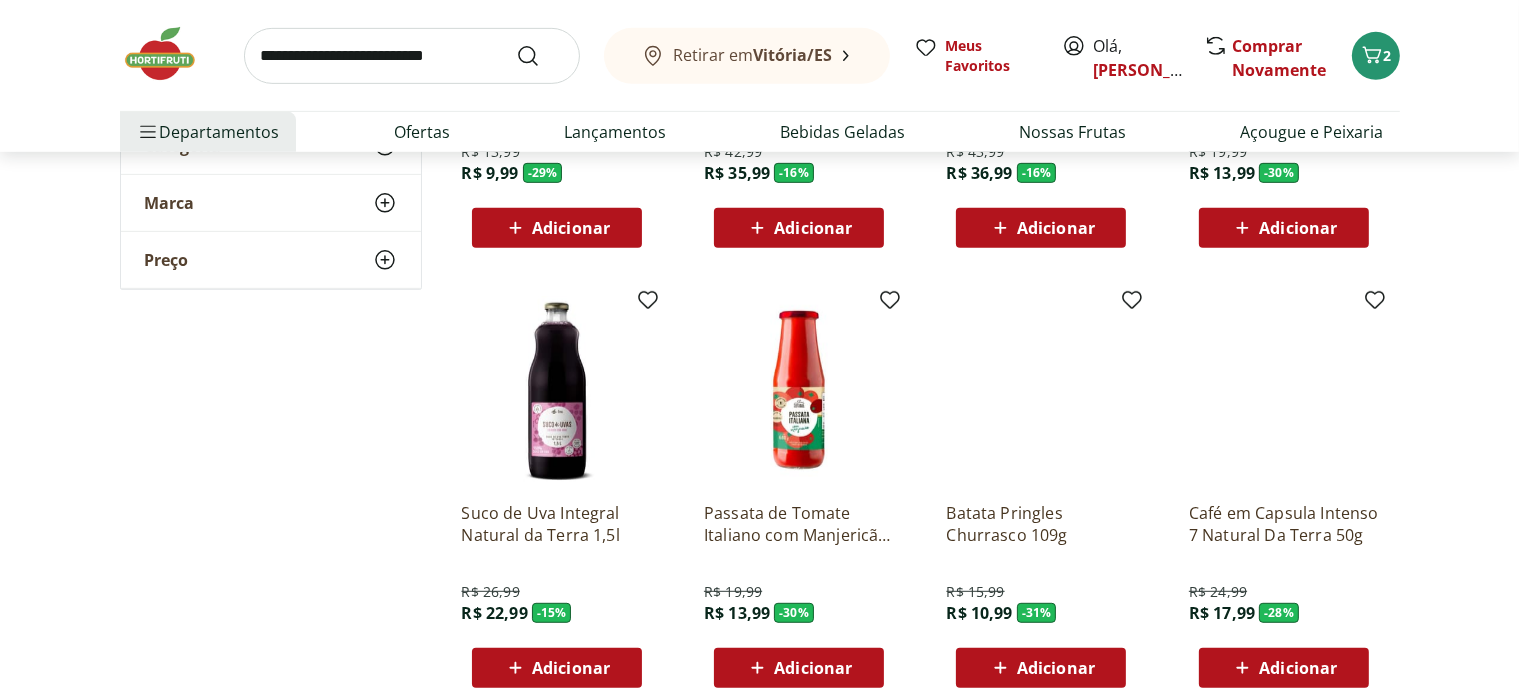 scroll, scrollTop: 950, scrollLeft: 0, axis: vertical 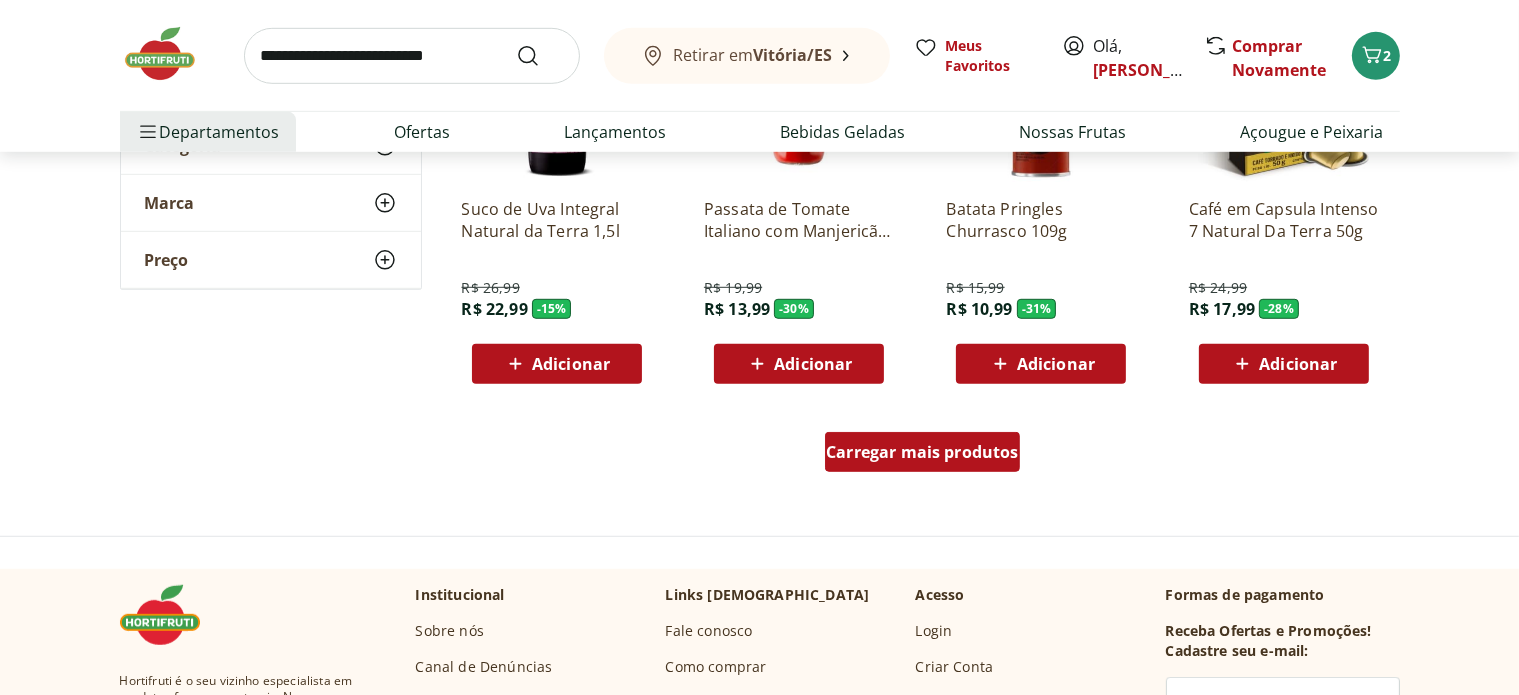 click on "Carregar mais produtos" at bounding box center (922, 452) 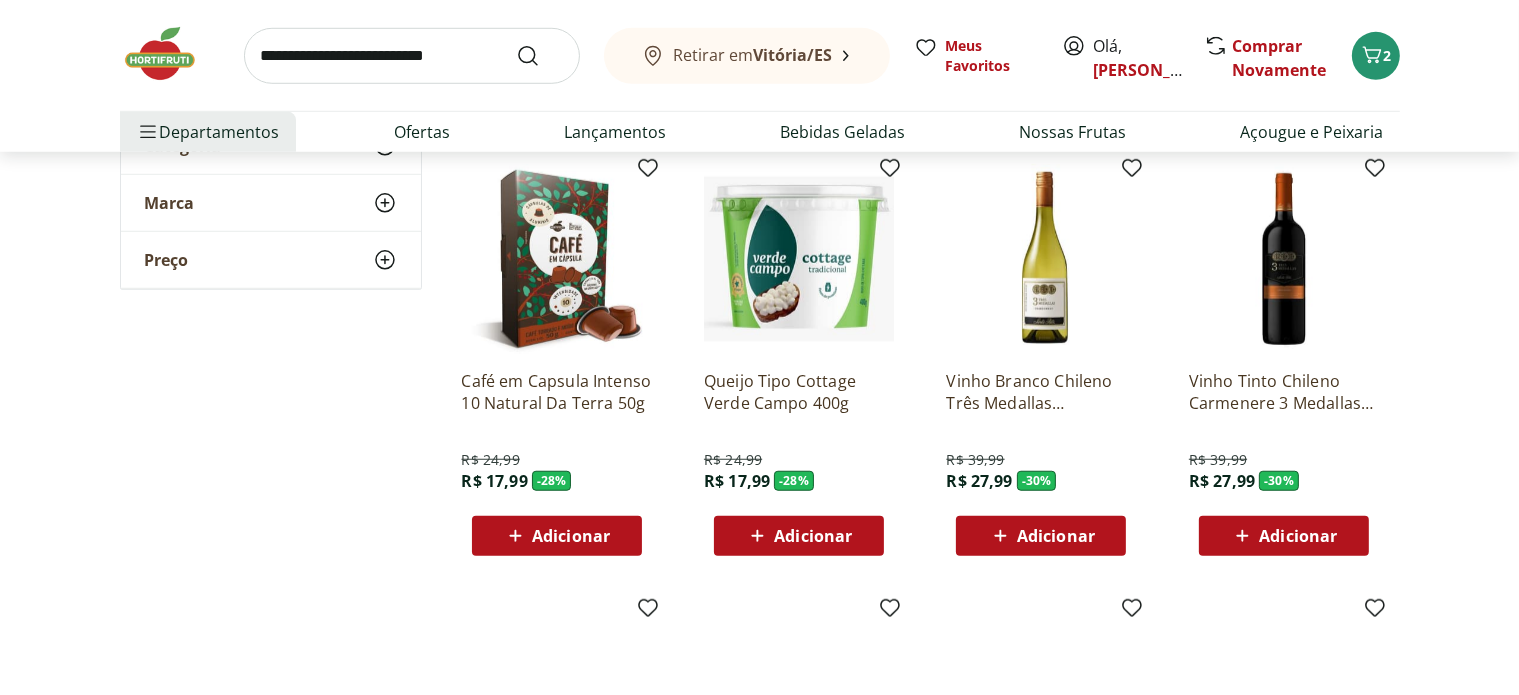 scroll, scrollTop: 1501, scrollLeft: 0, axis: vertical 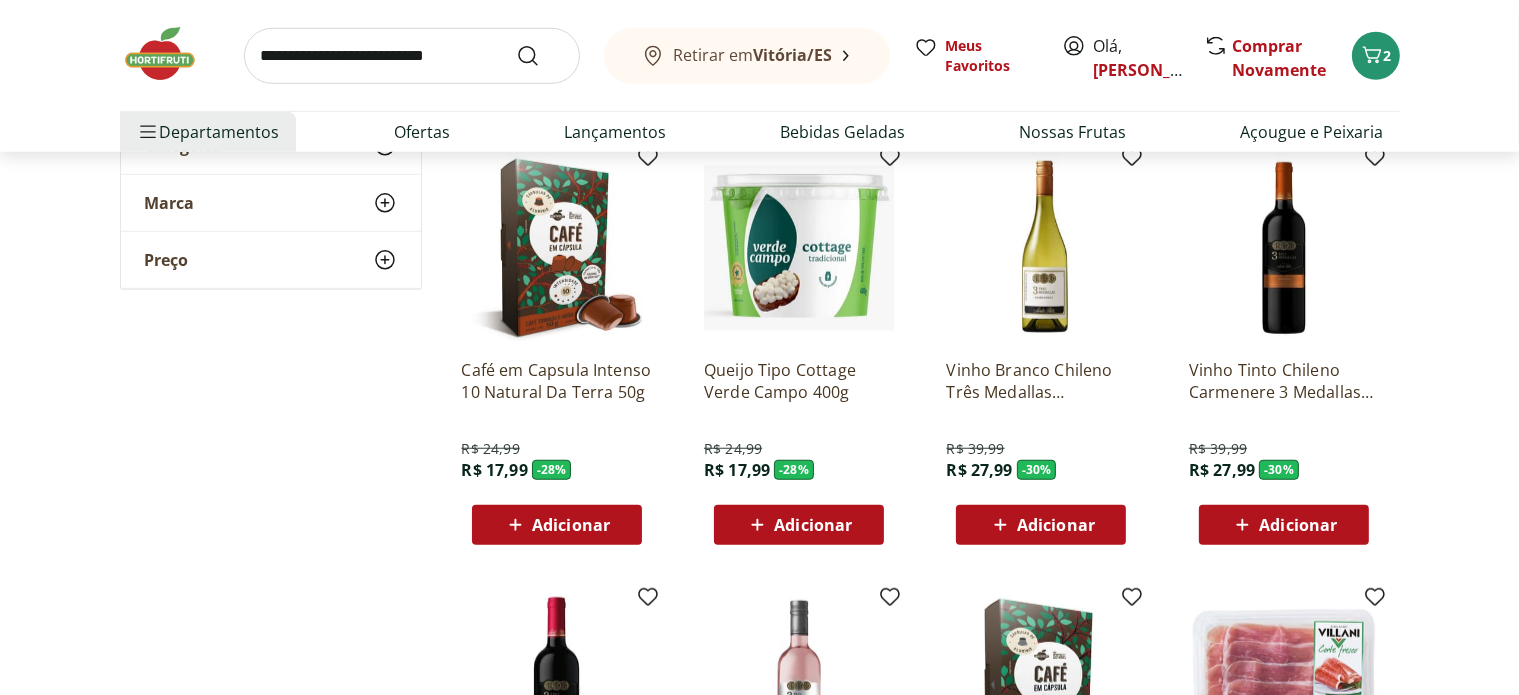 click on "Adicionar" at bounding box center (1298, 525) 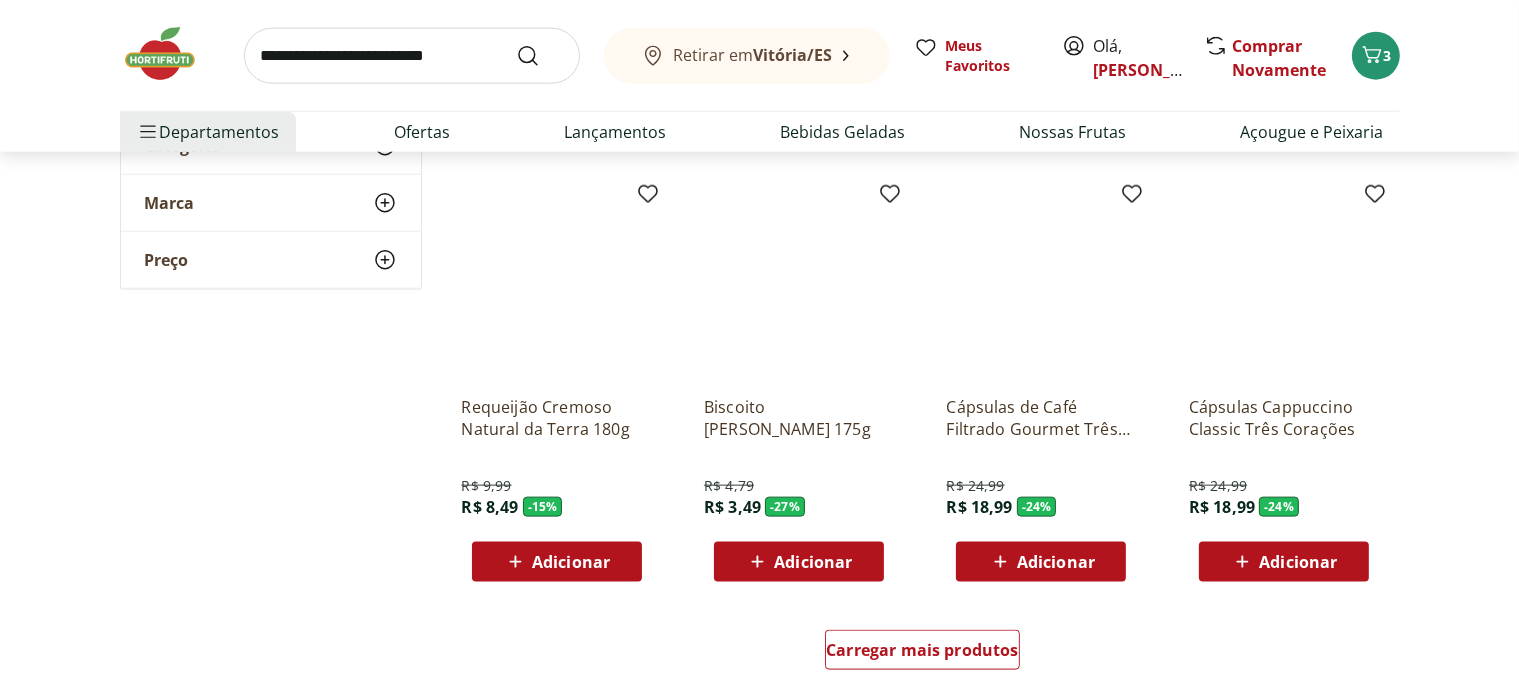 scroll, scrollTop: 2367, scrollLeft: 0, axis: vertical 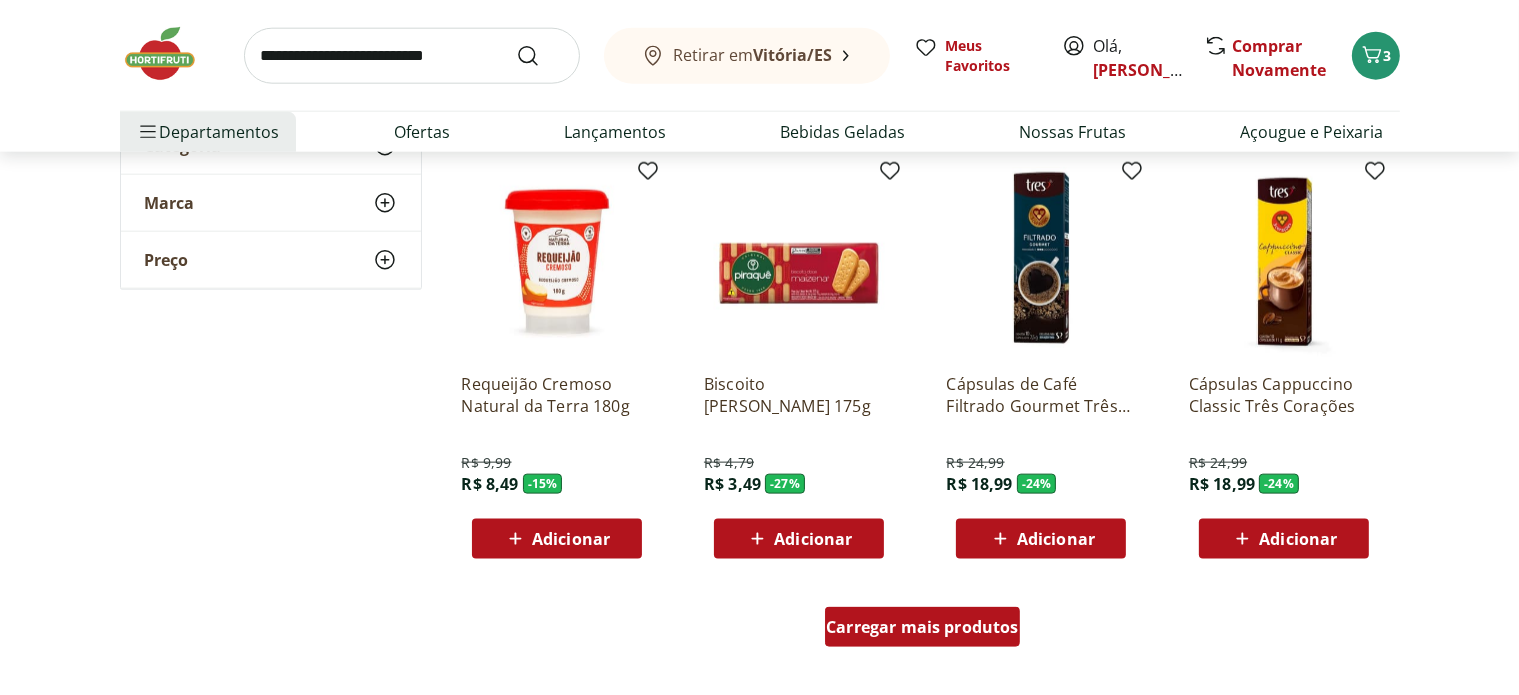 click on "Carregar mais produtos" at bounding box center [922, 627] 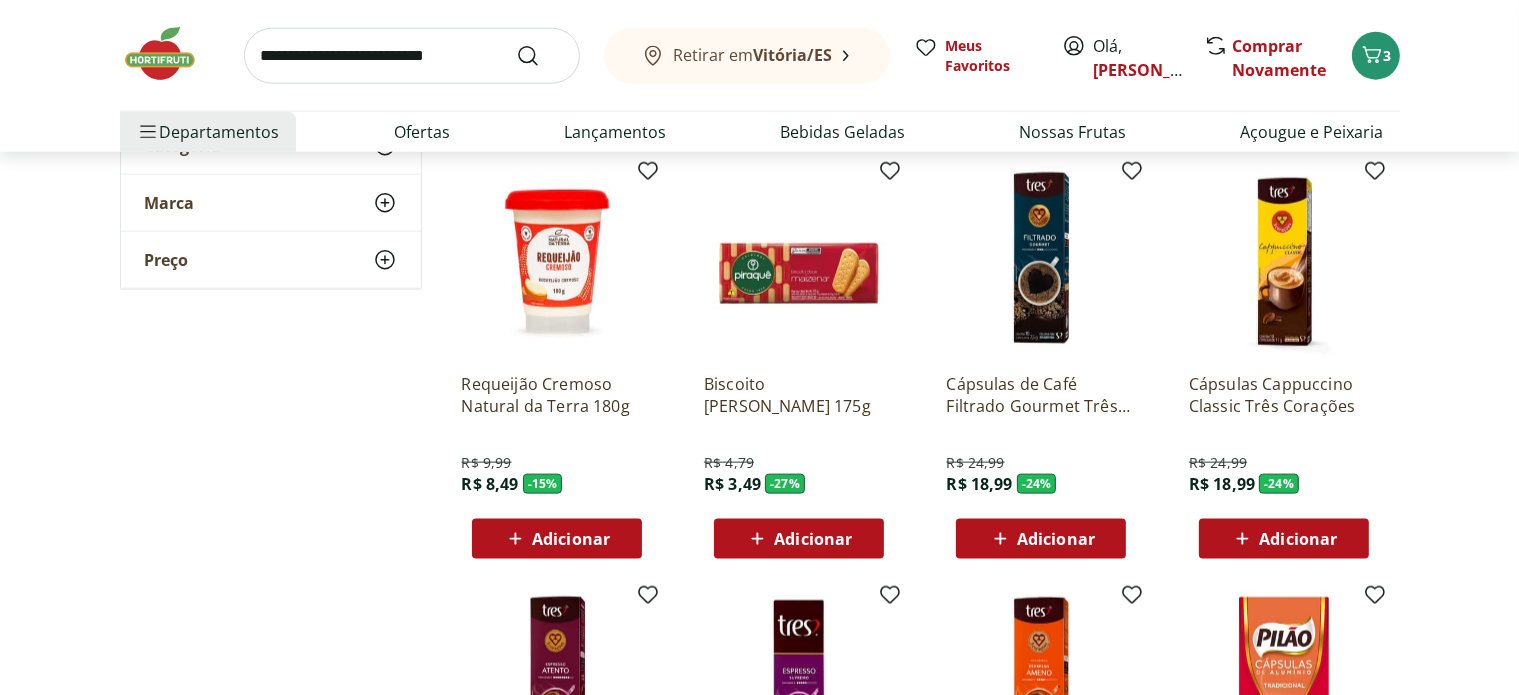 click on "Adicionar" at bounding box center (813, 539) 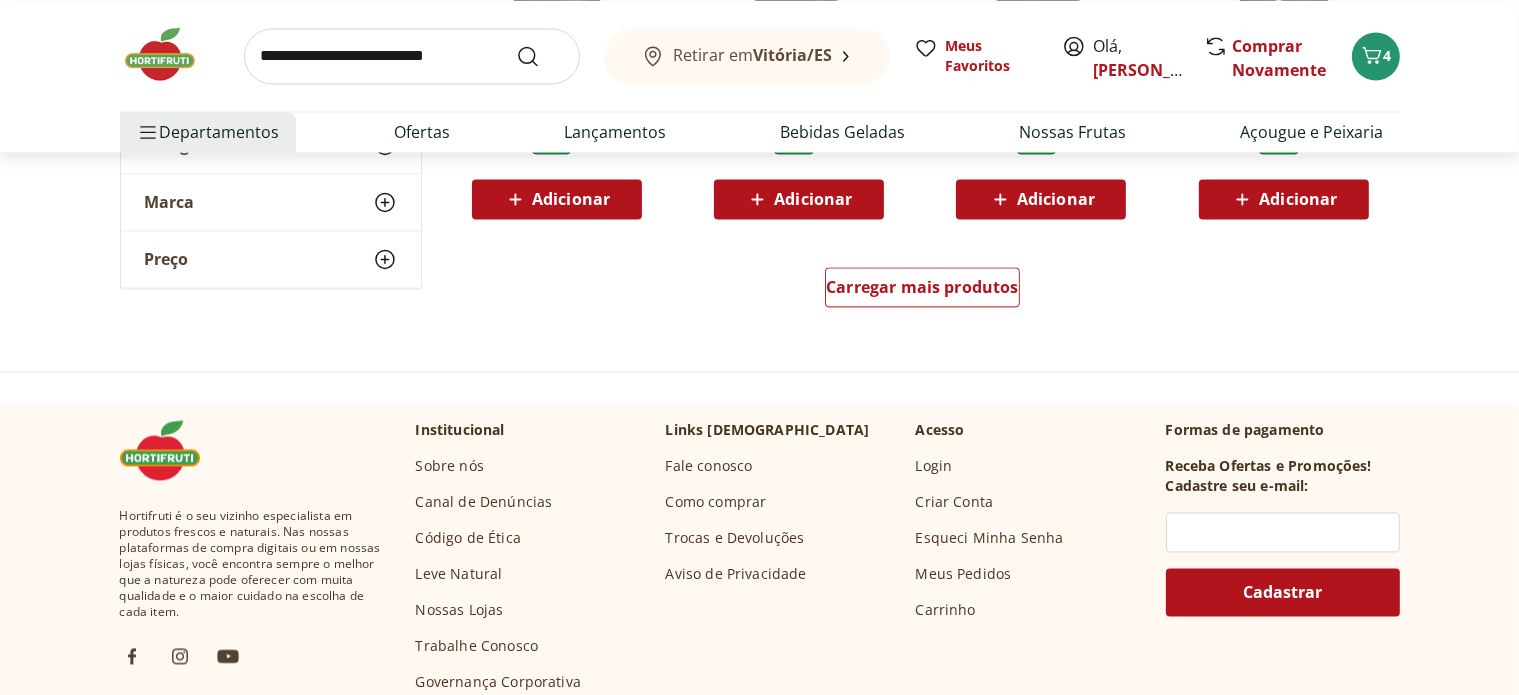 scroll, scrollTop: 4018, scrollLeft: 0, axis: vertical 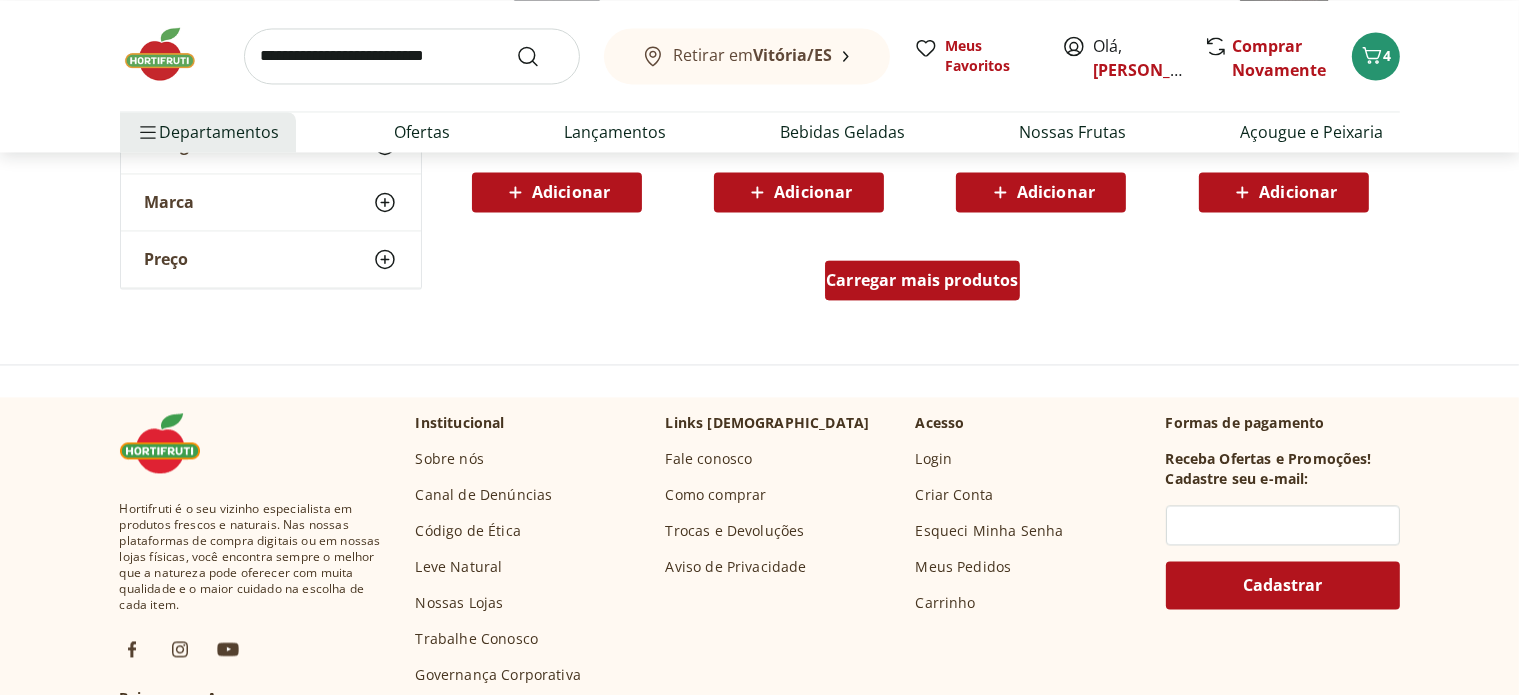 click on "Carregar mais produtos" at bounding box center (922, 280) 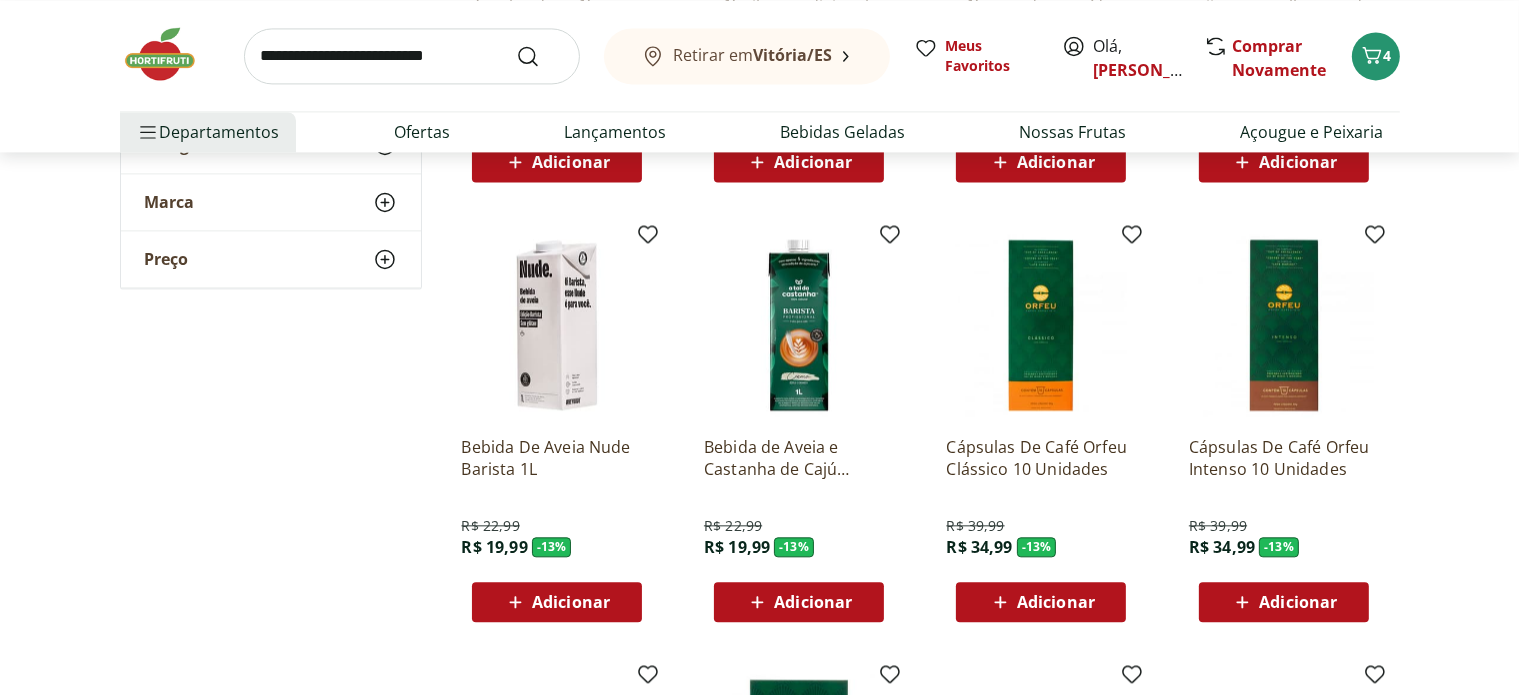 scroll, scrollTop: 4498, scrollLeft: 0, axis: vertical 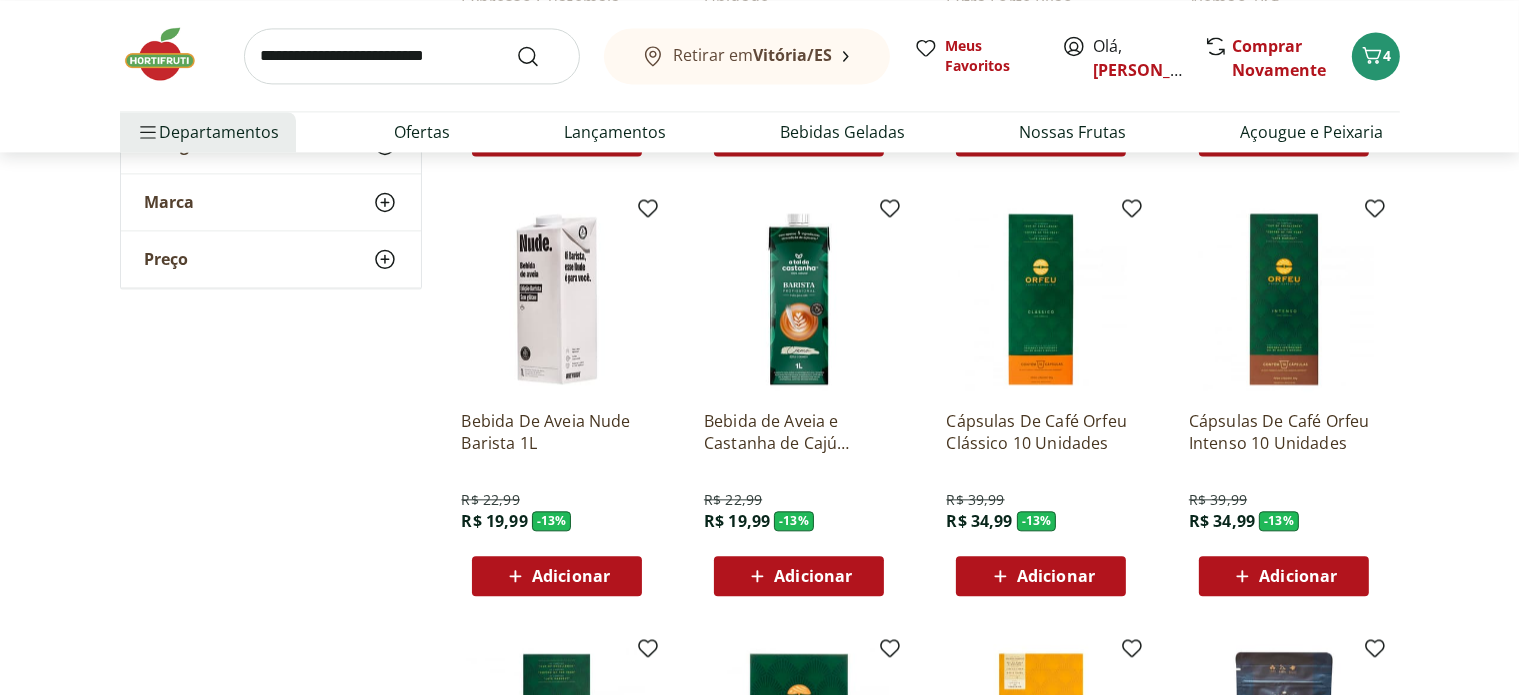 click on "Adicionar" at bounding box center (571, 576) 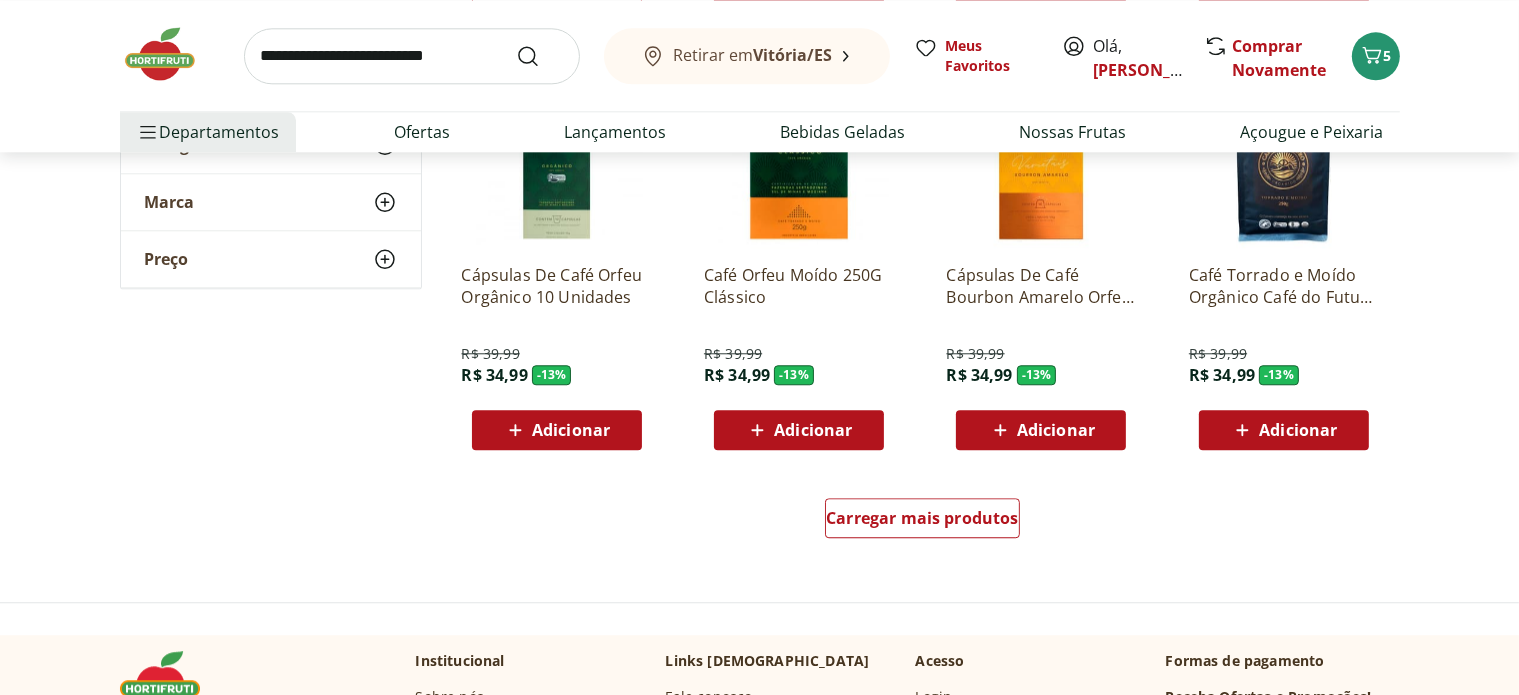 scroll, scrollTop: 5128, scrollLeft: 0, axis: vertical 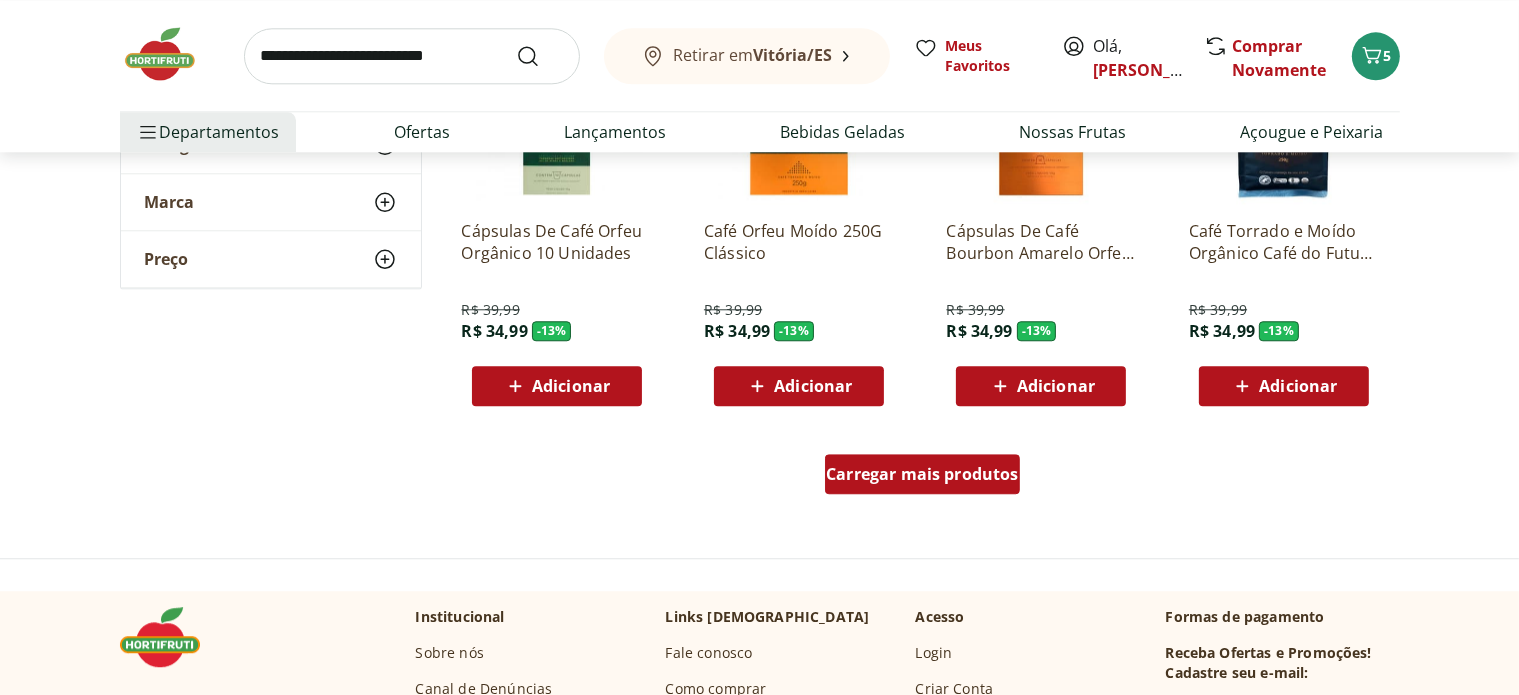 click on "Carregar mais produtos" at bounding box center [922, 474] 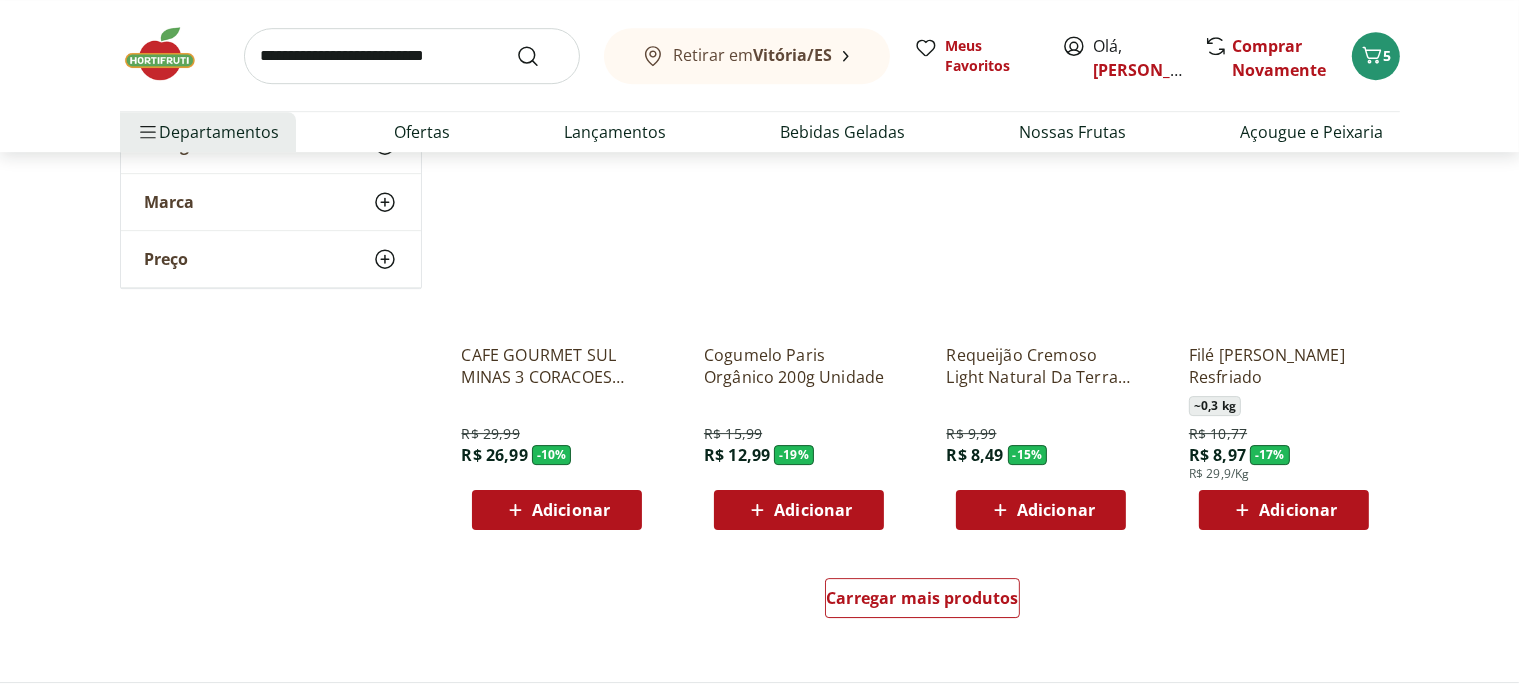 scroll, scrollTop: 6340, scrollLeft: 0, axis: vertical 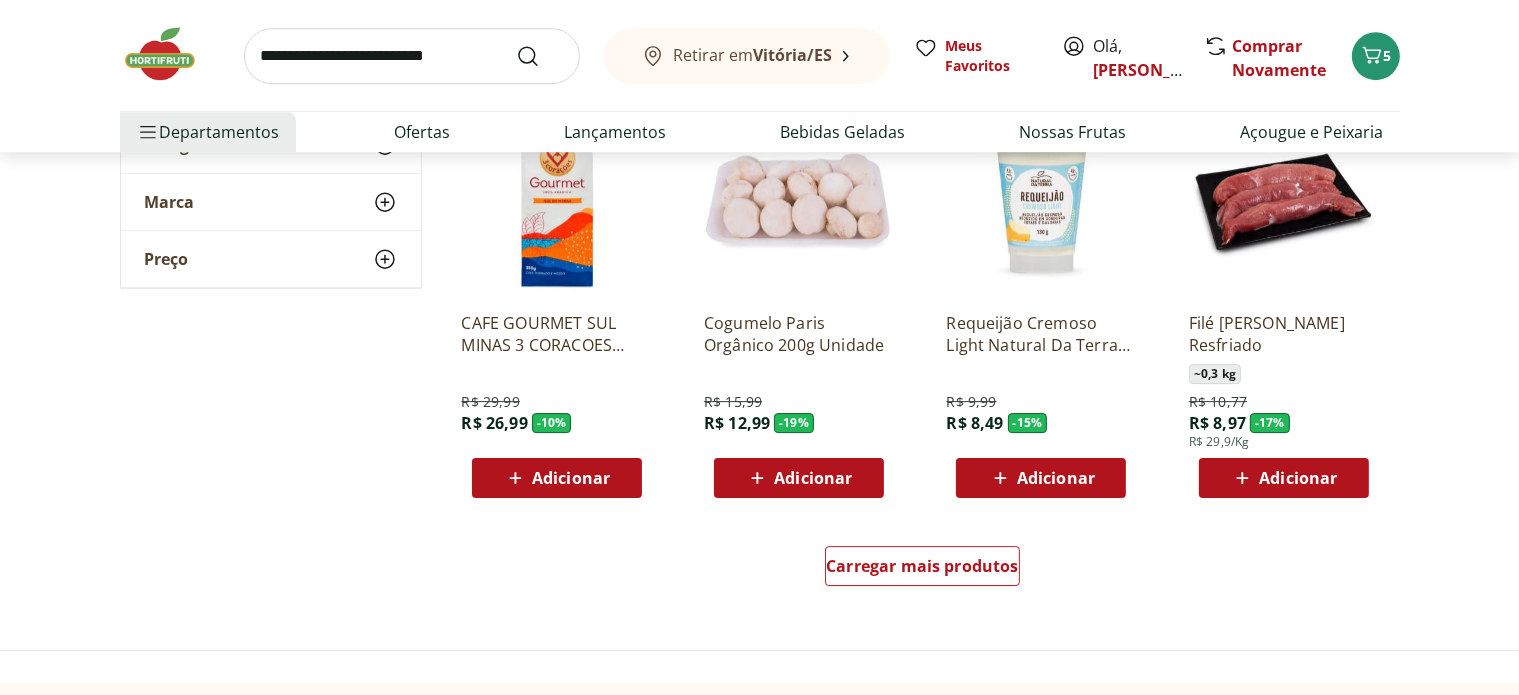 click on "Adicionar" at bounding box center (1298, 478) 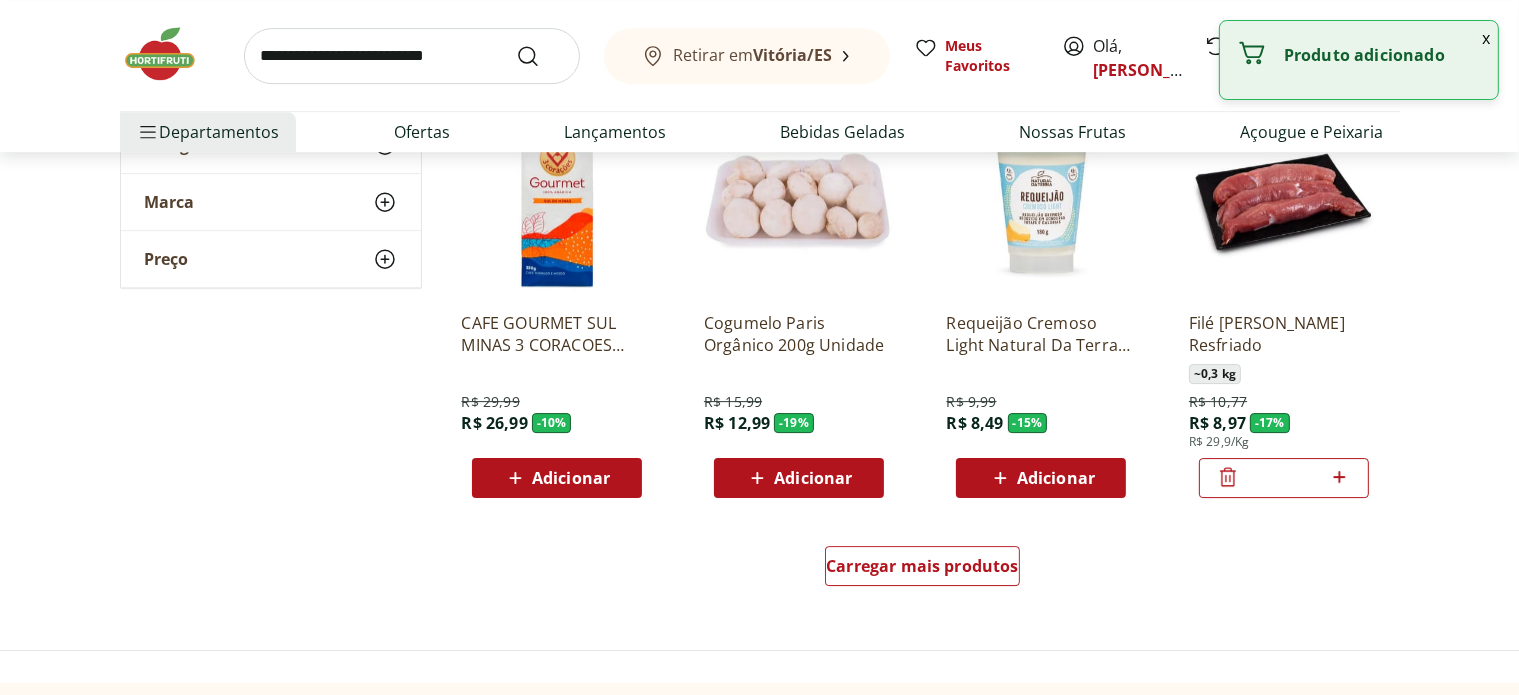 drag, startPoint x: 1342, startPoint y: 480, endPoint x: 1443, endPoint y: 514, distance: 106.56923 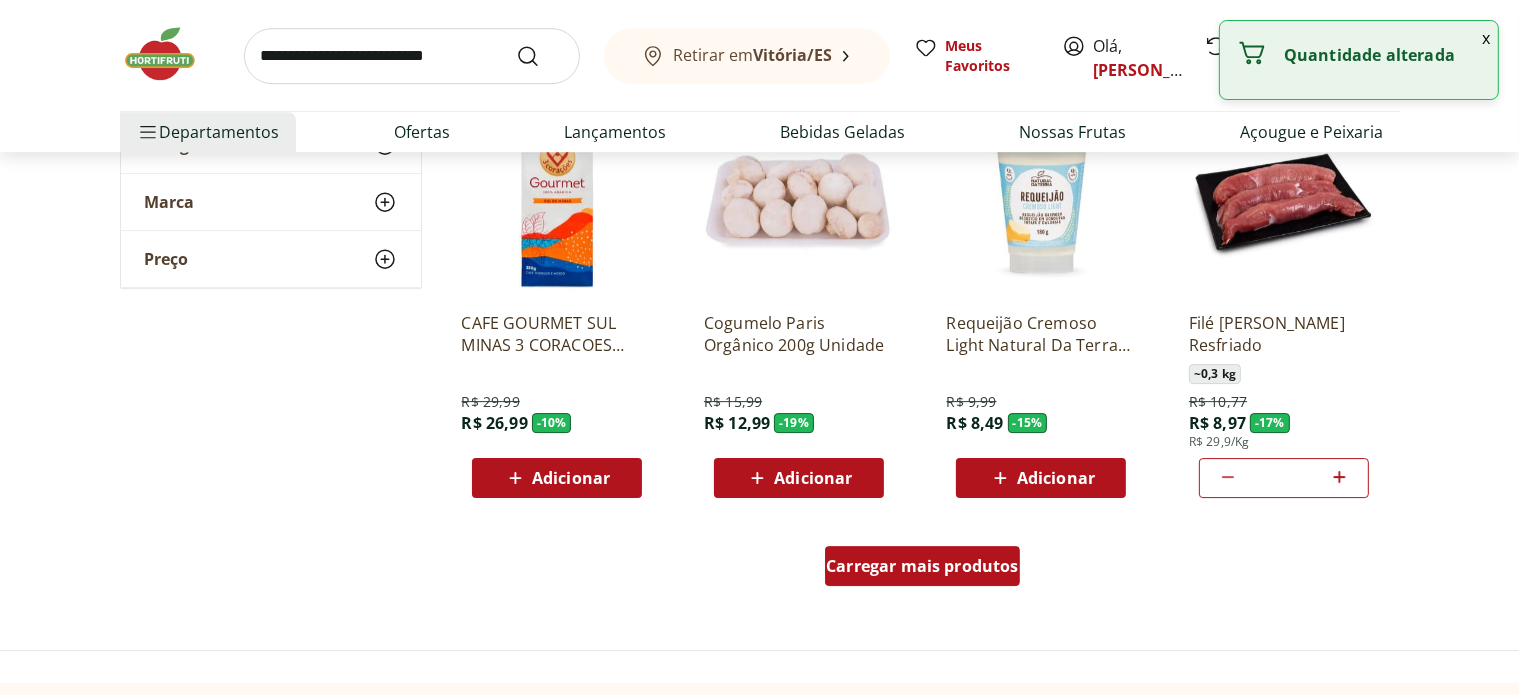 click on "Carregar mais produtos" at bounding box center [922, 566] 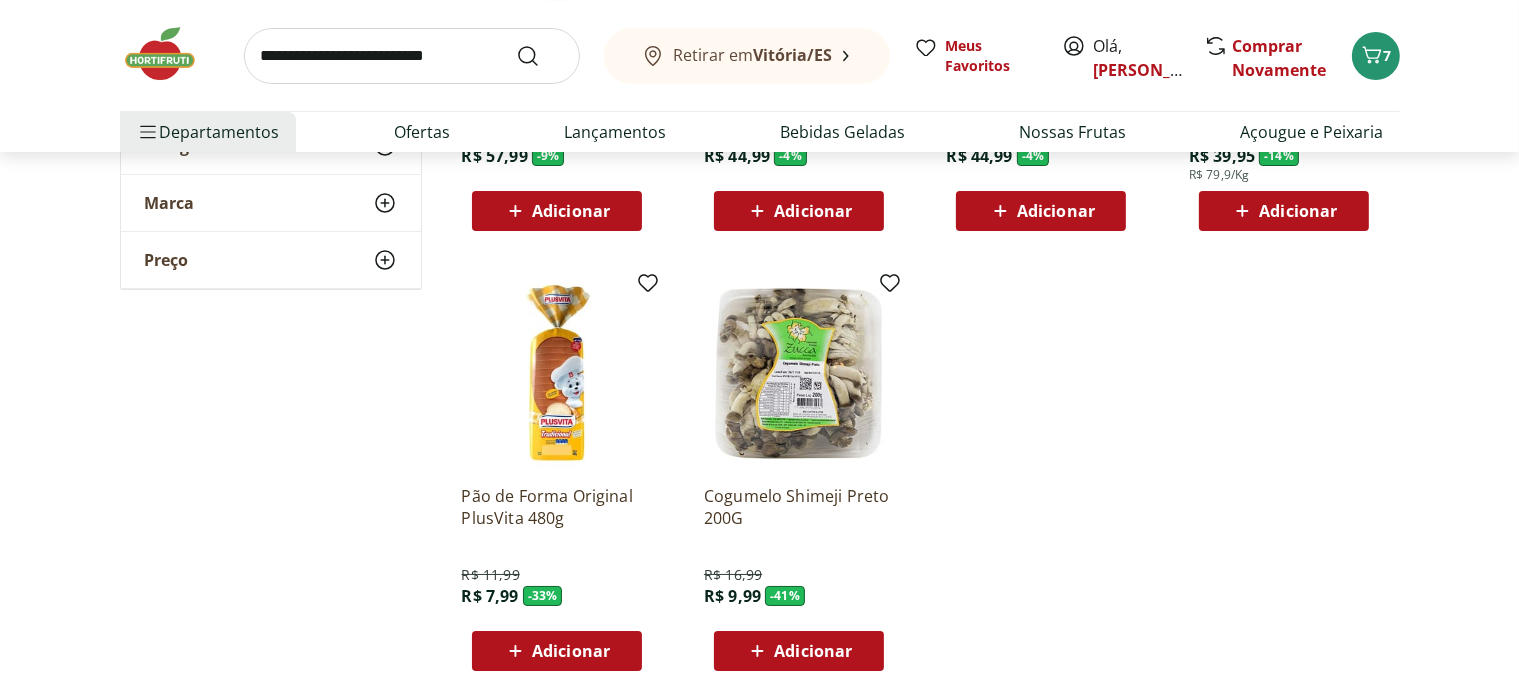 scroll, scrollTop: 7483, scrollLeft: 0, axis: vertical 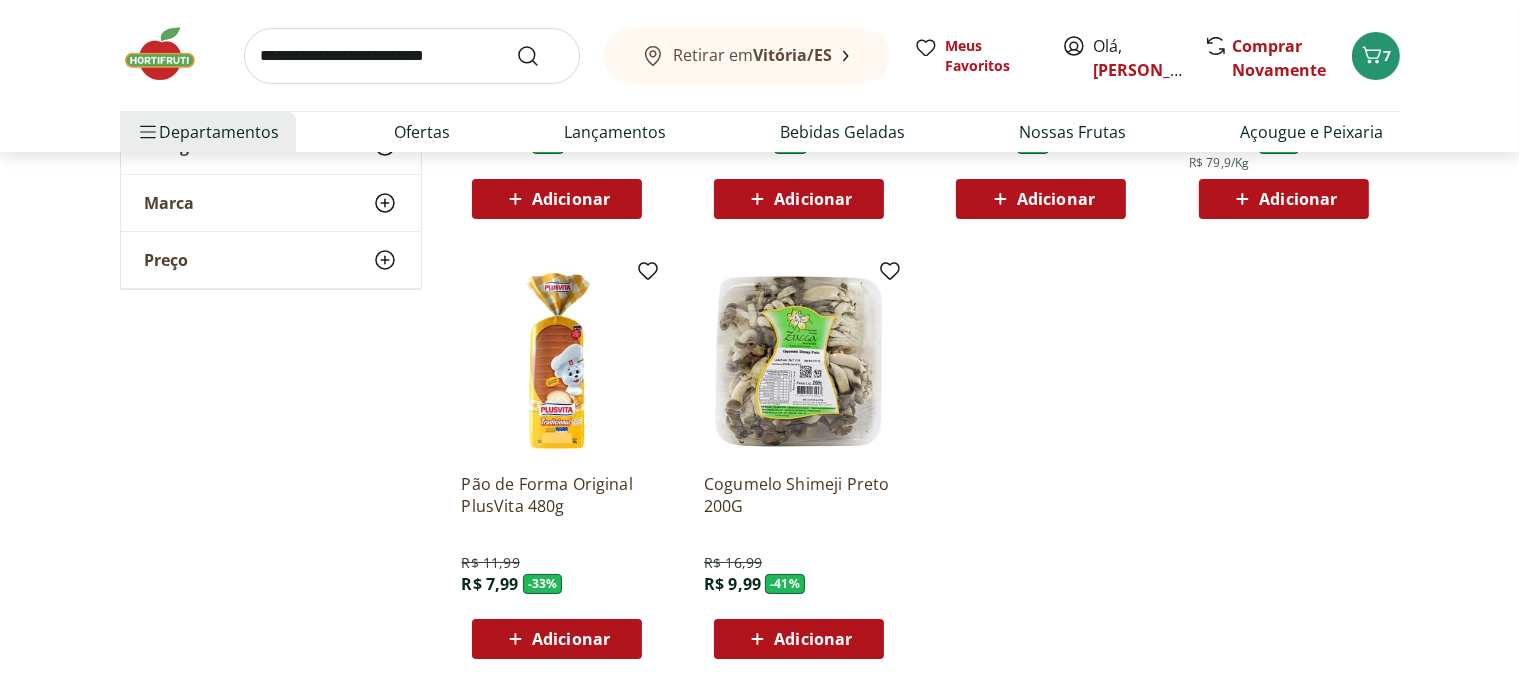 click on "Adicionar" at bounding box center [813, 639] 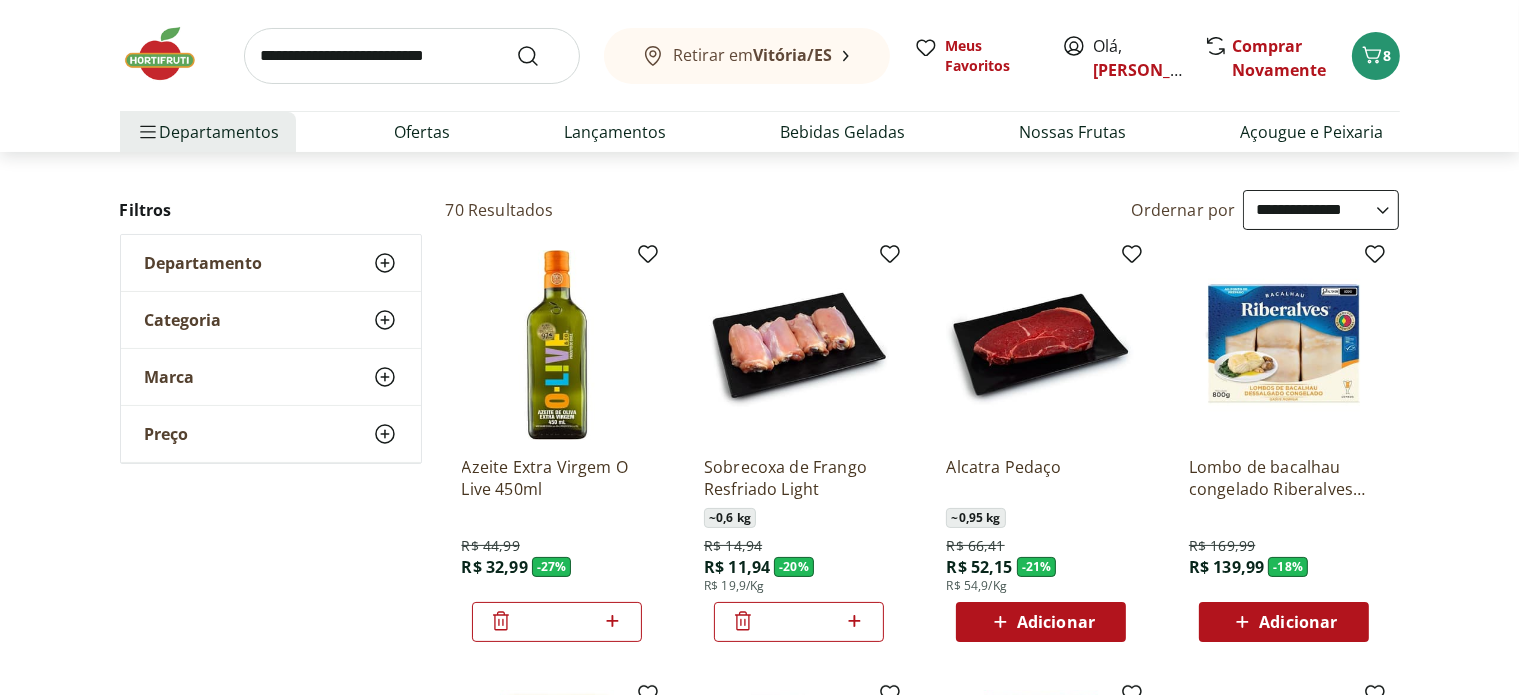 scroll, scrollTop: 0, scrollLeft: 0, axis: both 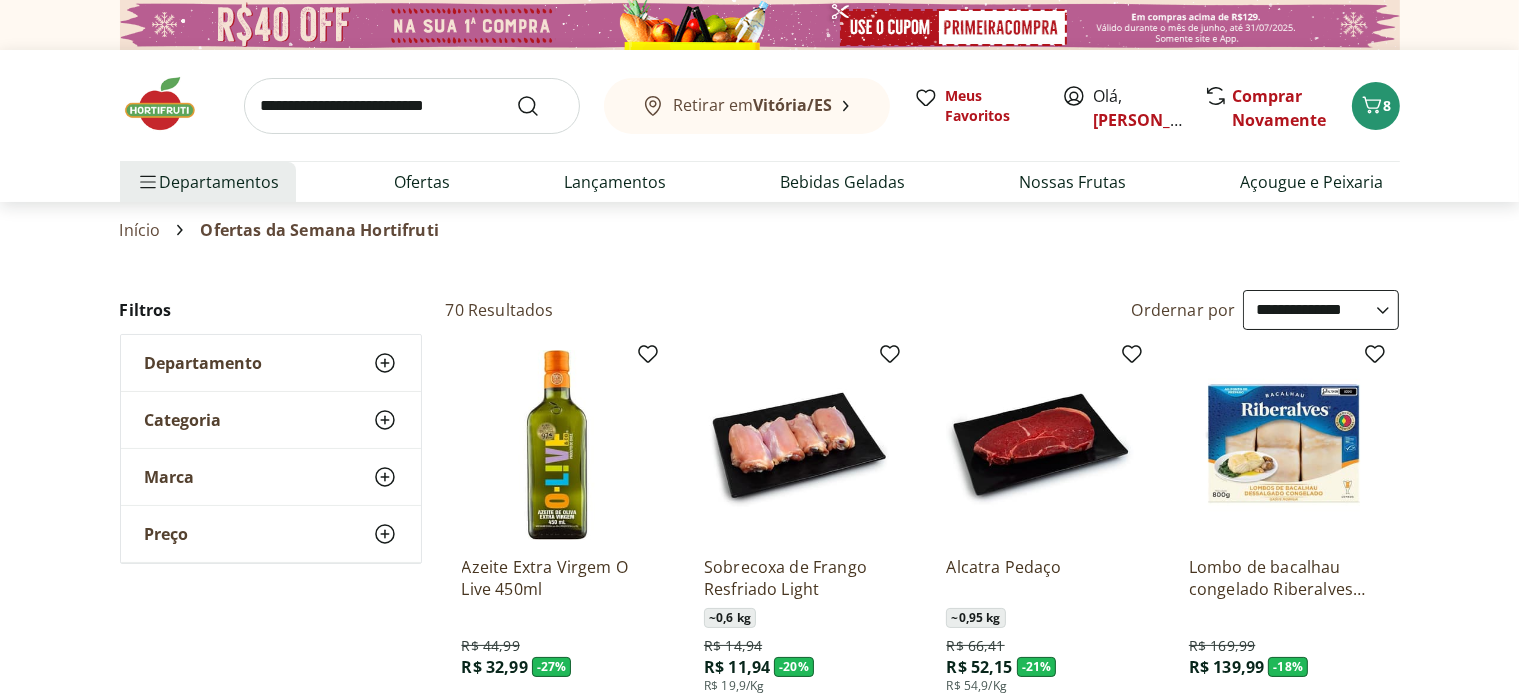 click at bounding box center (412, 106) 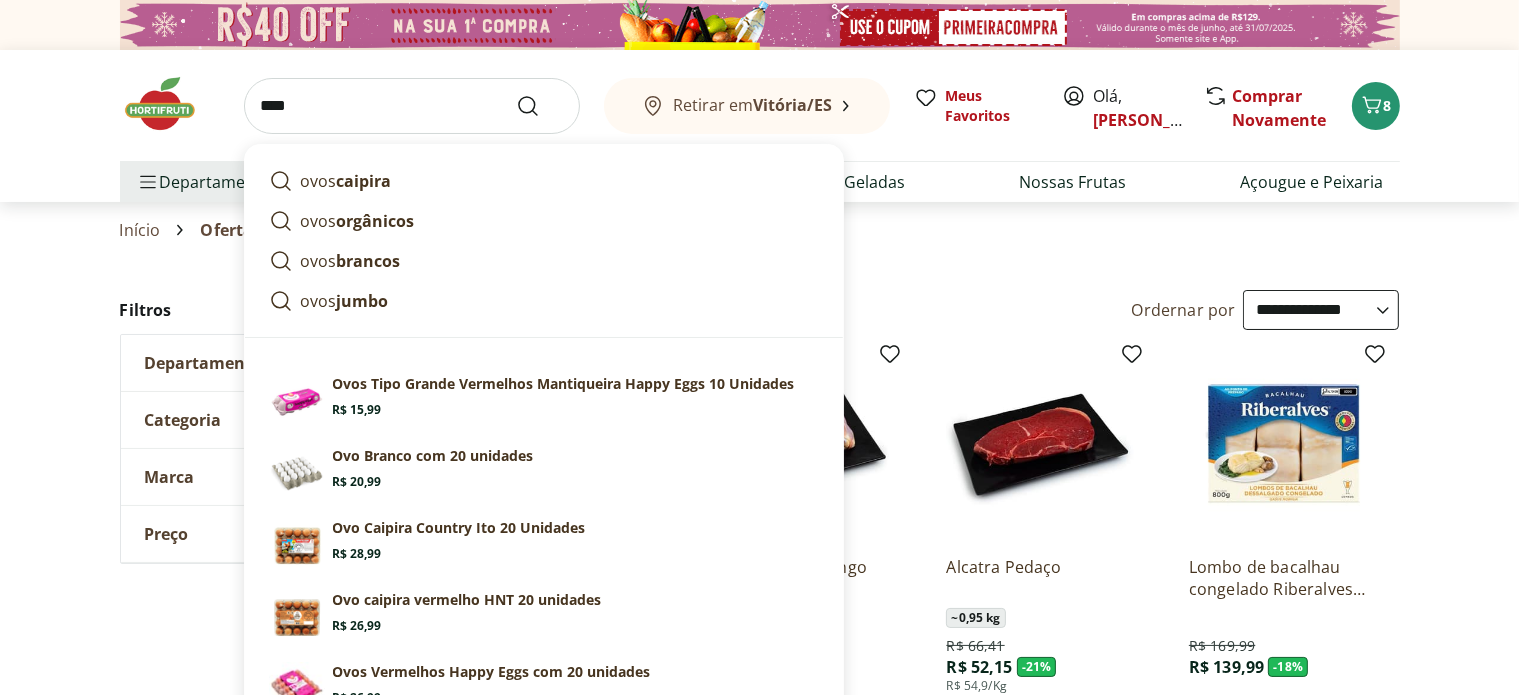 type on "****" 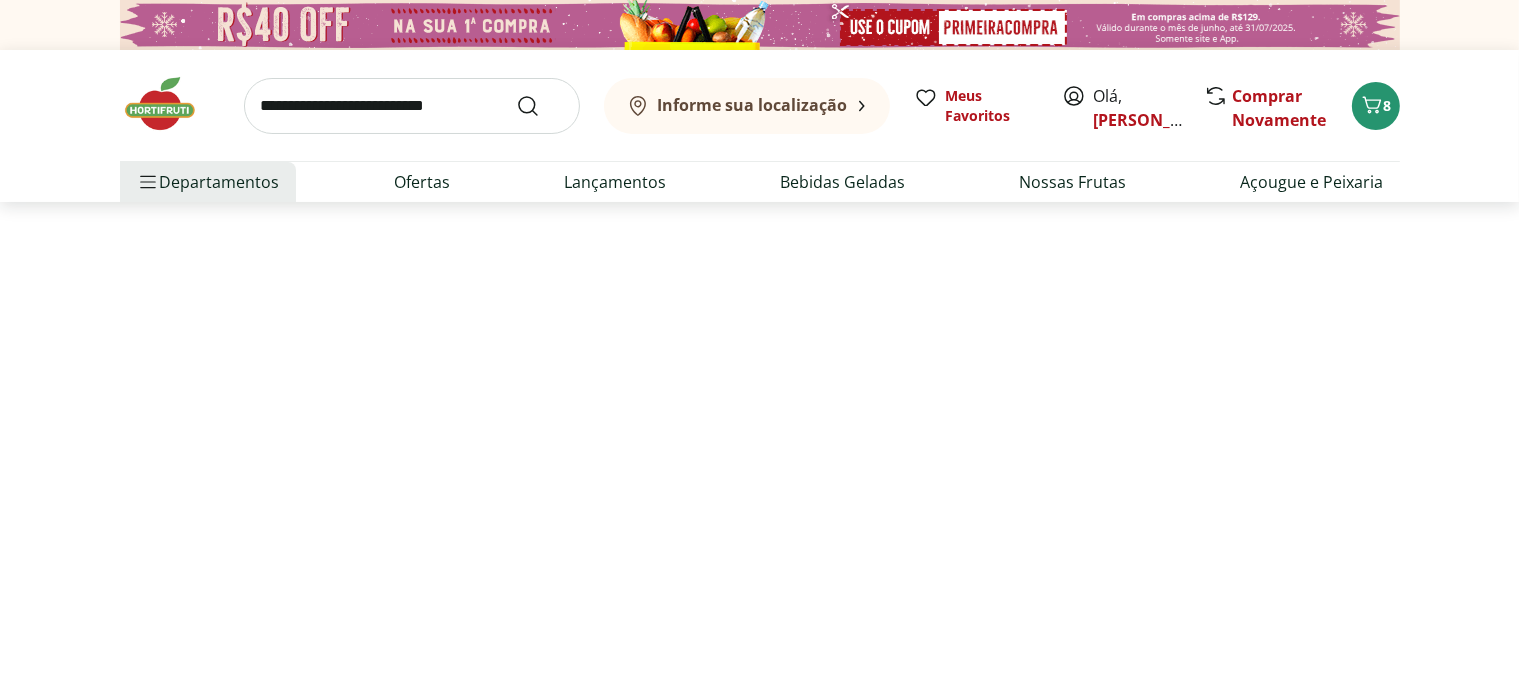 select on "**********" 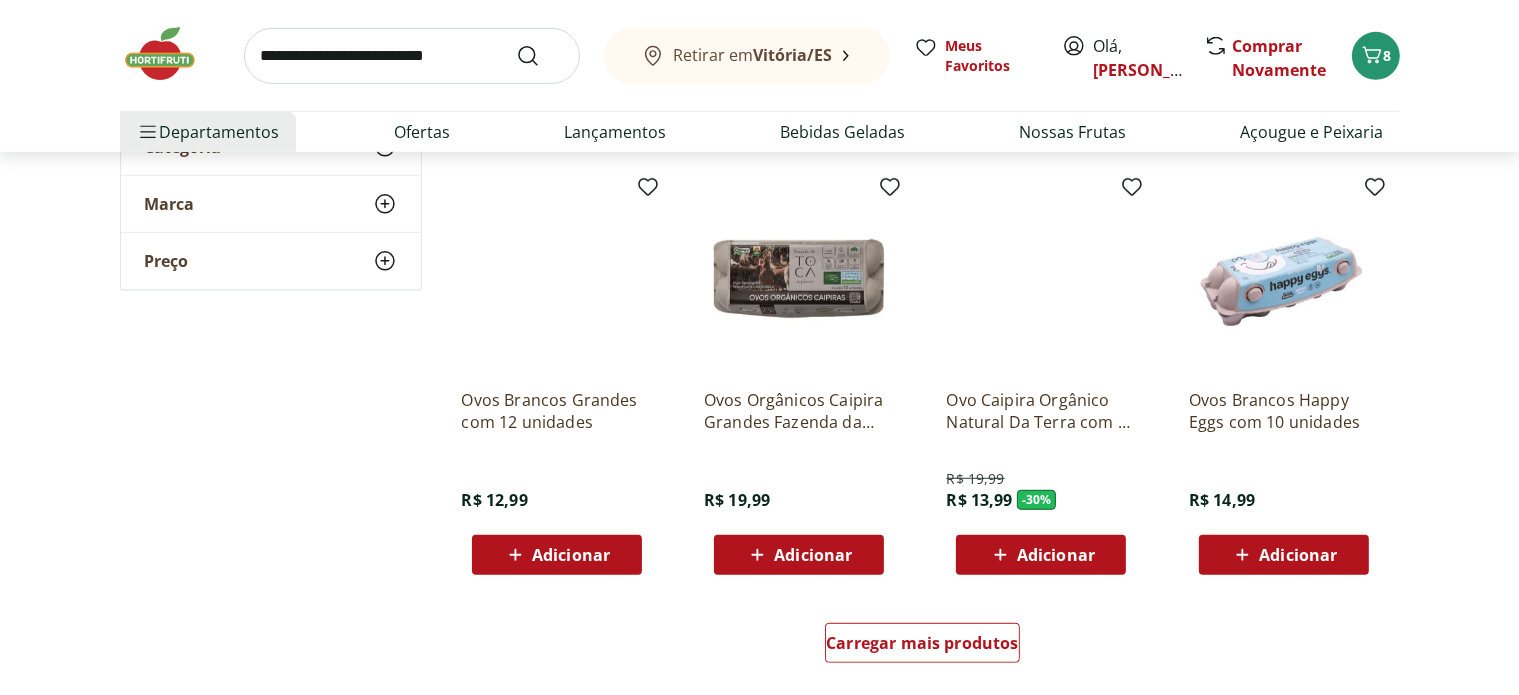 scroll, scrollTop: 1145, scrollLeft: 0, axis: vertical 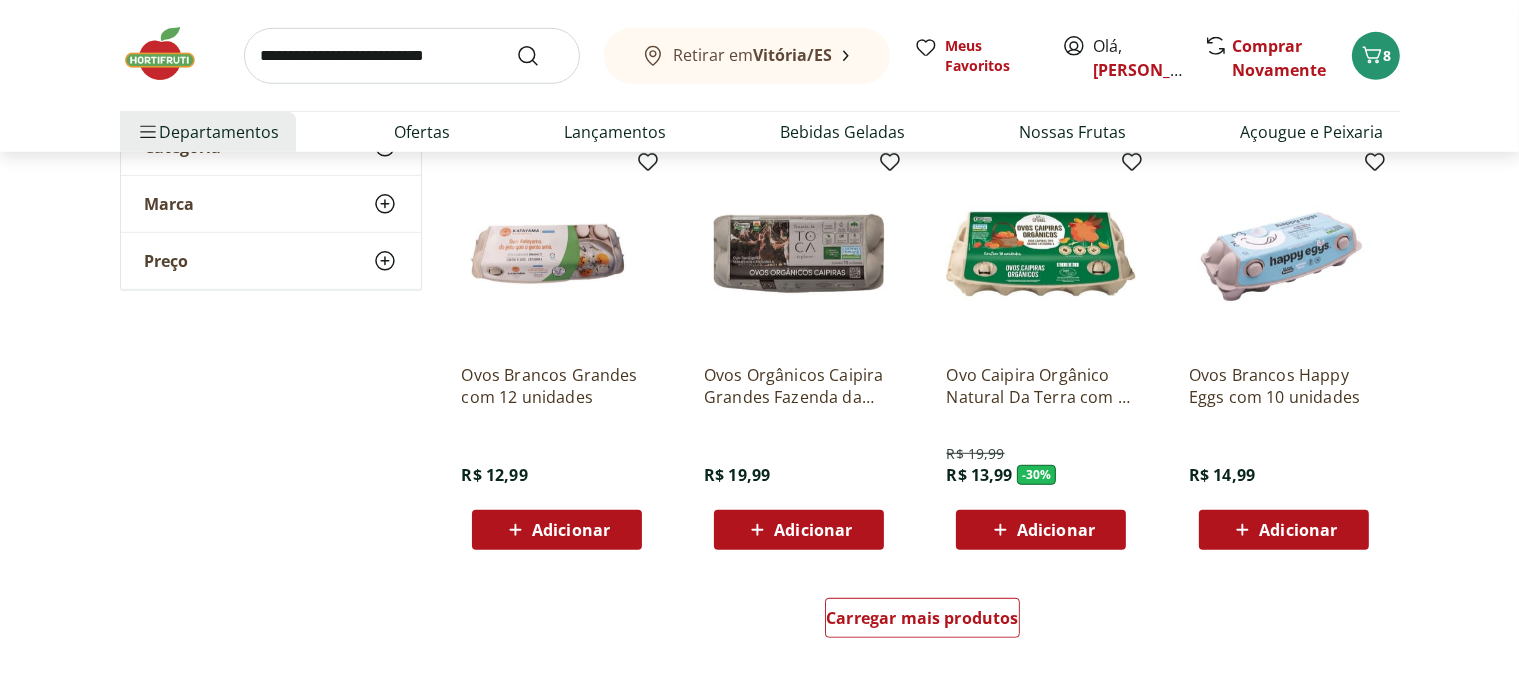 click on "Adicionar" at bounding box center (1056, 530) 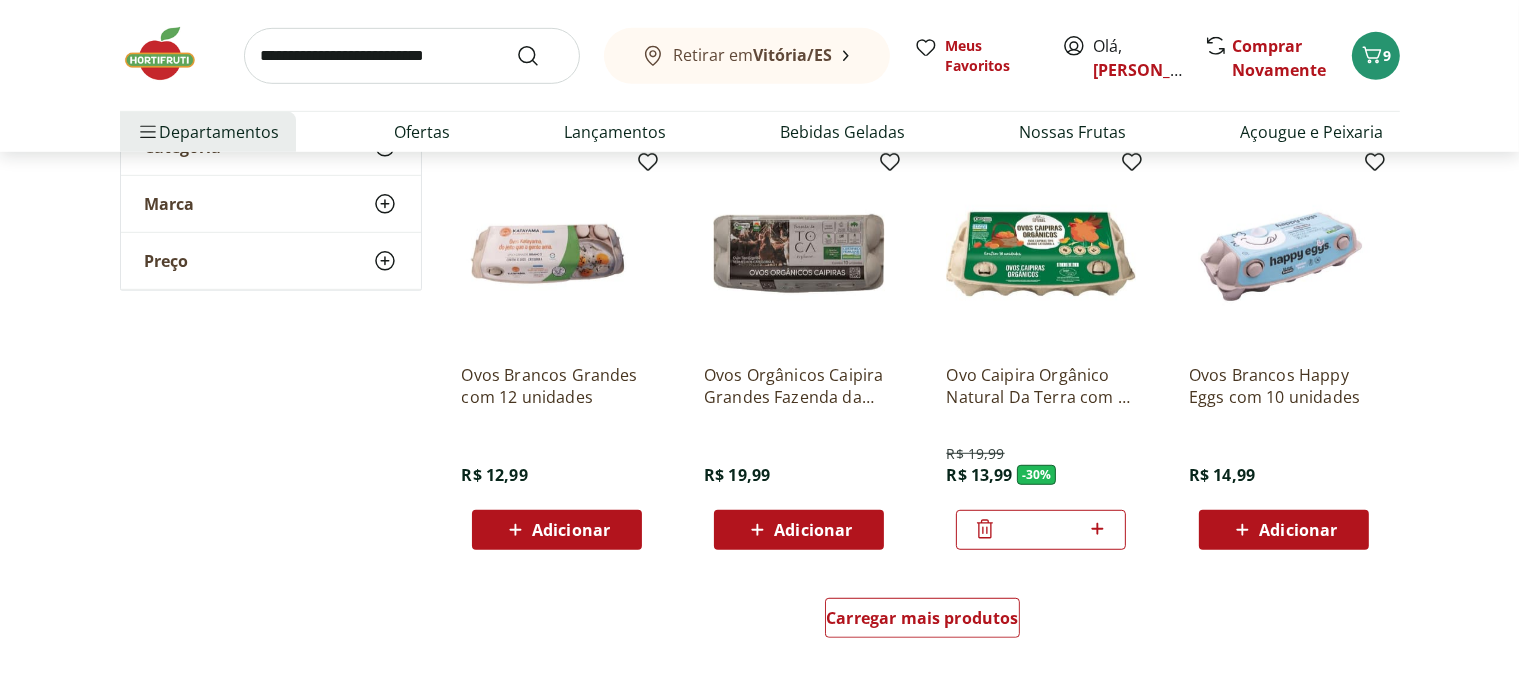 click 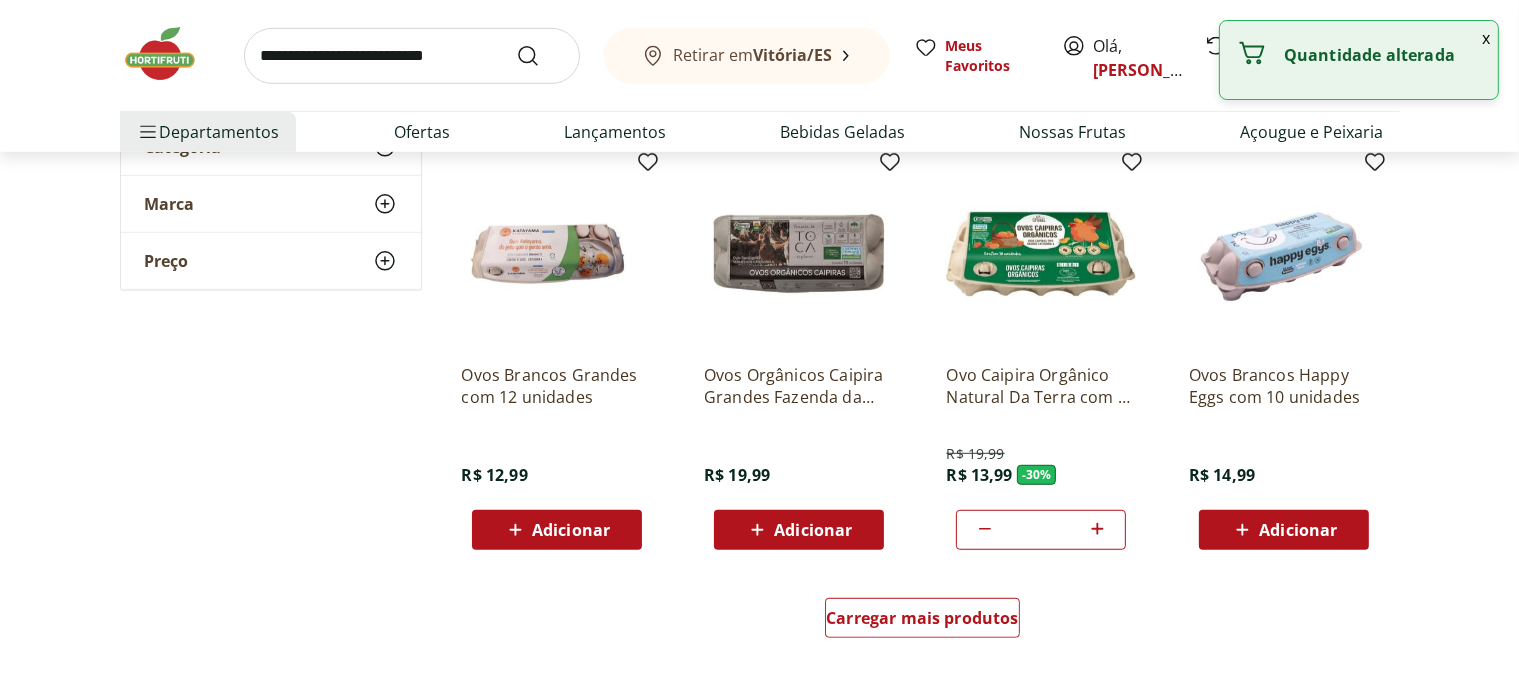scroll, scrollTop: 1196, scrollLeft: 0, axis: vertical 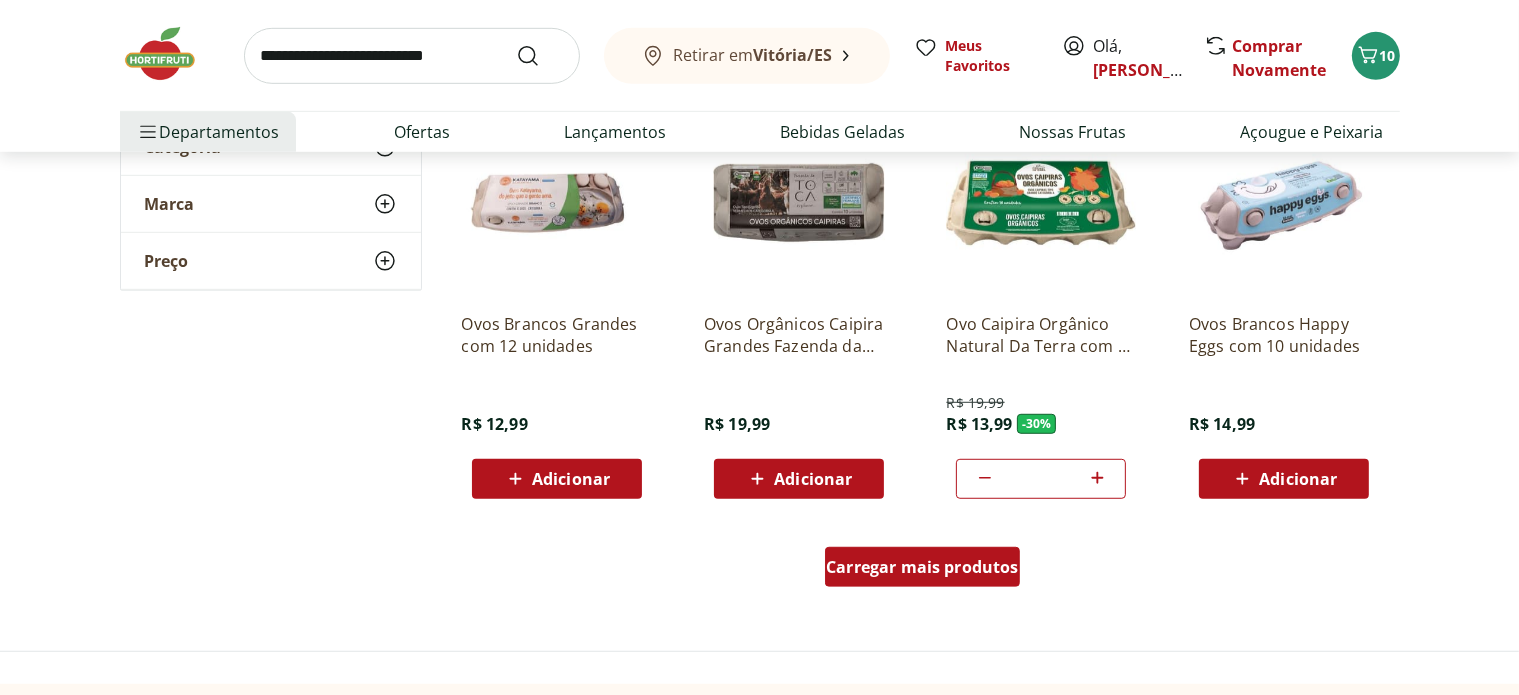 click on "Carregar mais produtos" at bounding box center (922, 567) 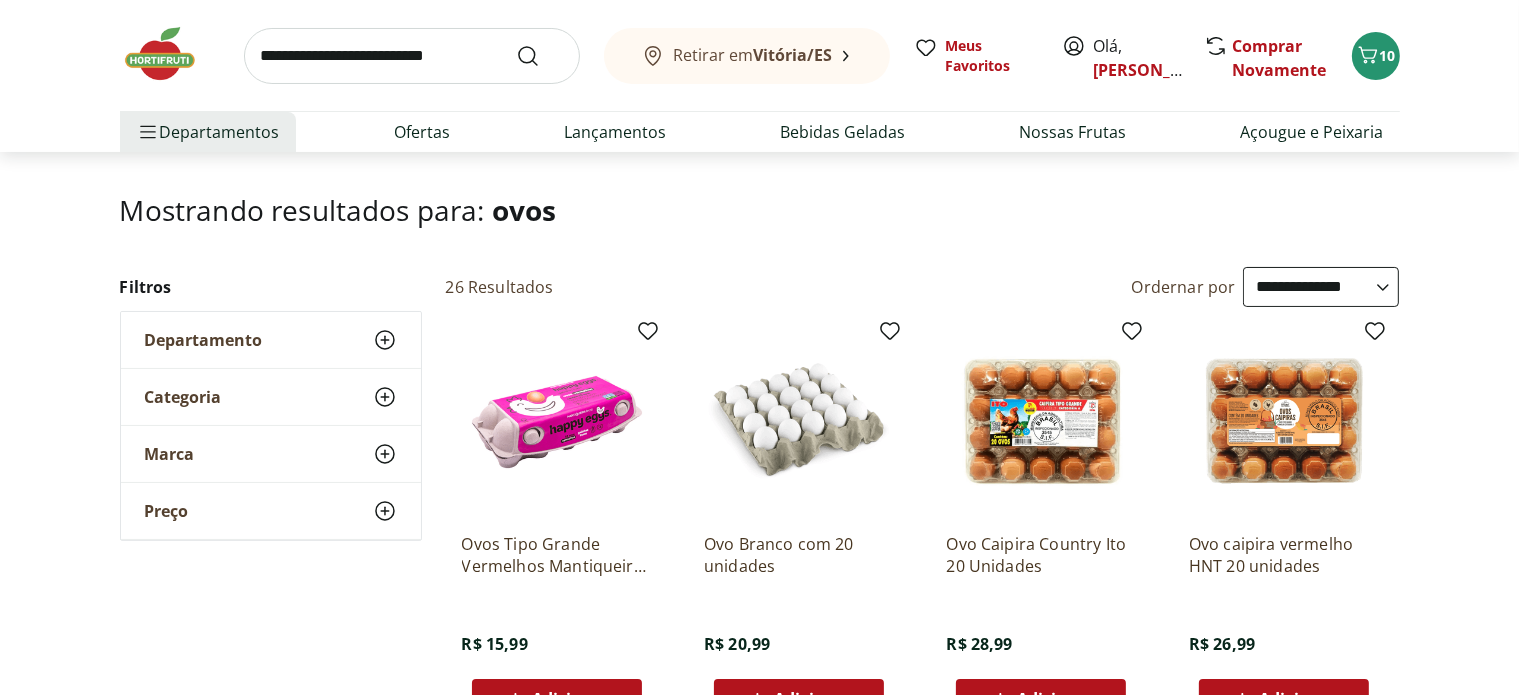 scroll, scrollTop: 0, scrollLeft: 0, axis: both 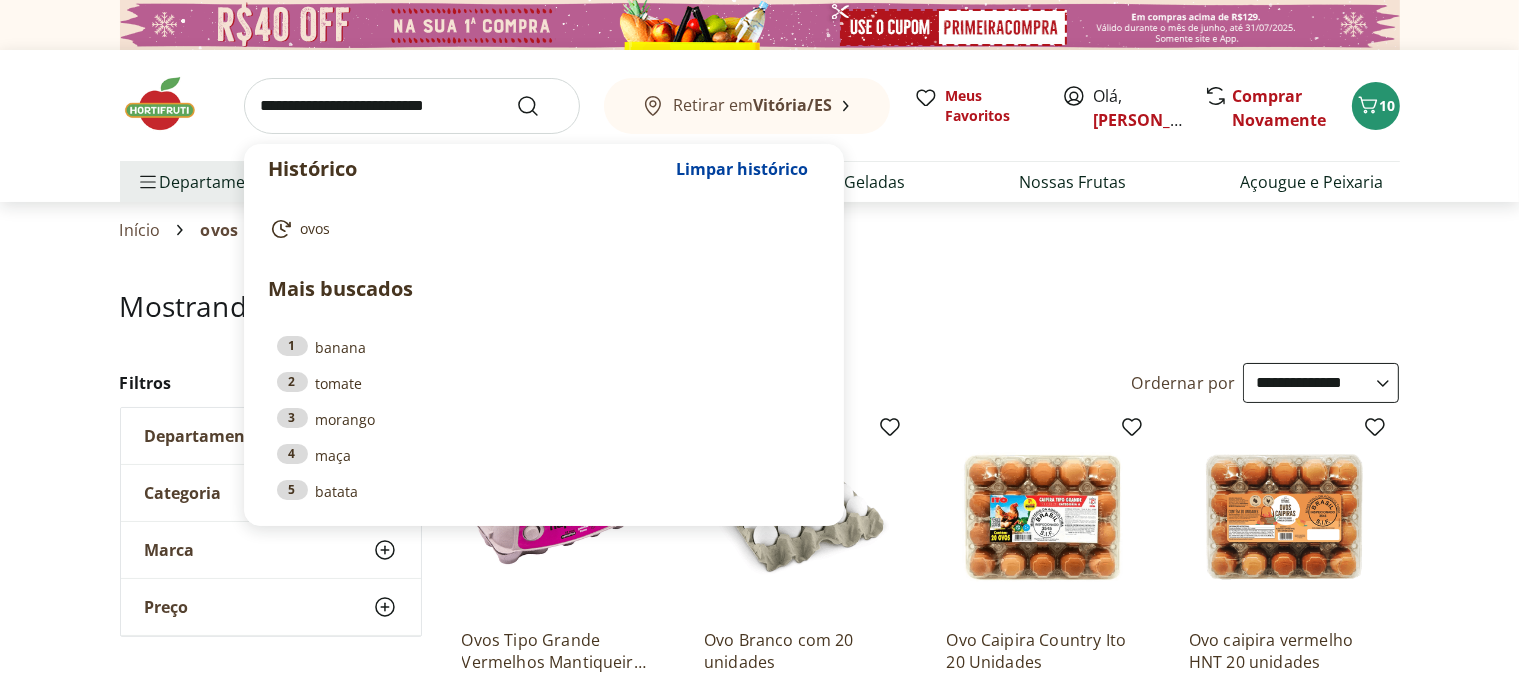 click at bounding box center [412, 106] 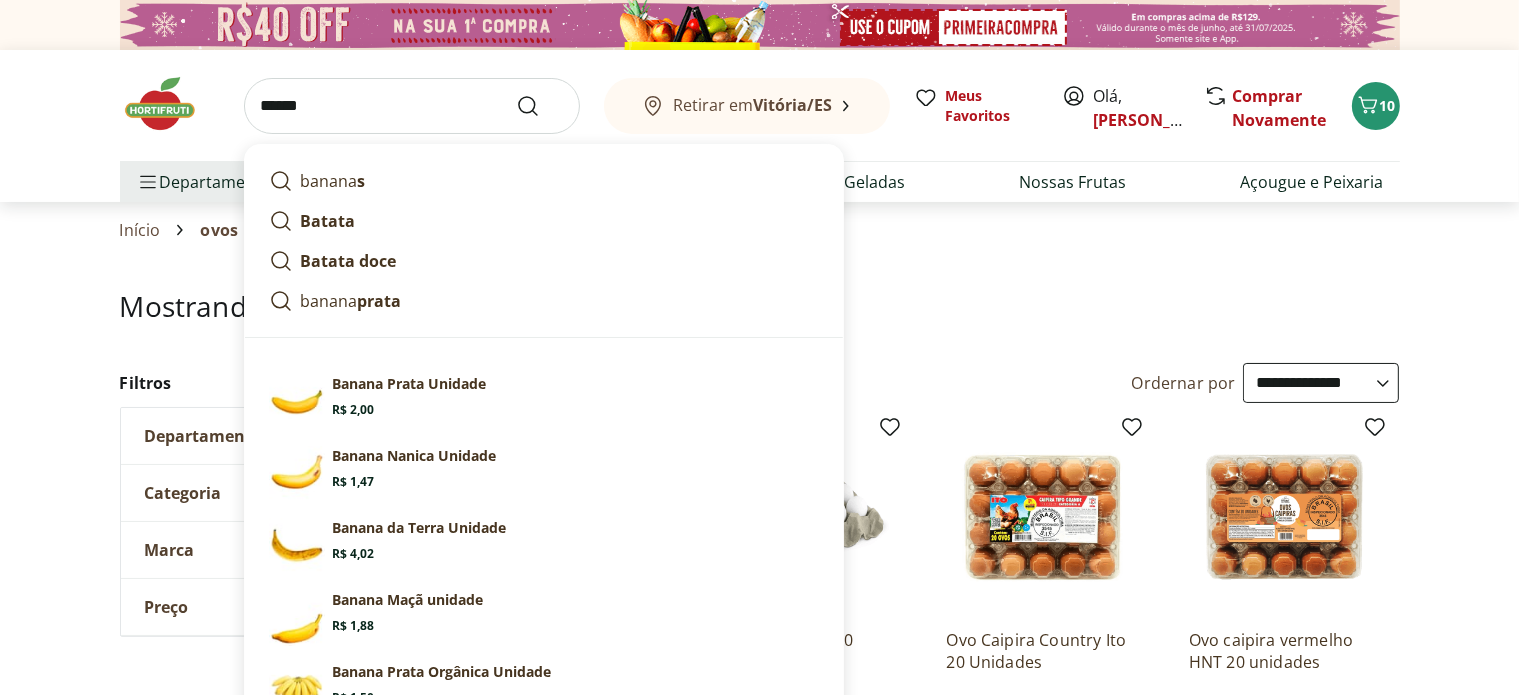 type on "******" 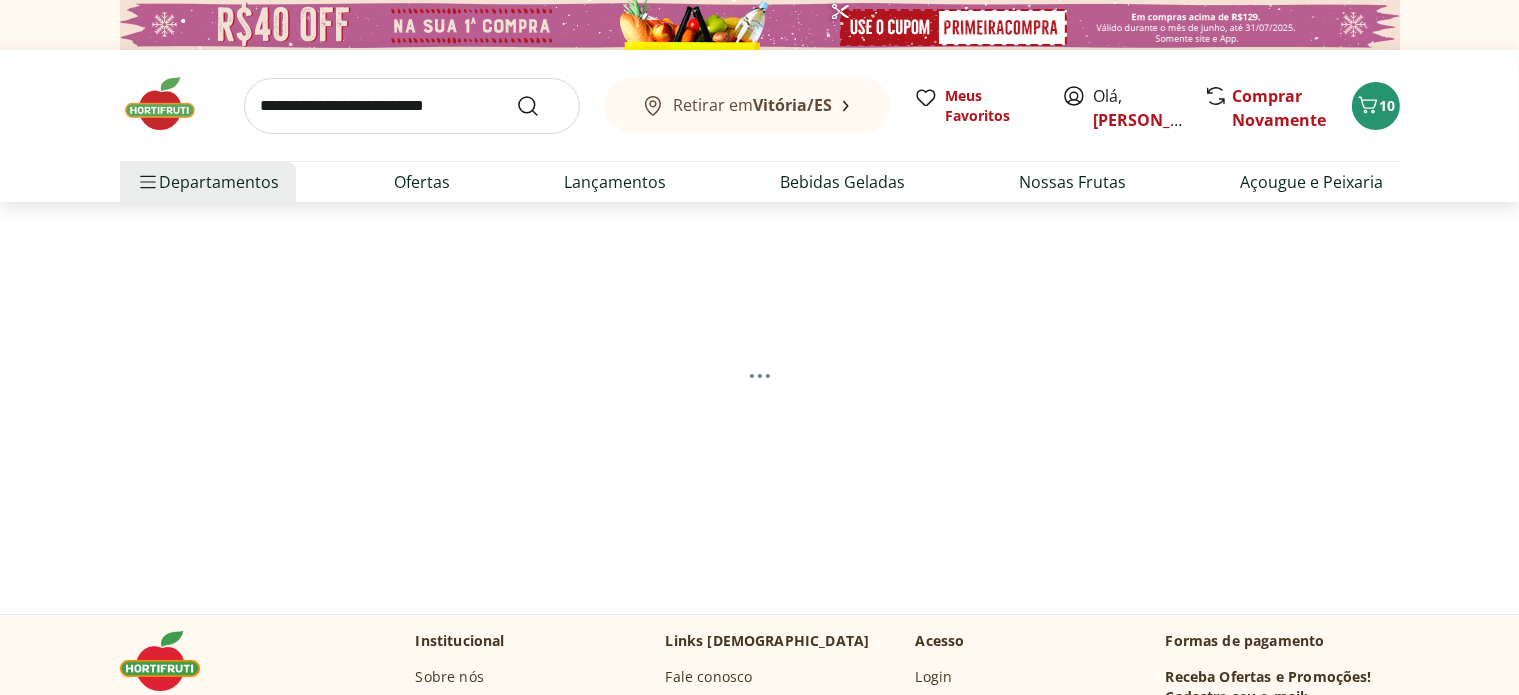 select on "**********" 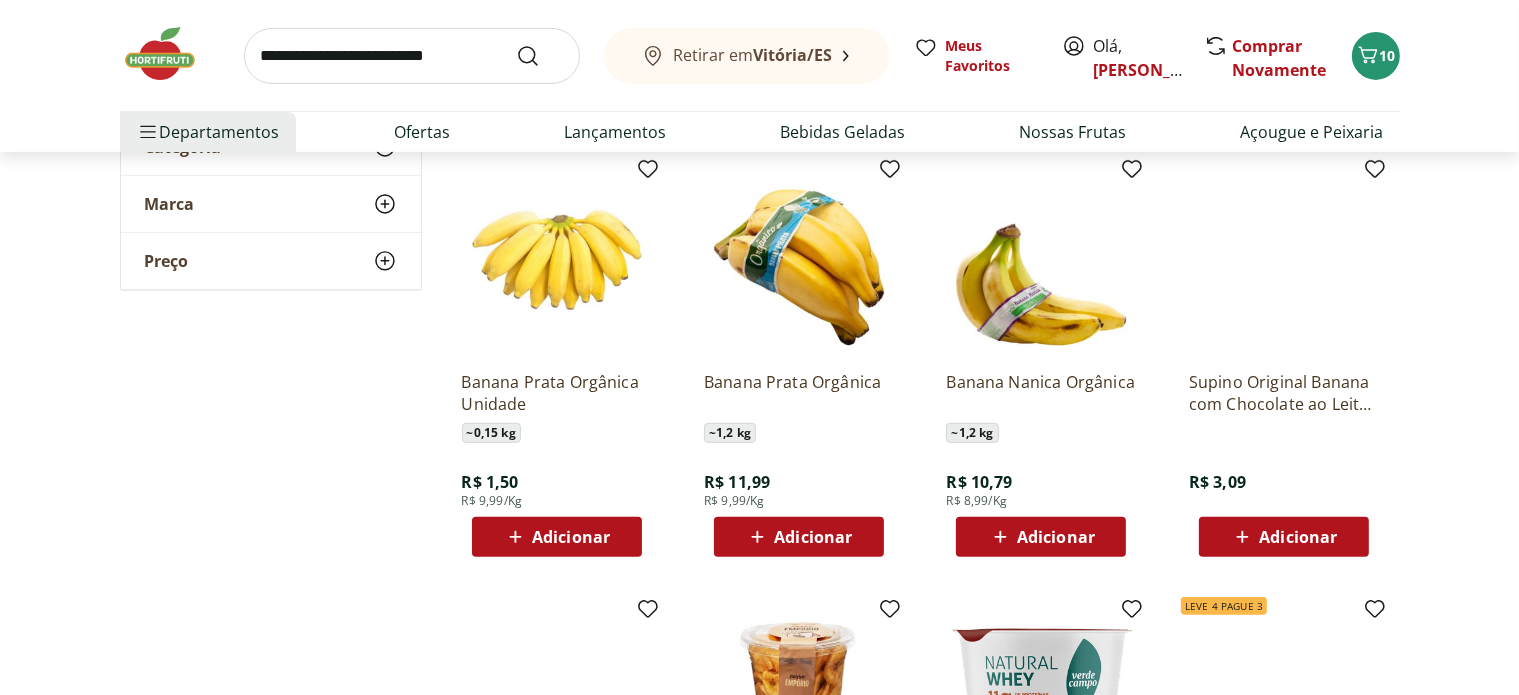 scroll, scrollTop: 712, scrollLeft: 0, axis: vertical 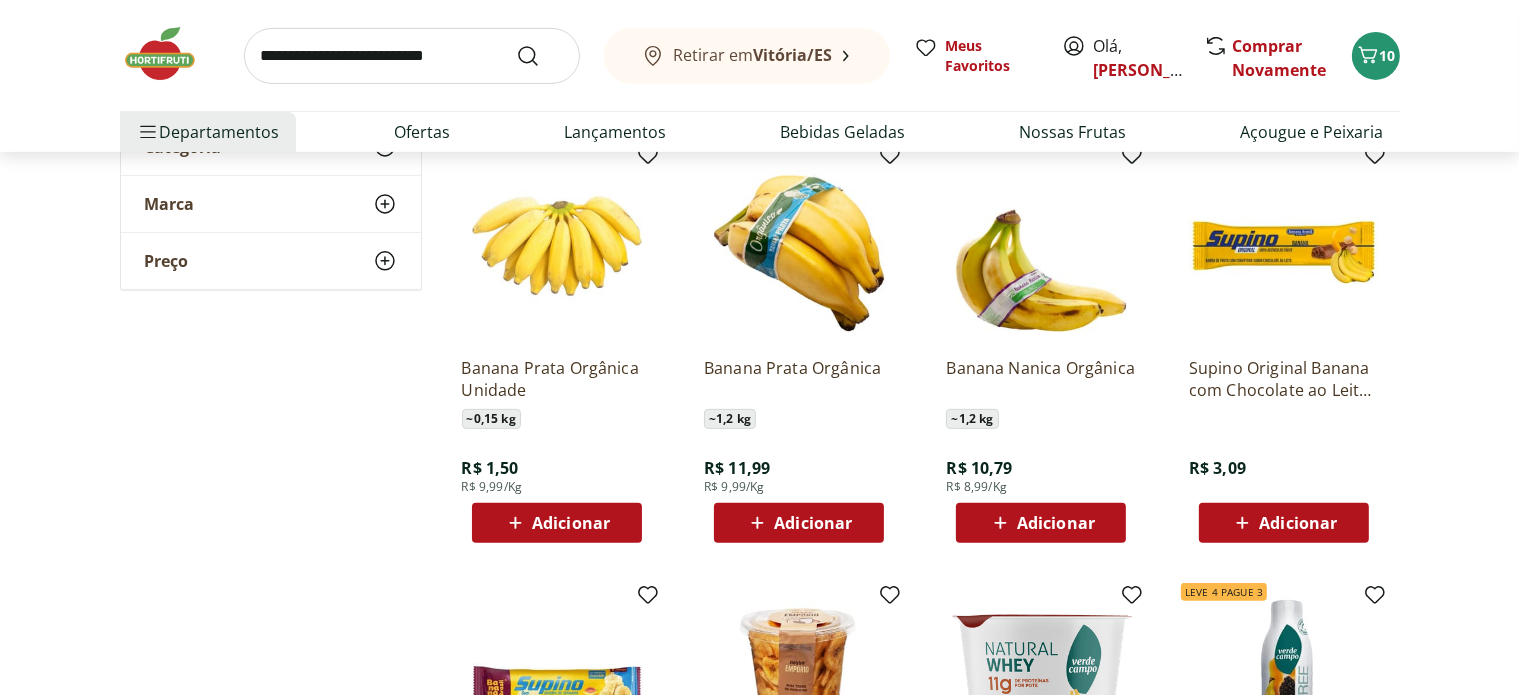 click on "Adicionar" at bounding box center (813, 523) 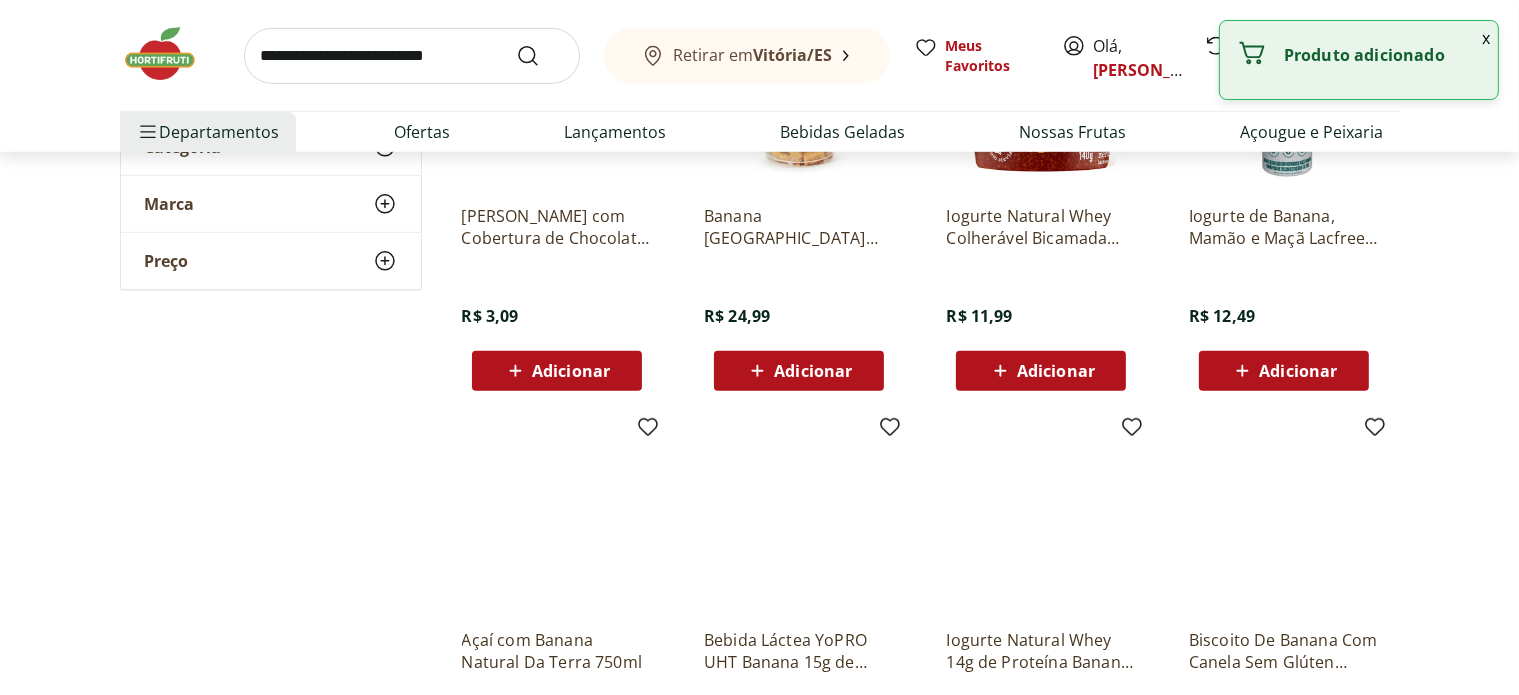 scroll, scrollTop: 1332, scrollLeft: 0, axis: vertical 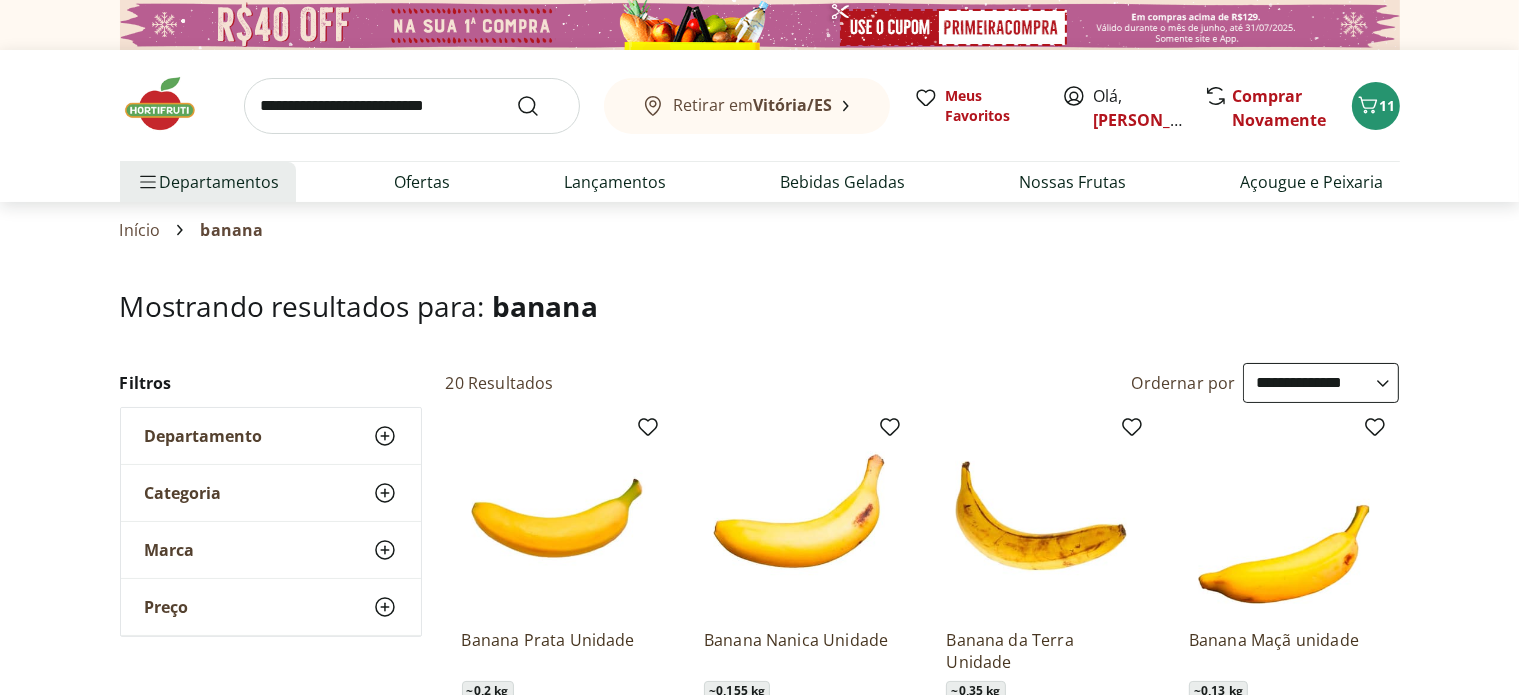 click at bounding box center [412, 106] 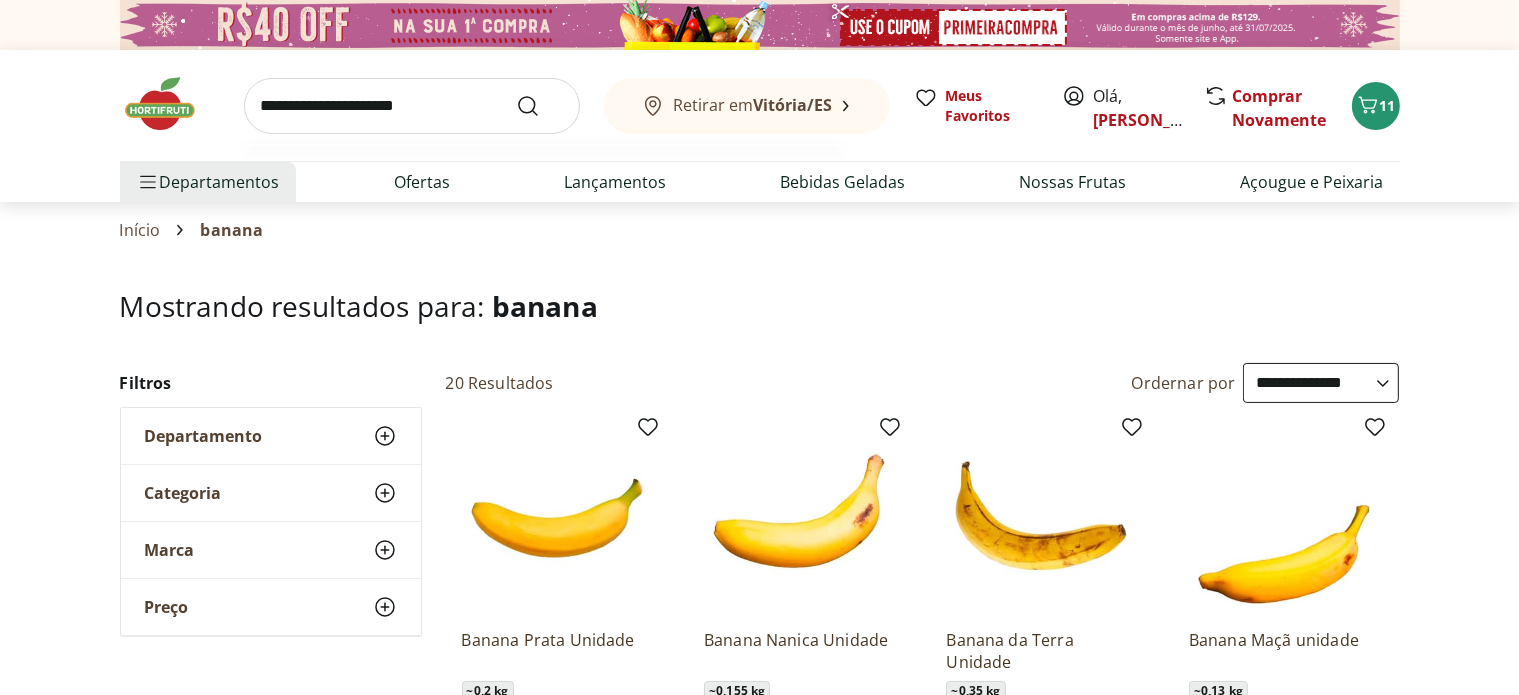 type on "**********" 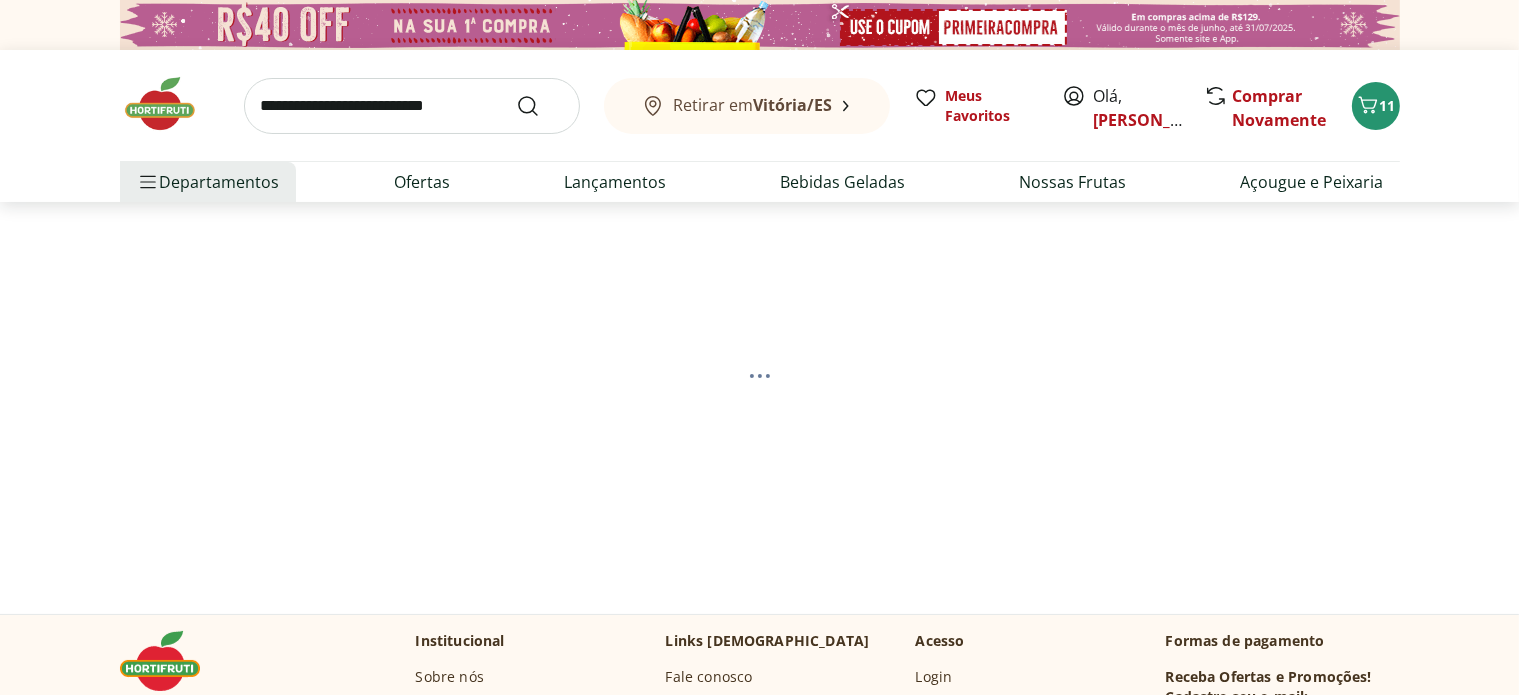 select on "**********" 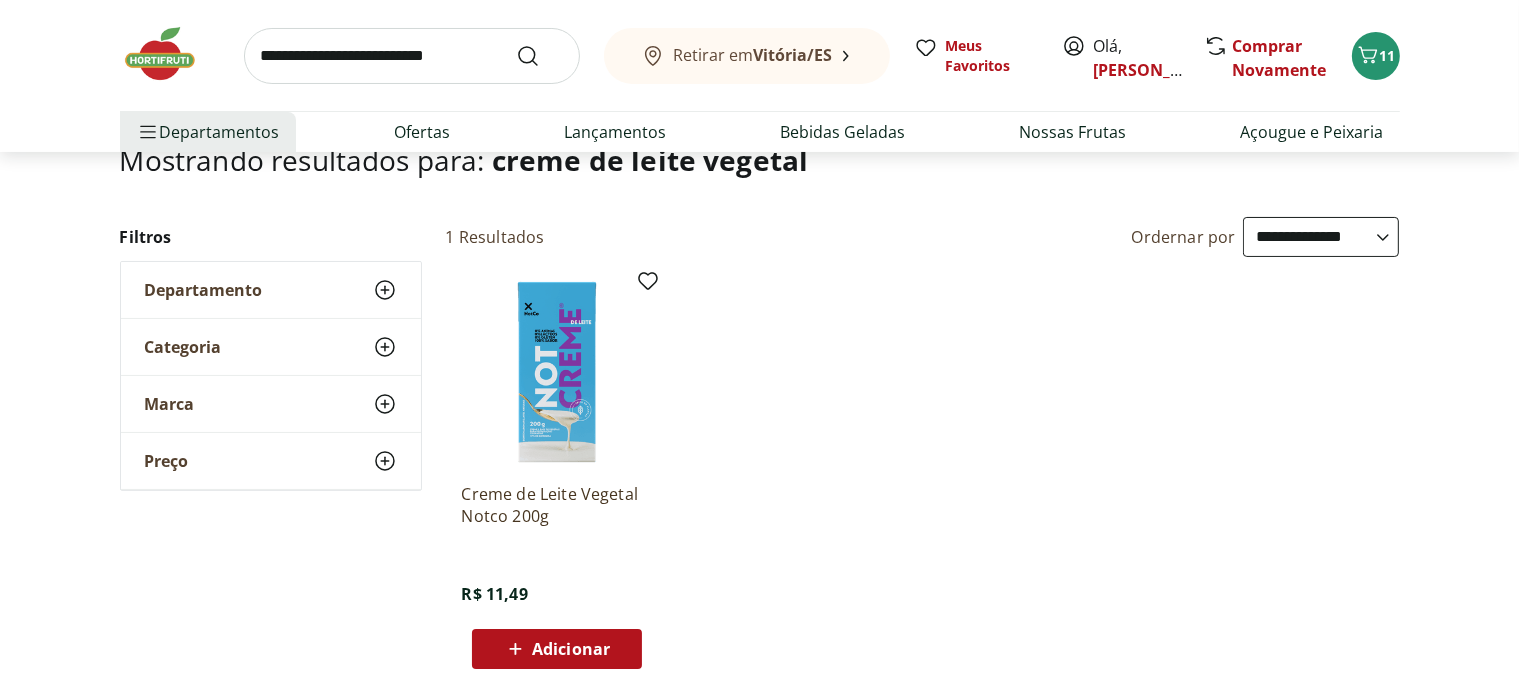scroll, scrollTop: 151, scrollLeft: 0, axis: vertical 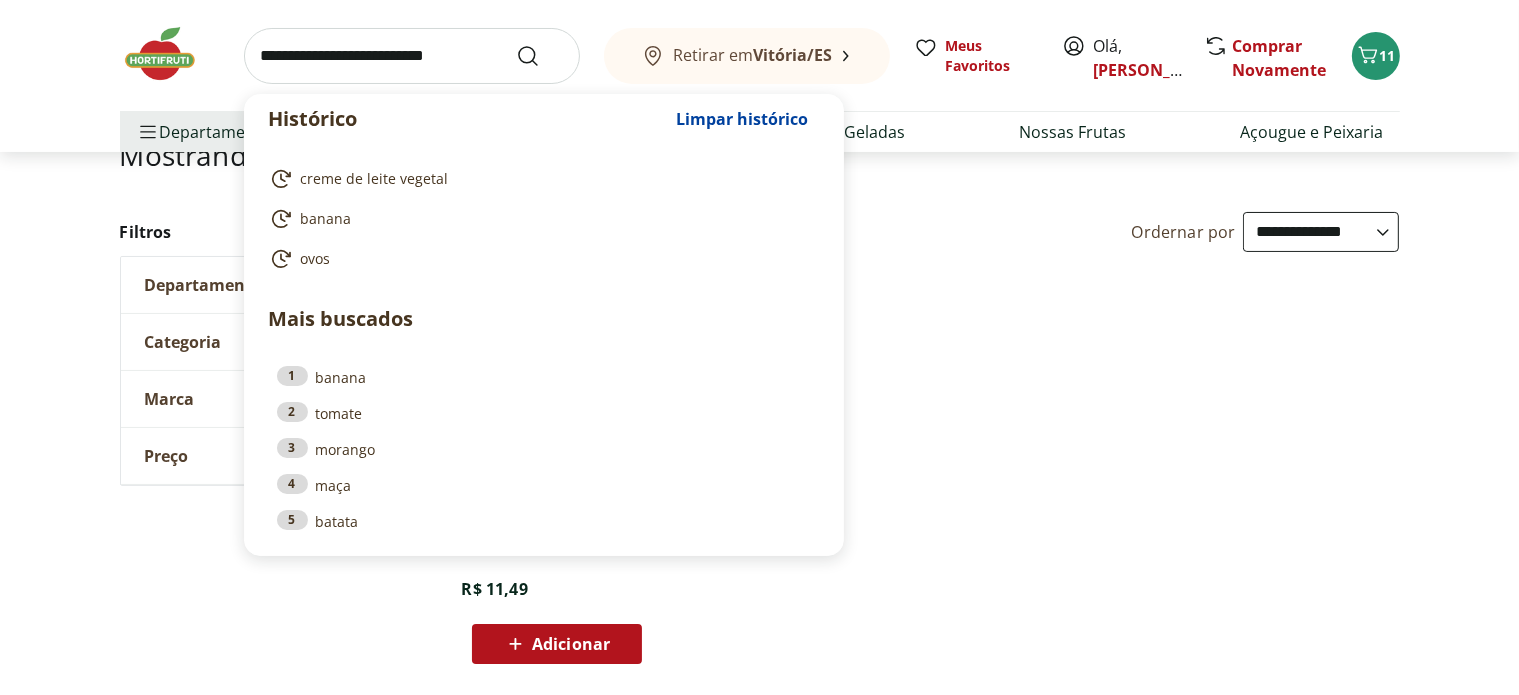 click at bounding box center (412, 56) 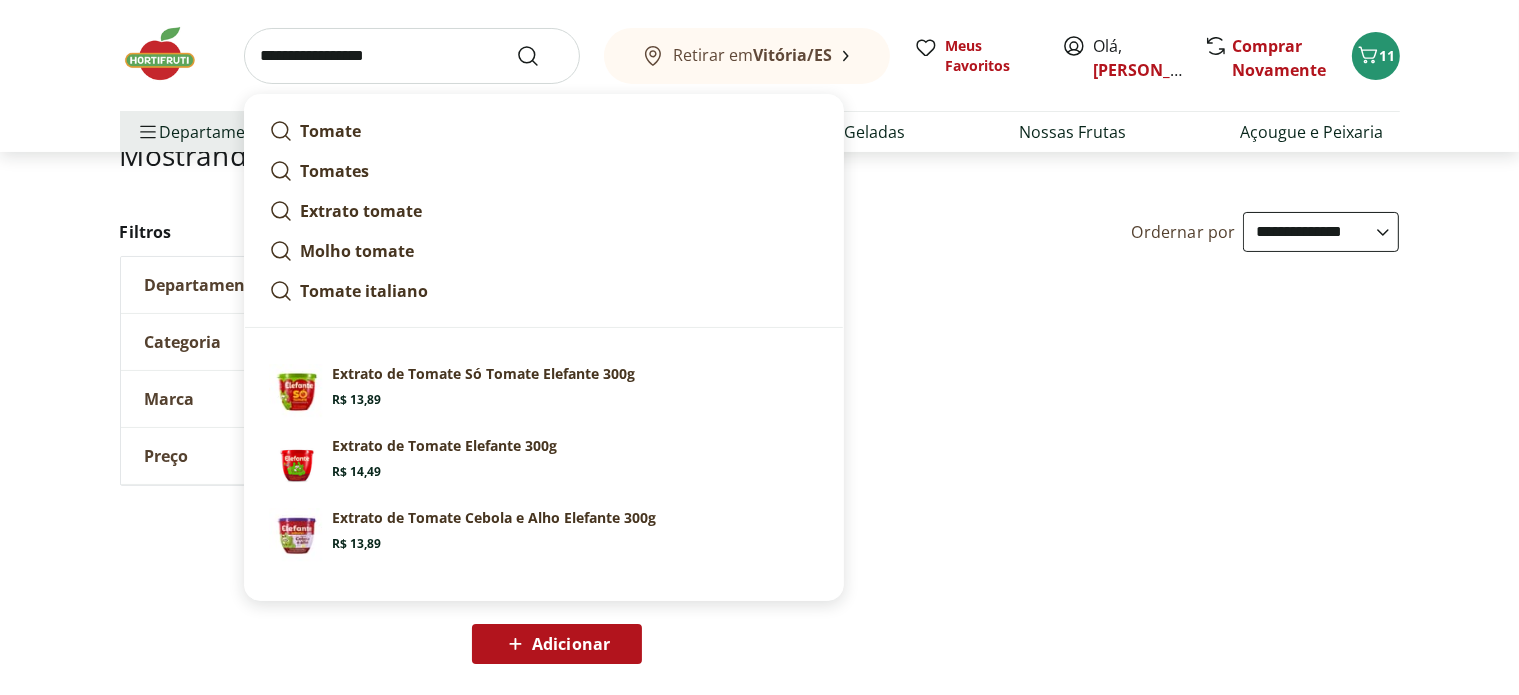 type on "**********" 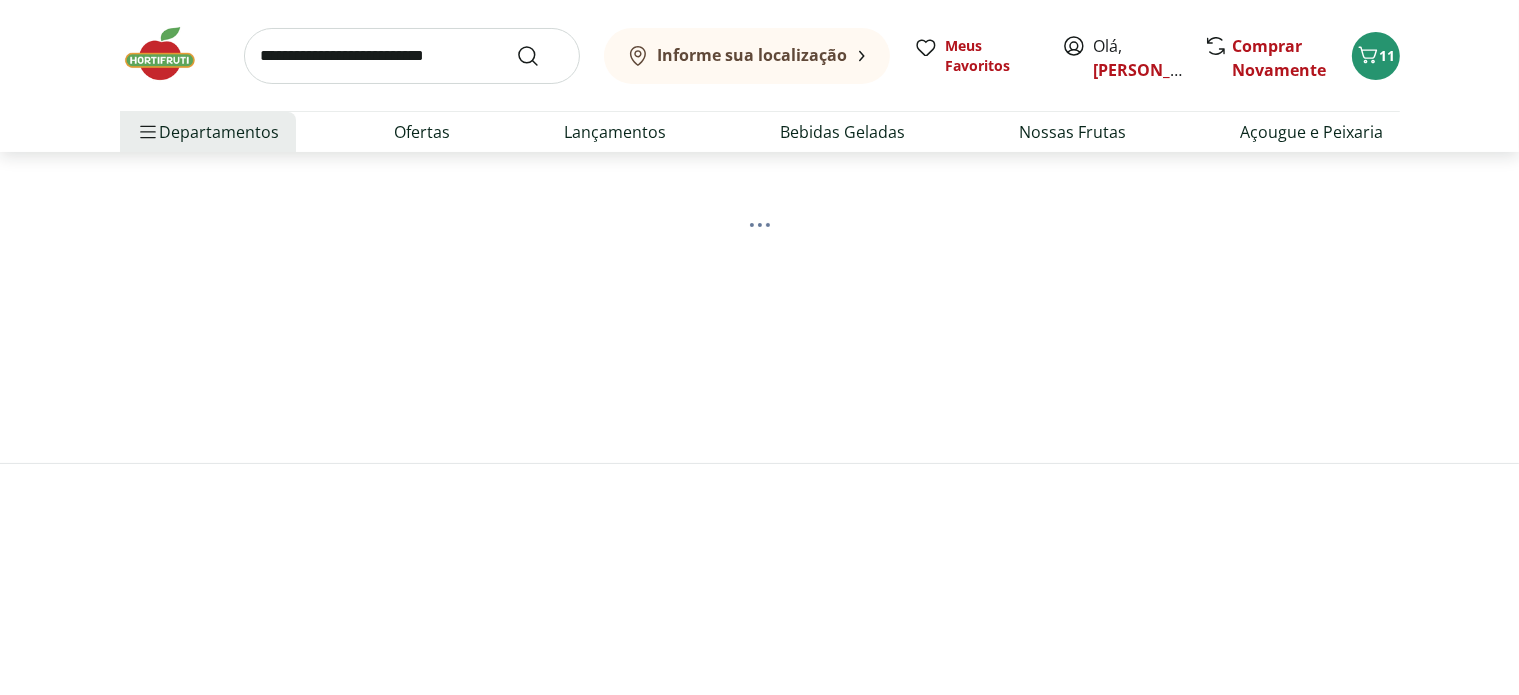 scroll, scrollTop: 0, scrollLeft: 0, axis: both 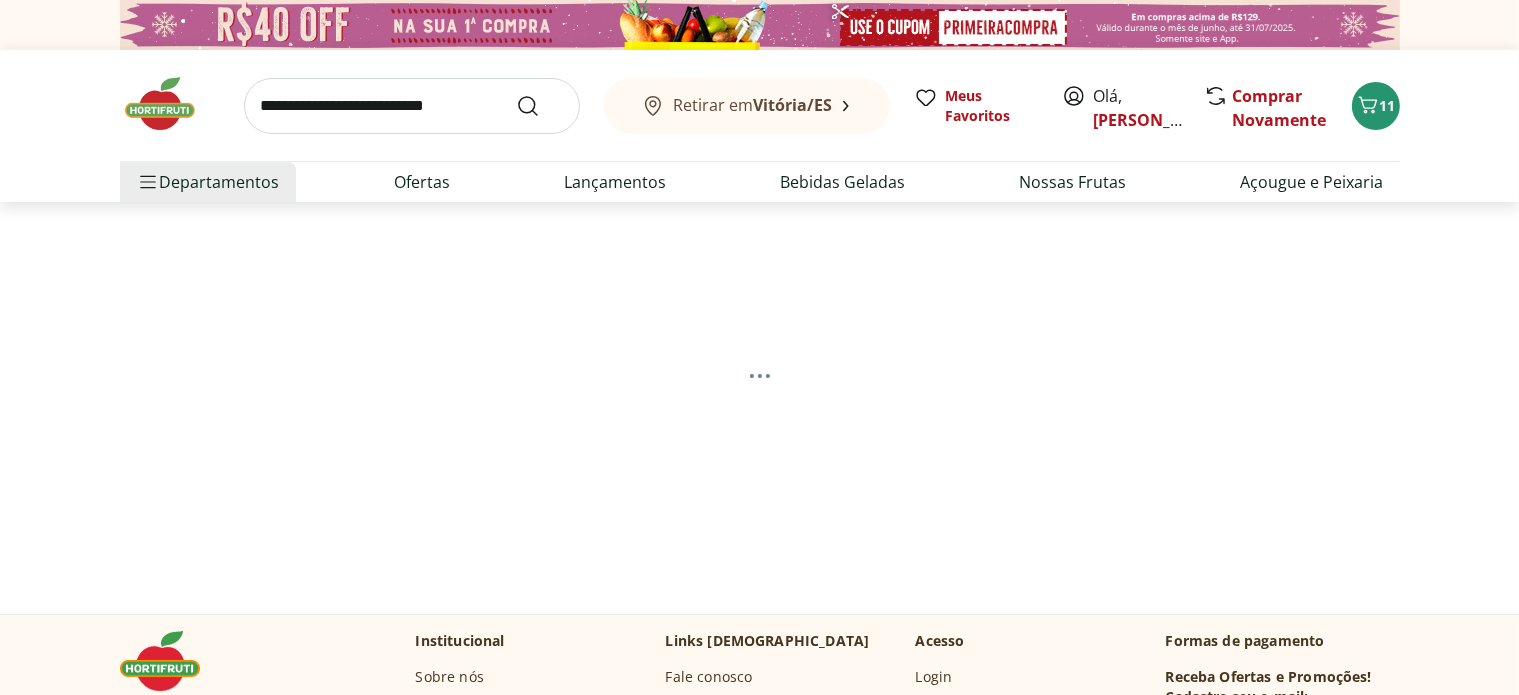 select on "**********" 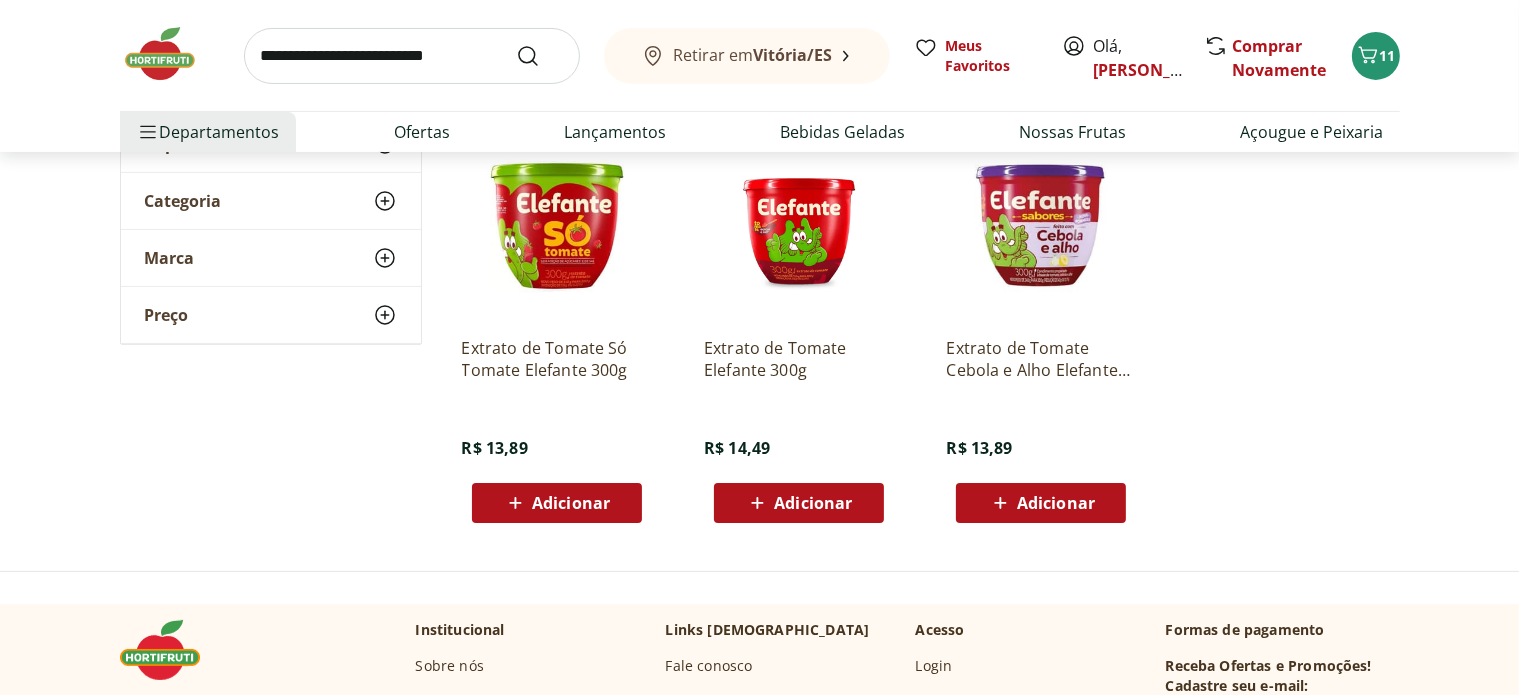 scroll, scrollTop: 0, scrollLeft: 0, axis: both 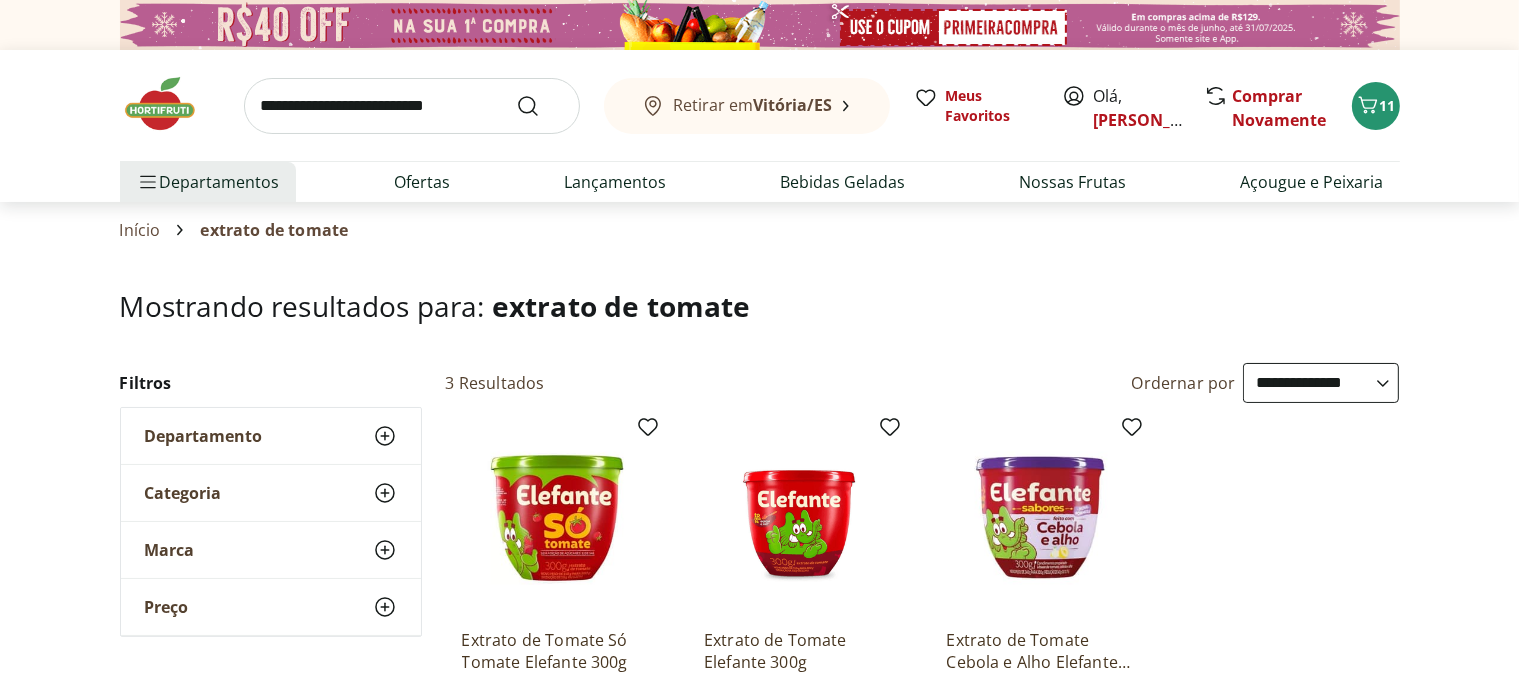 click at bounding box center (412, 106) 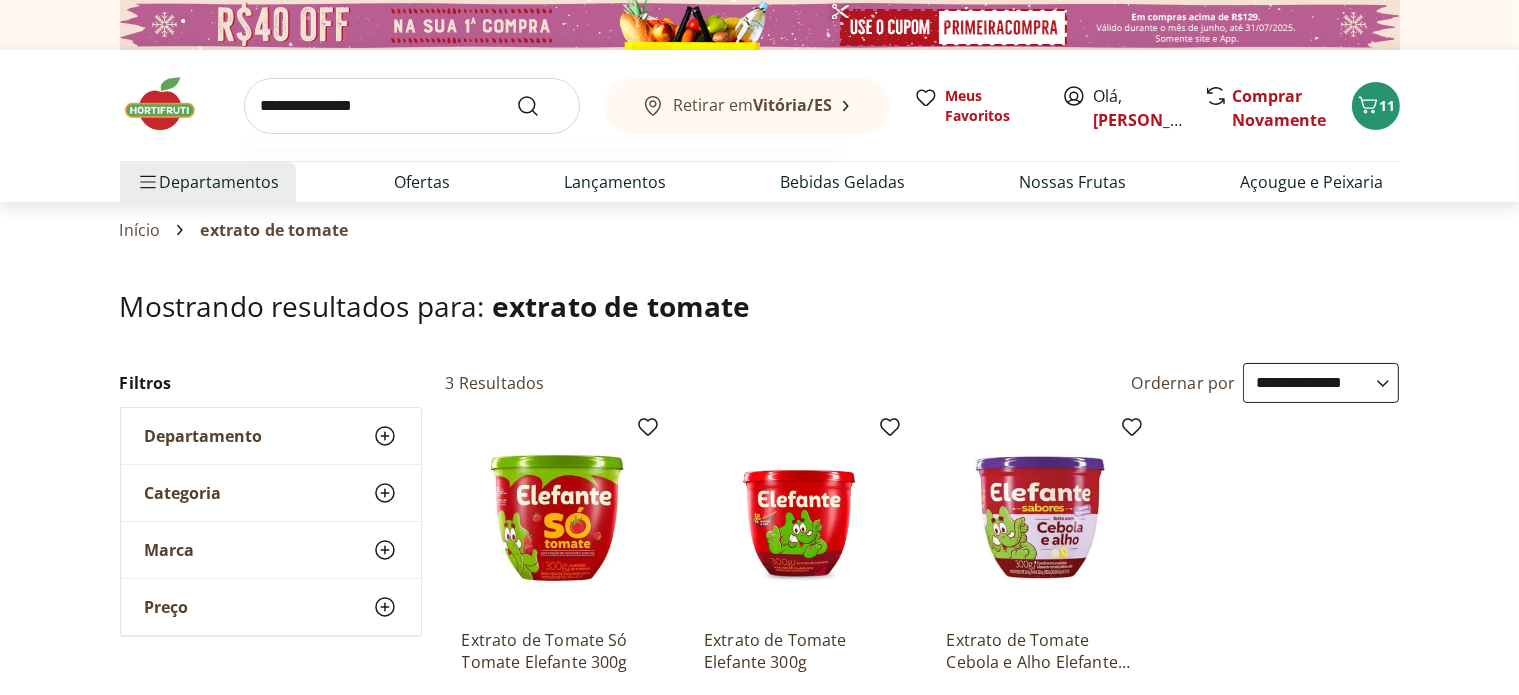 type on "**********" 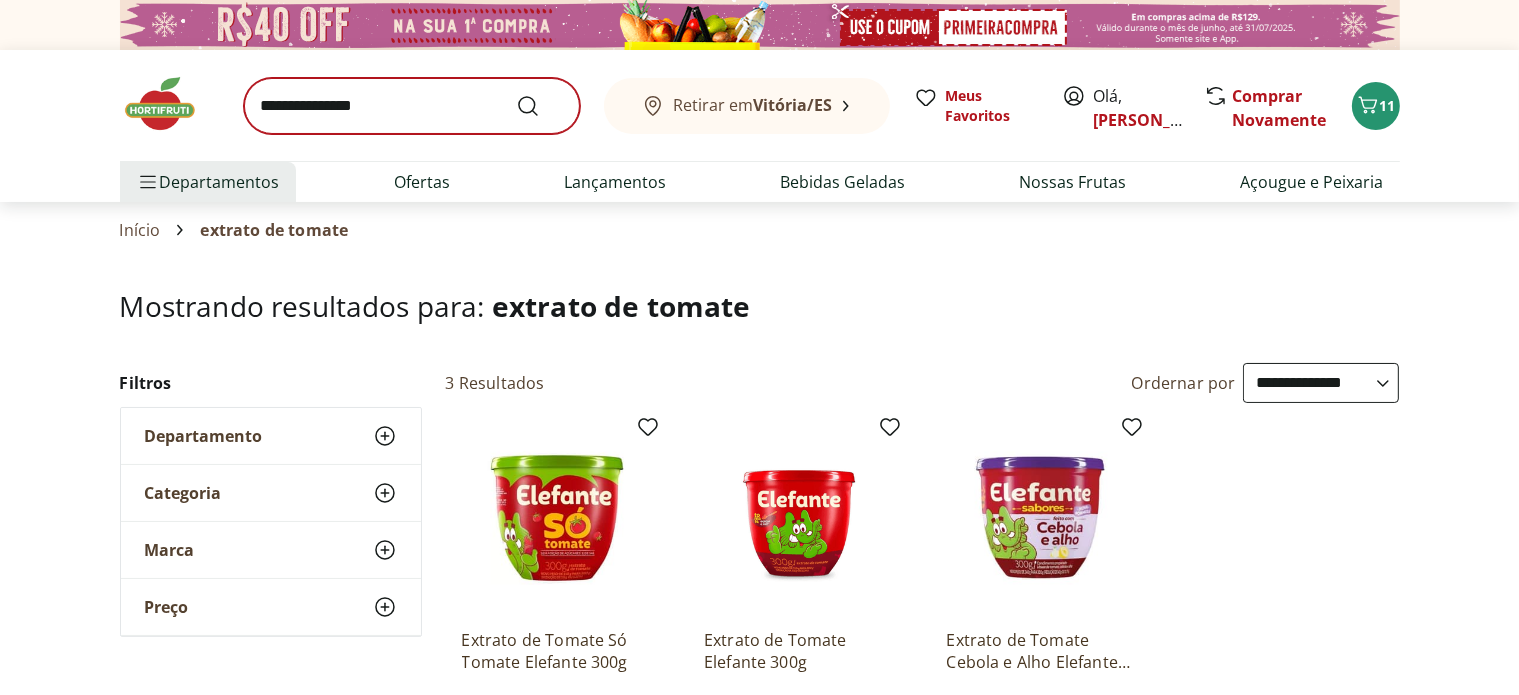scroll, scrollTop: 0, scrollLeft: 0, axis: both 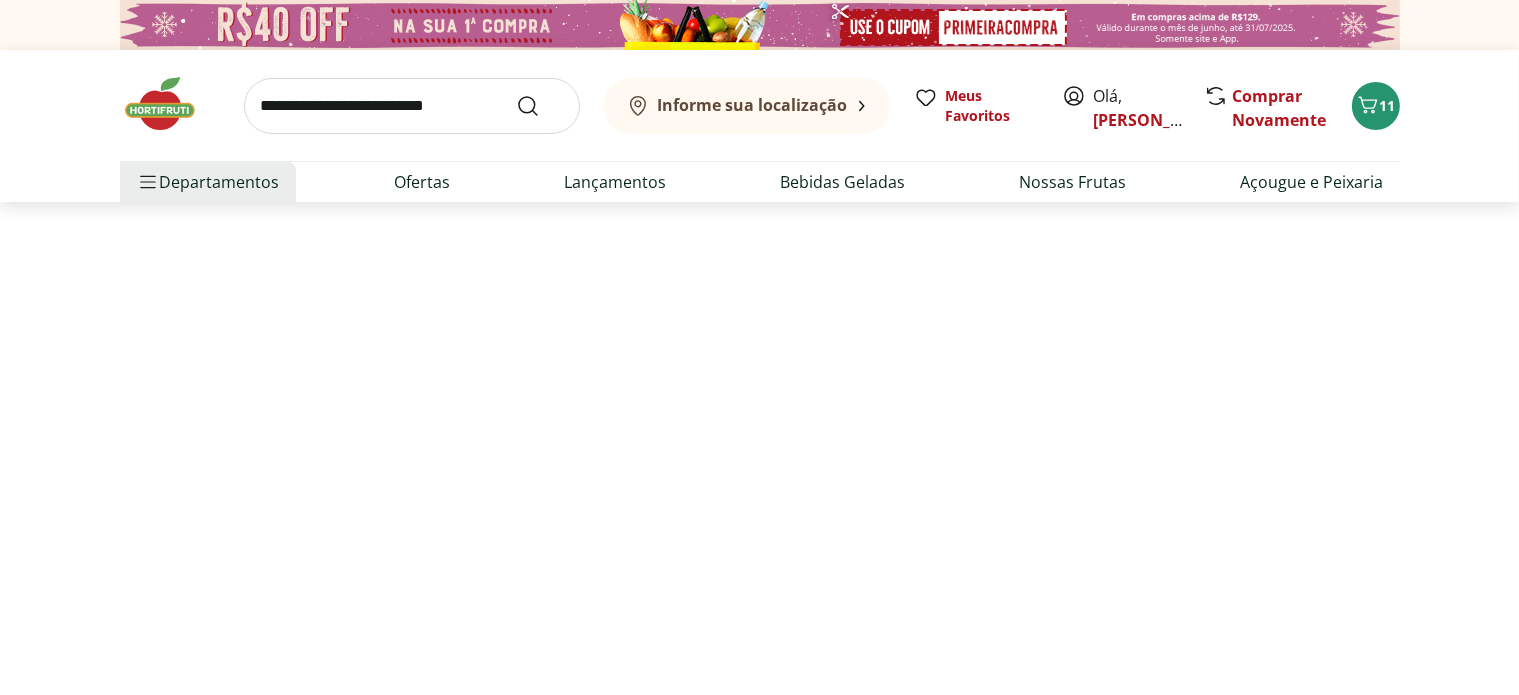 select on "**********" 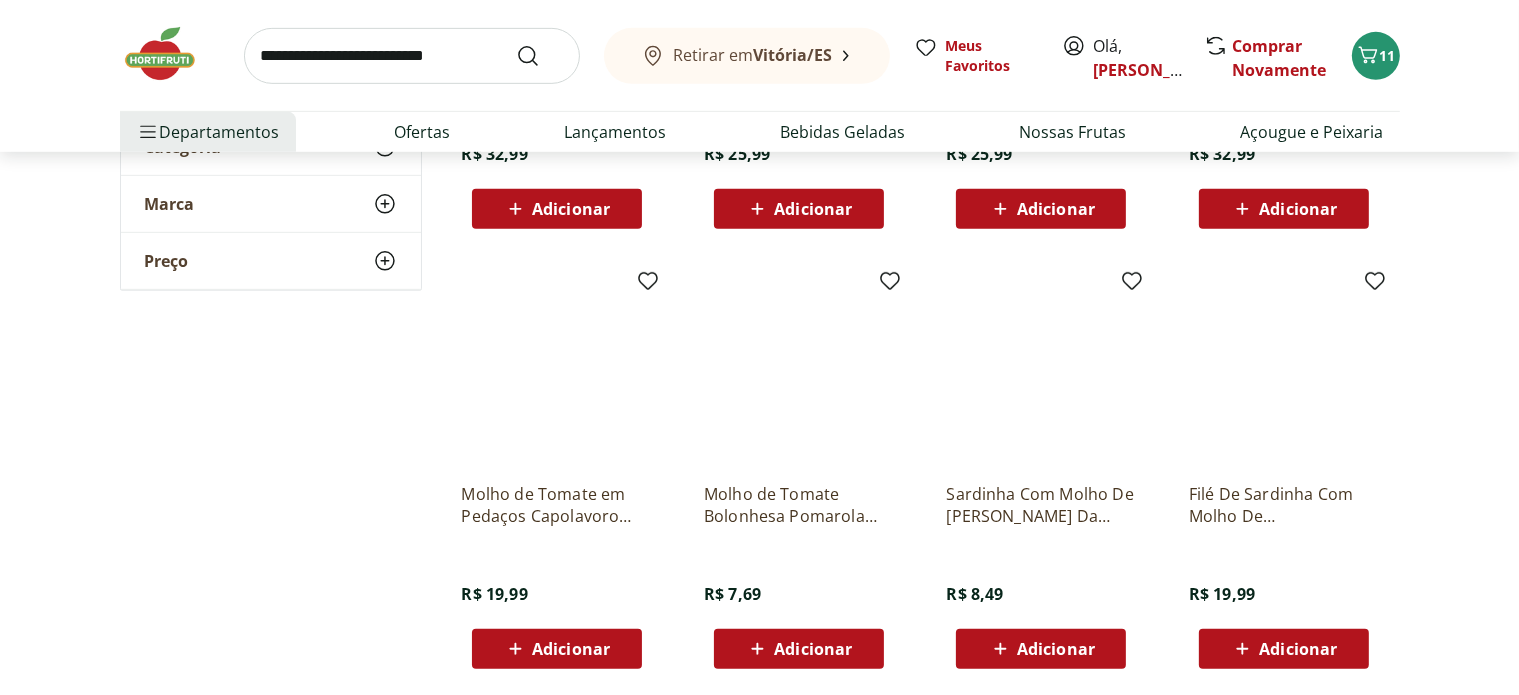 scroll, scrollTop: 1038, scrollLeft: 0, axis: vertical 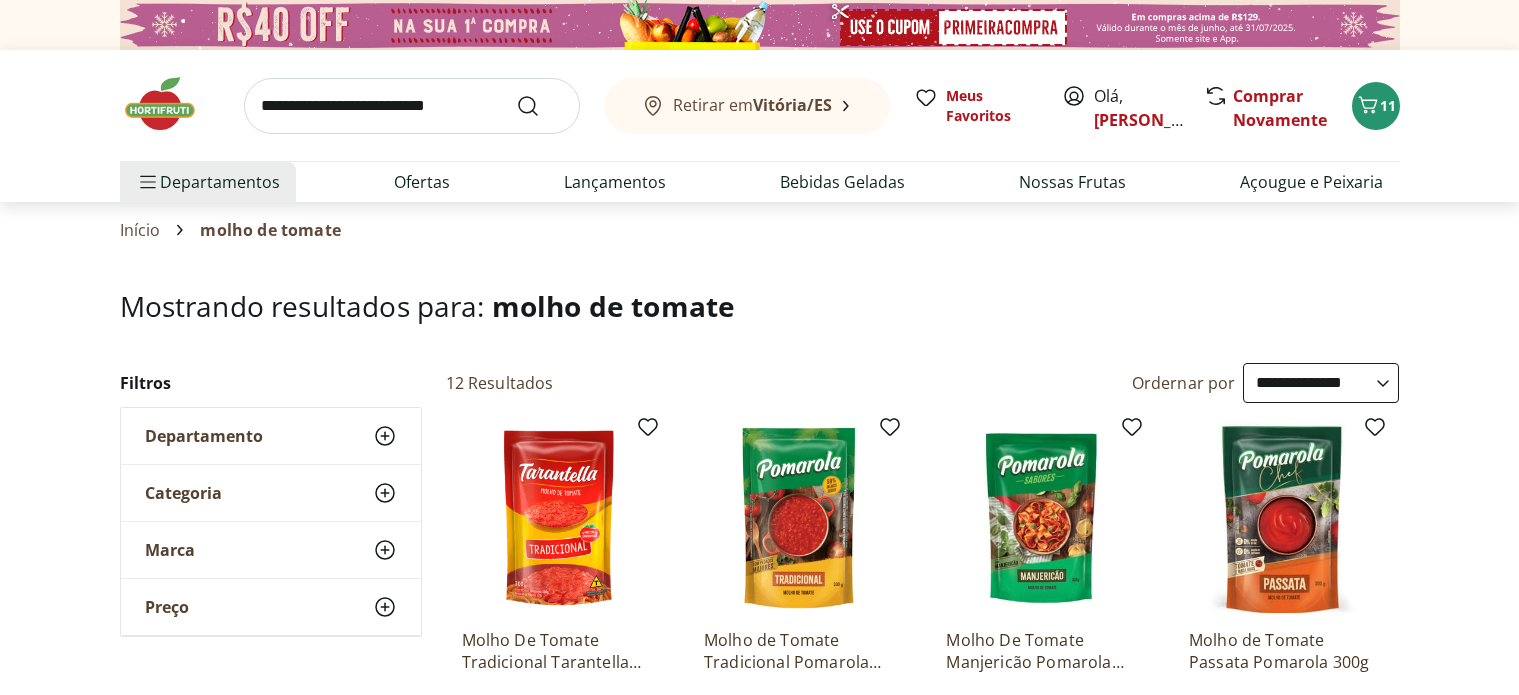 select on "**********" 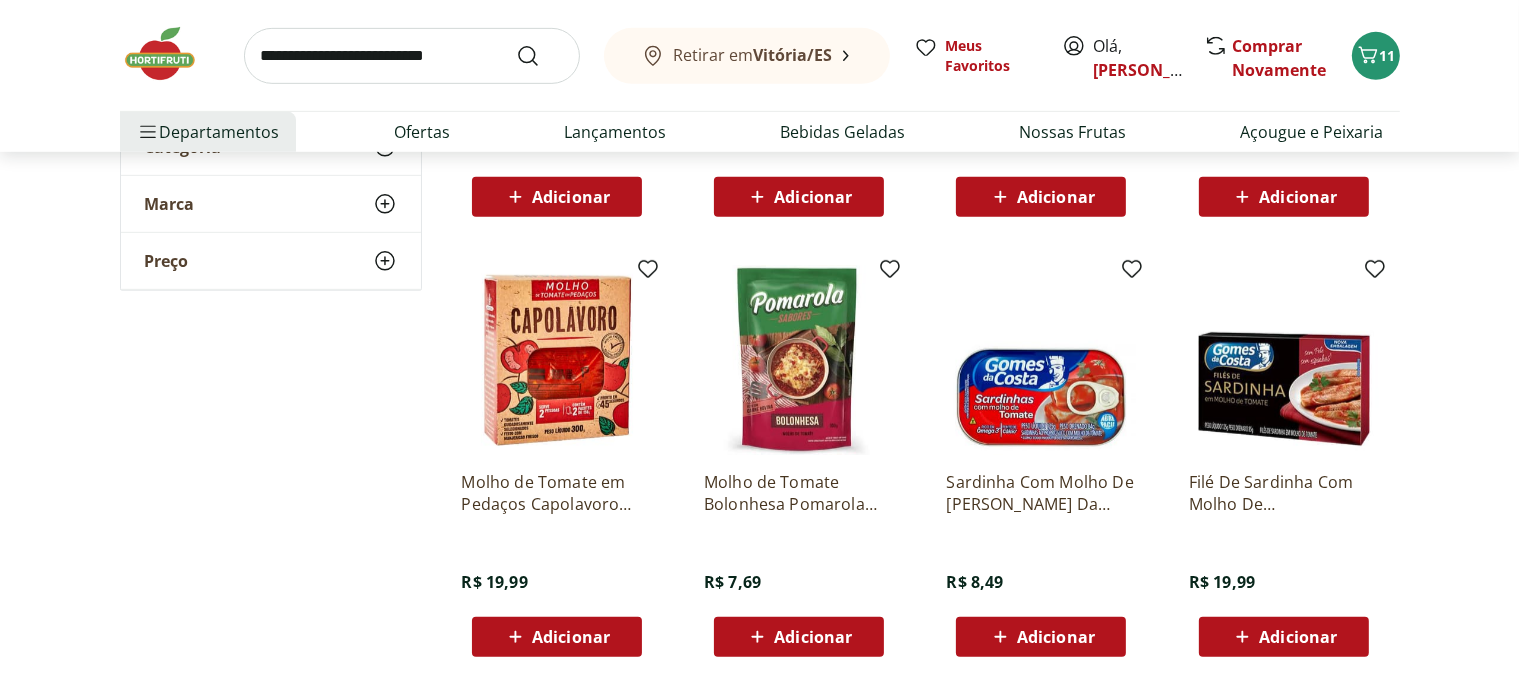 scroll, scrollTop: 0, scrollLeft: 0, axis: both 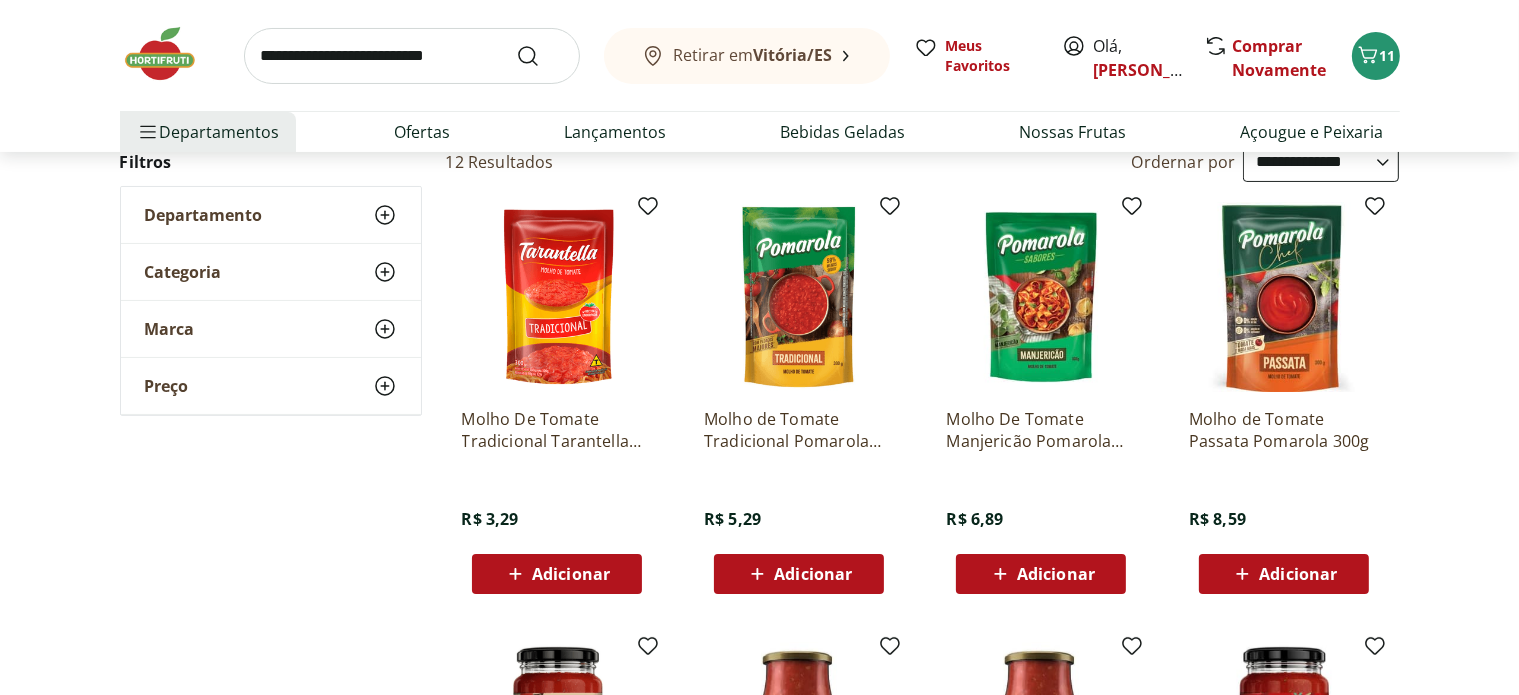 click on "Adicionar" at bounding box center [571, 574] 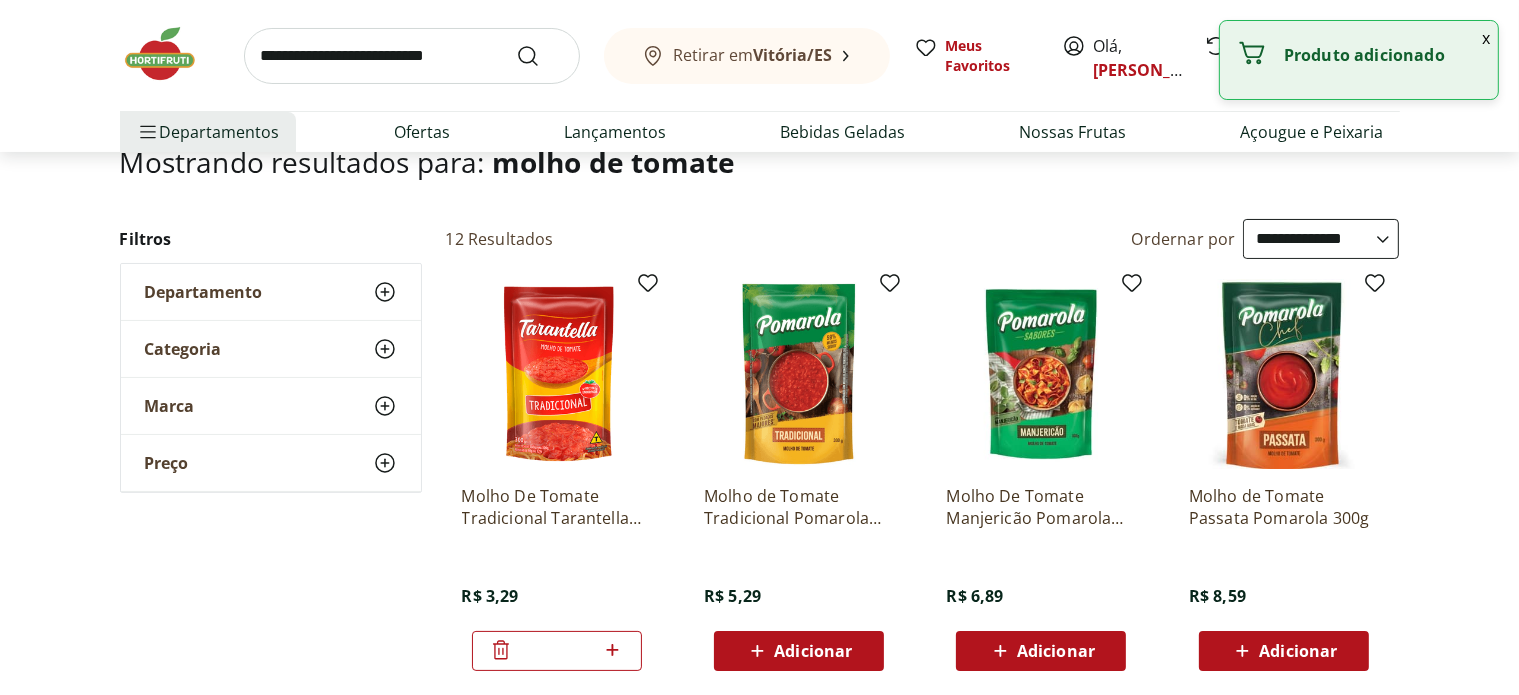 scroll, scrollTop: 0, scrollLeft: 0, axis: both 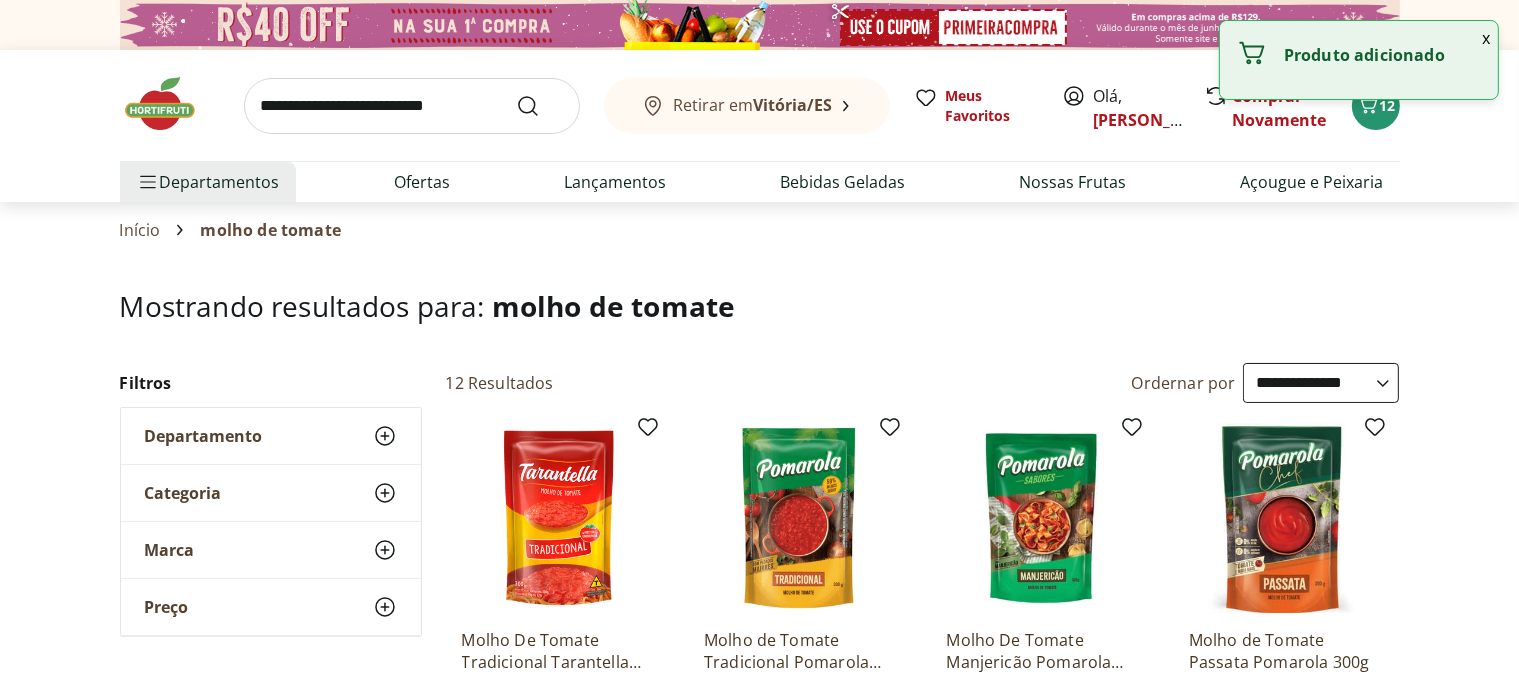 click at bounding box center (412, 106) 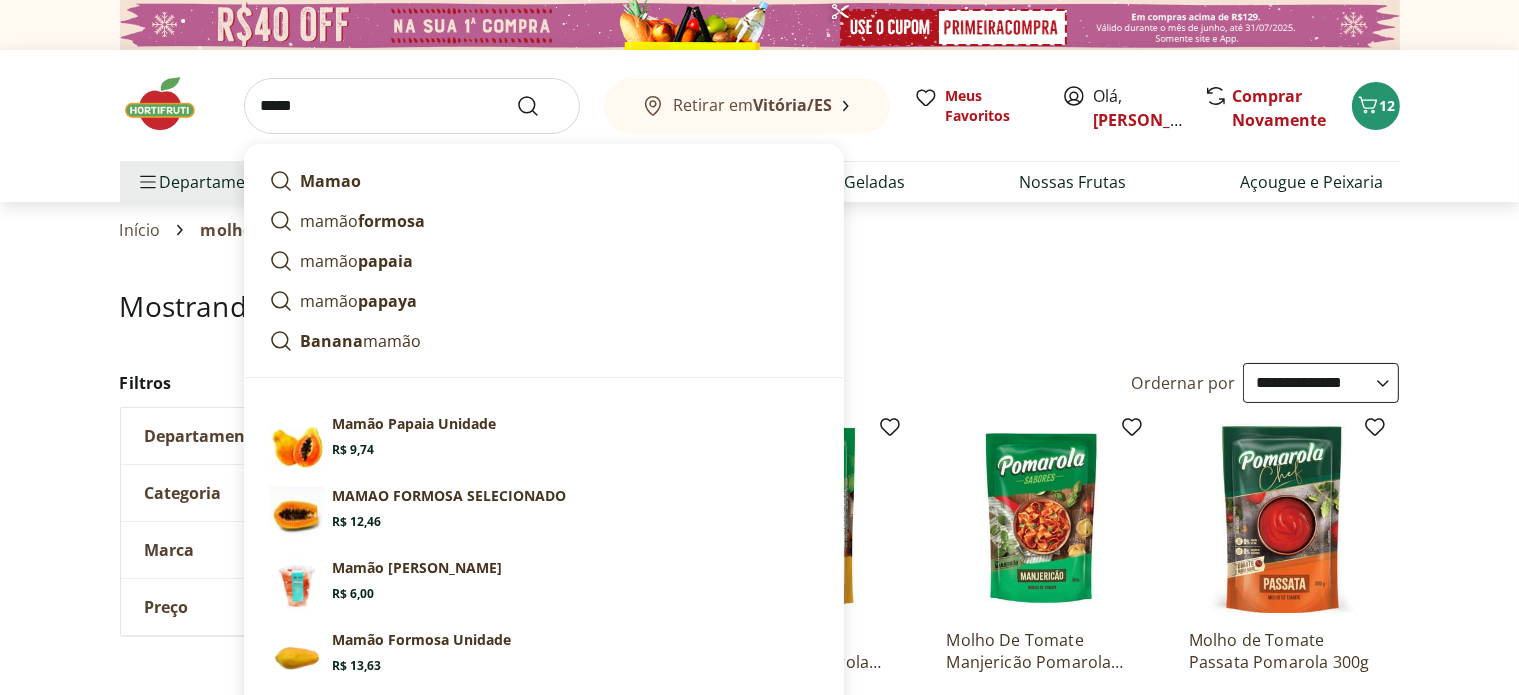 type on "*****" 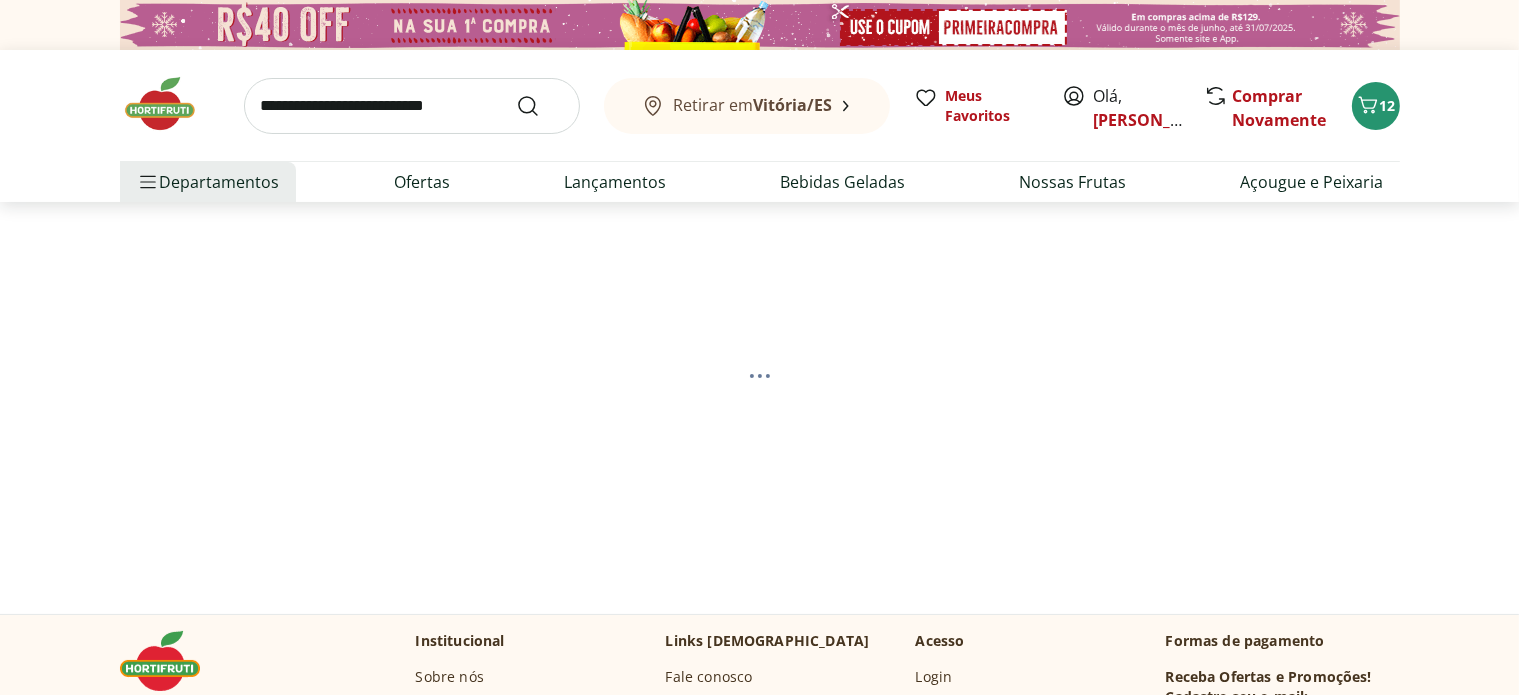 select on "**********" 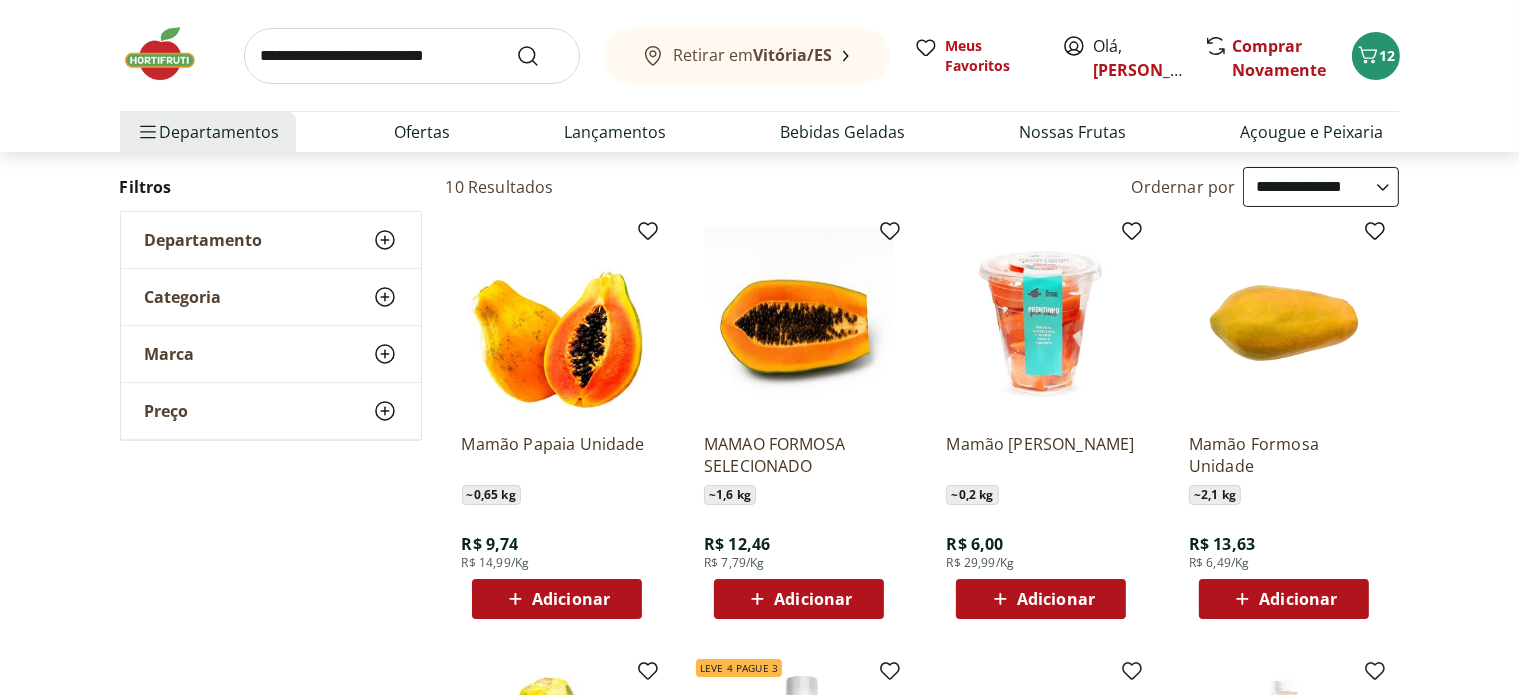 scroll, scrollTop: 201, scrollLeft: 0, axis: vertical 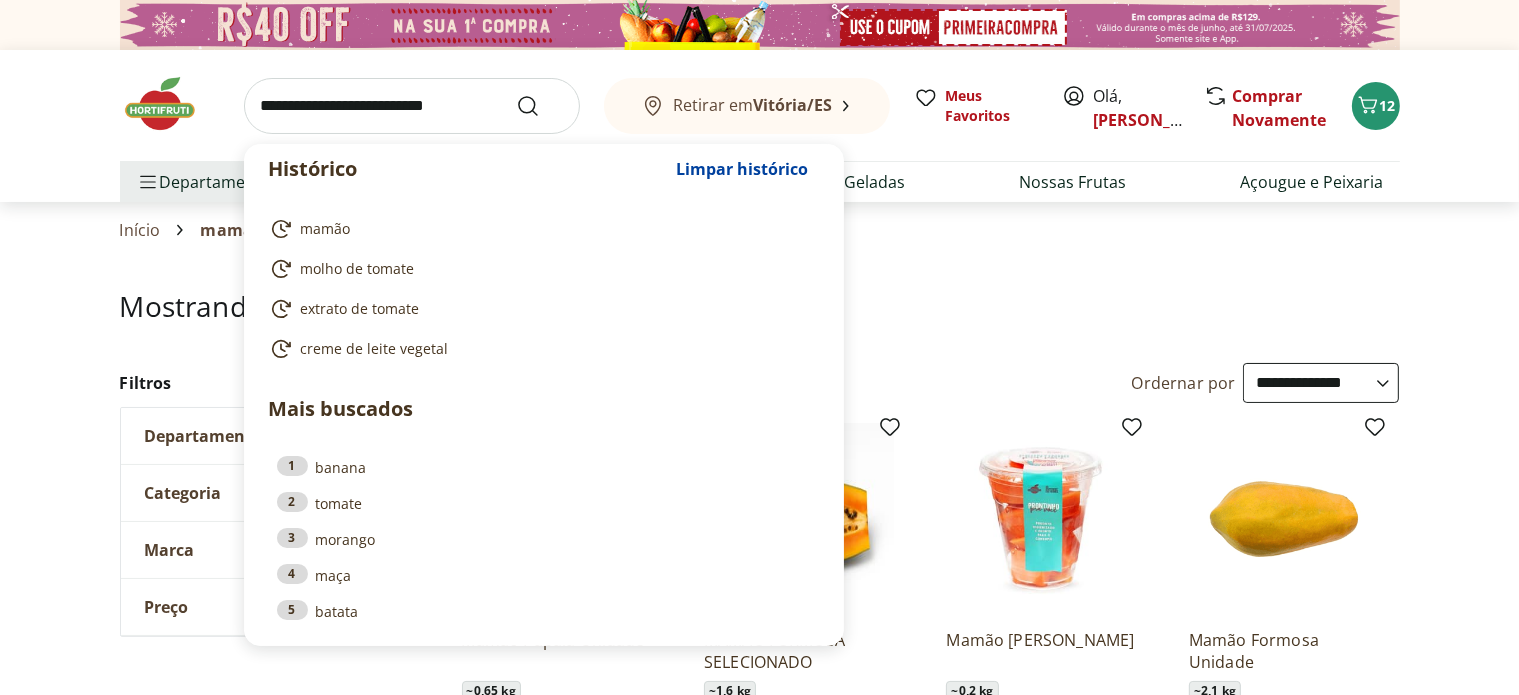 click at bounding box center [412, 106] 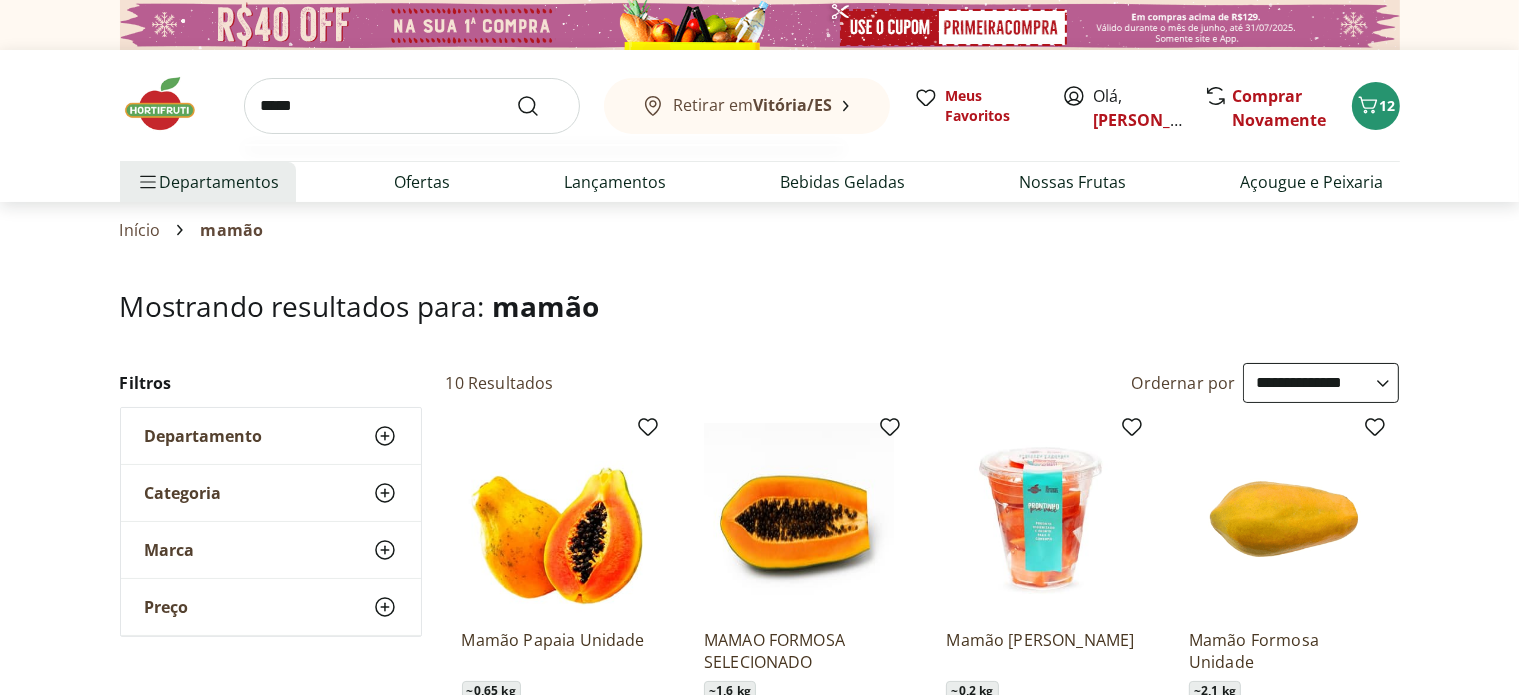 type on "*****" 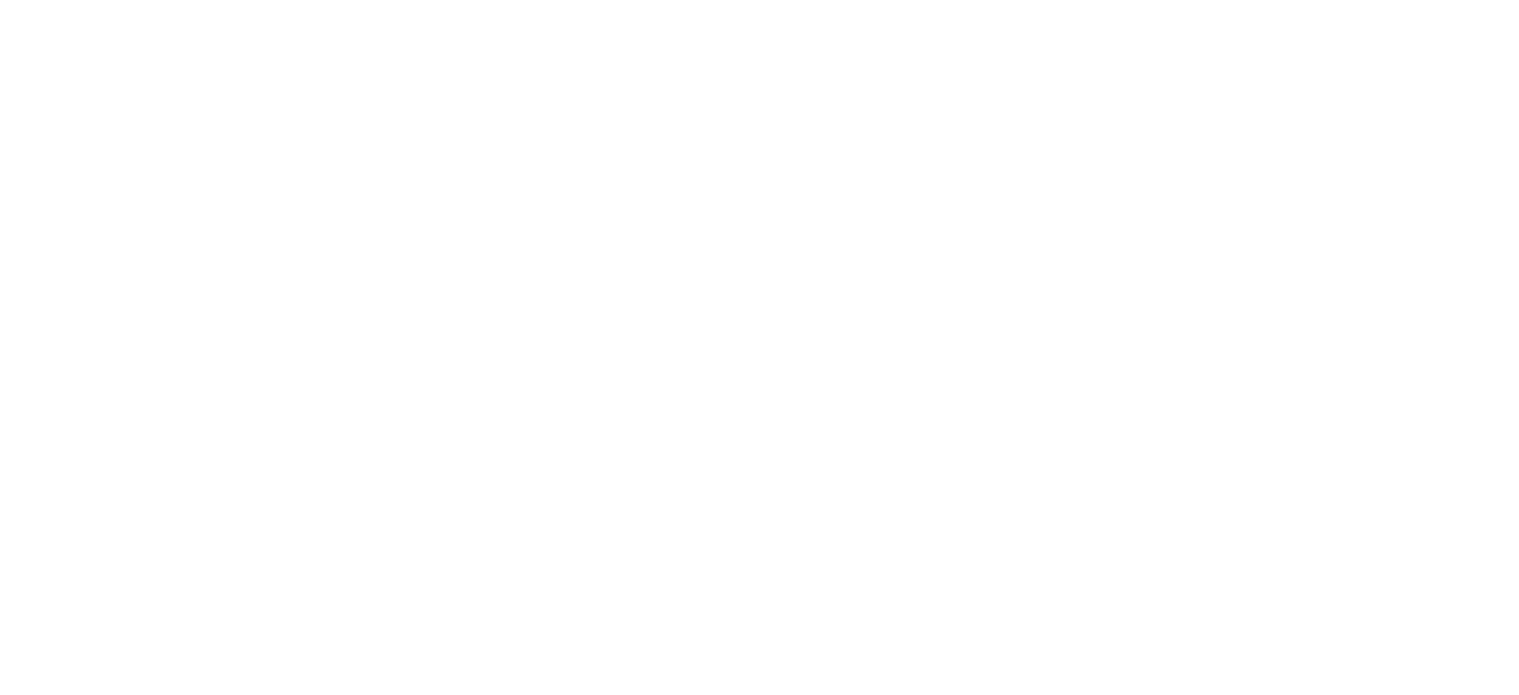 select on "**********" 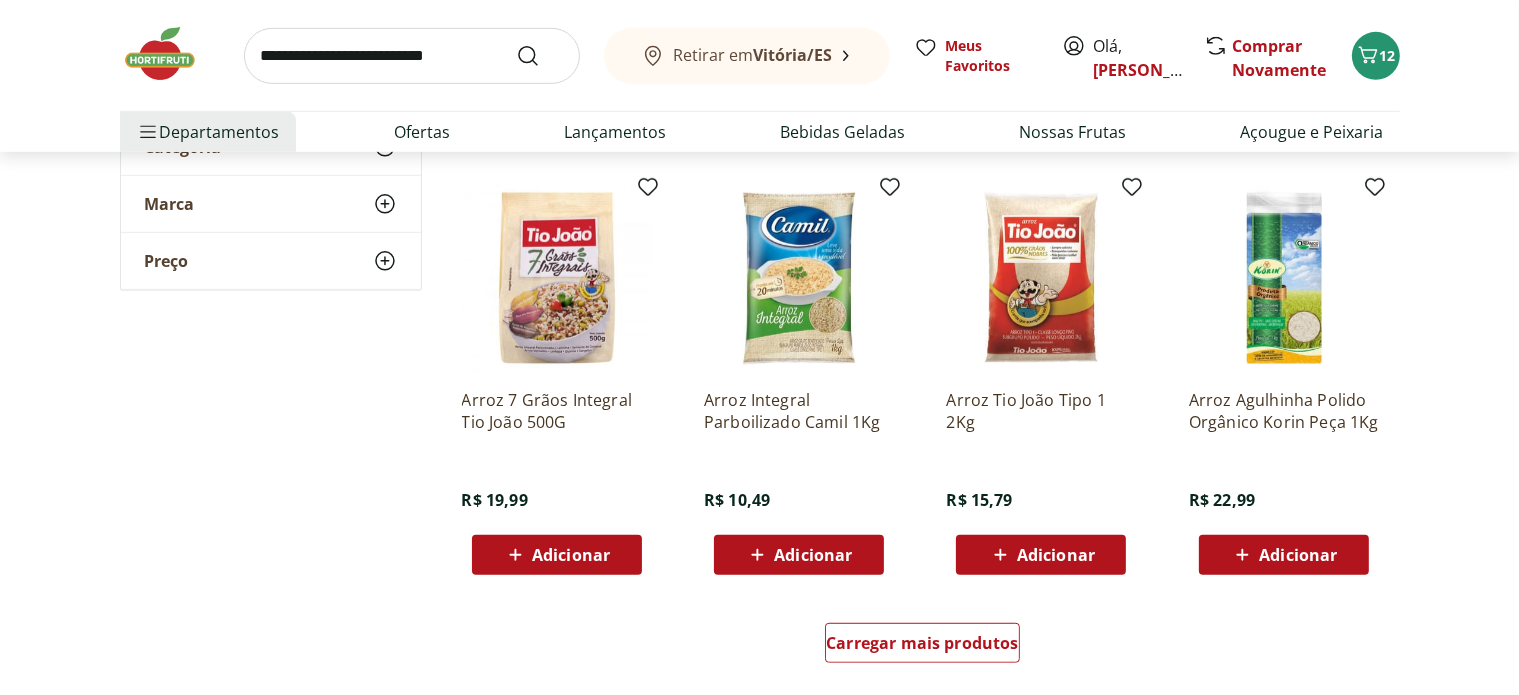 scroll, scrollTop: 1127, scrollLeft: 0, axis: vertical 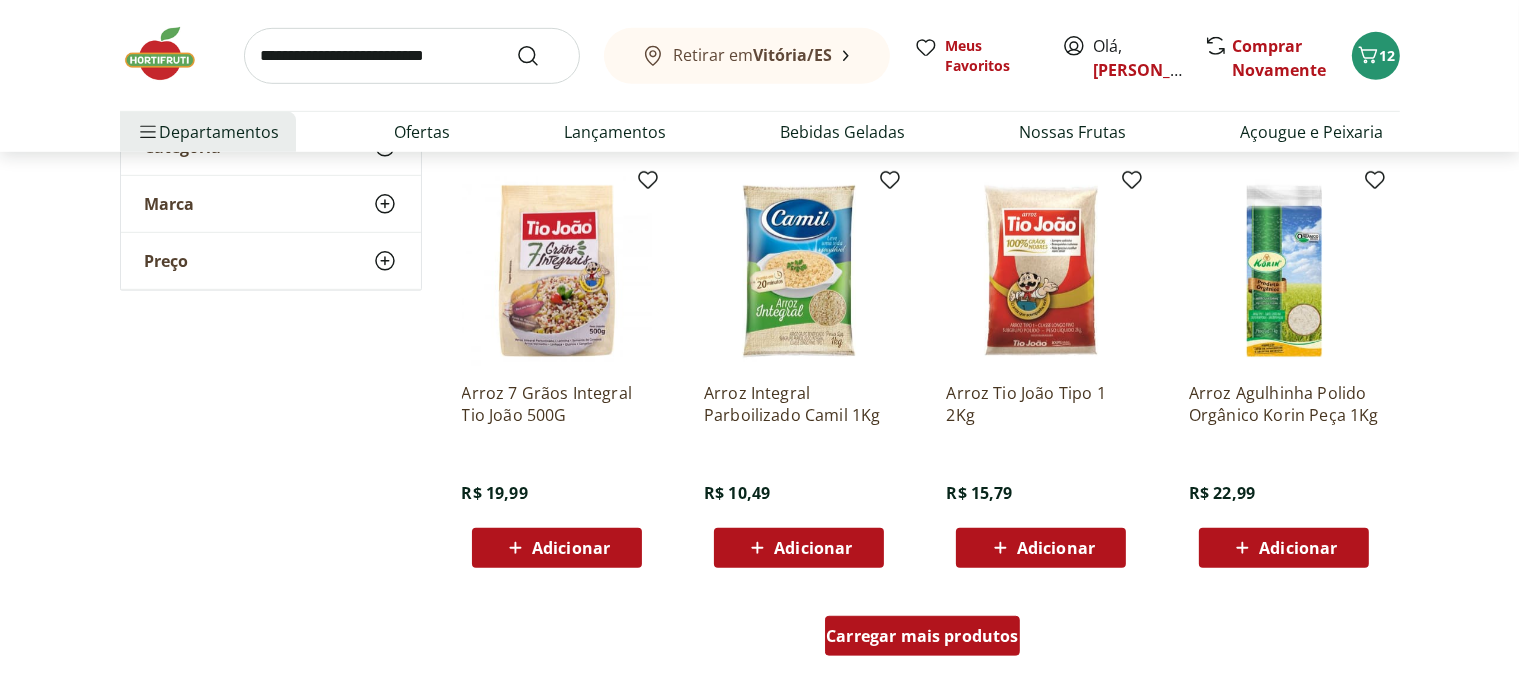 click on "Carregar mais produtos" at bounding box center (922, 636) 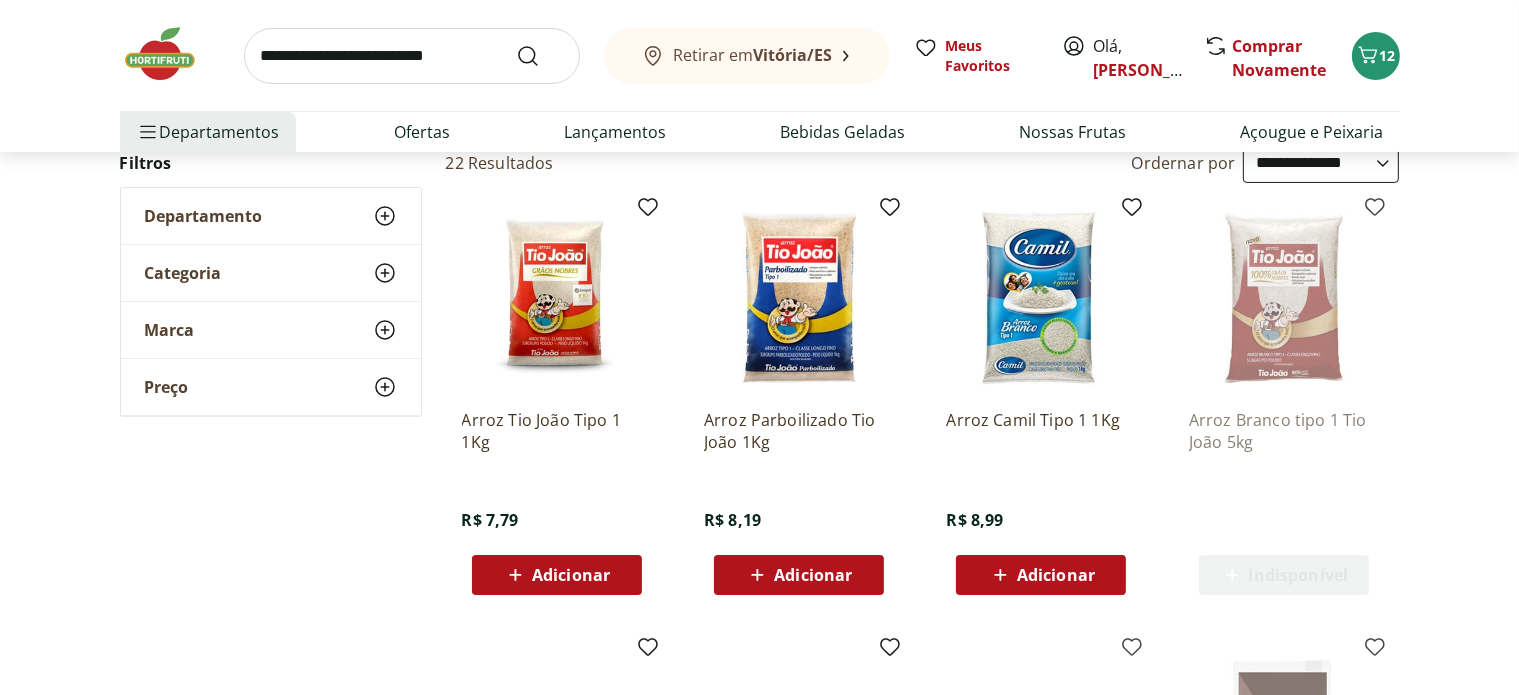 scroll, scrollTop: 226, scrollLeft: 0, axis: vertical 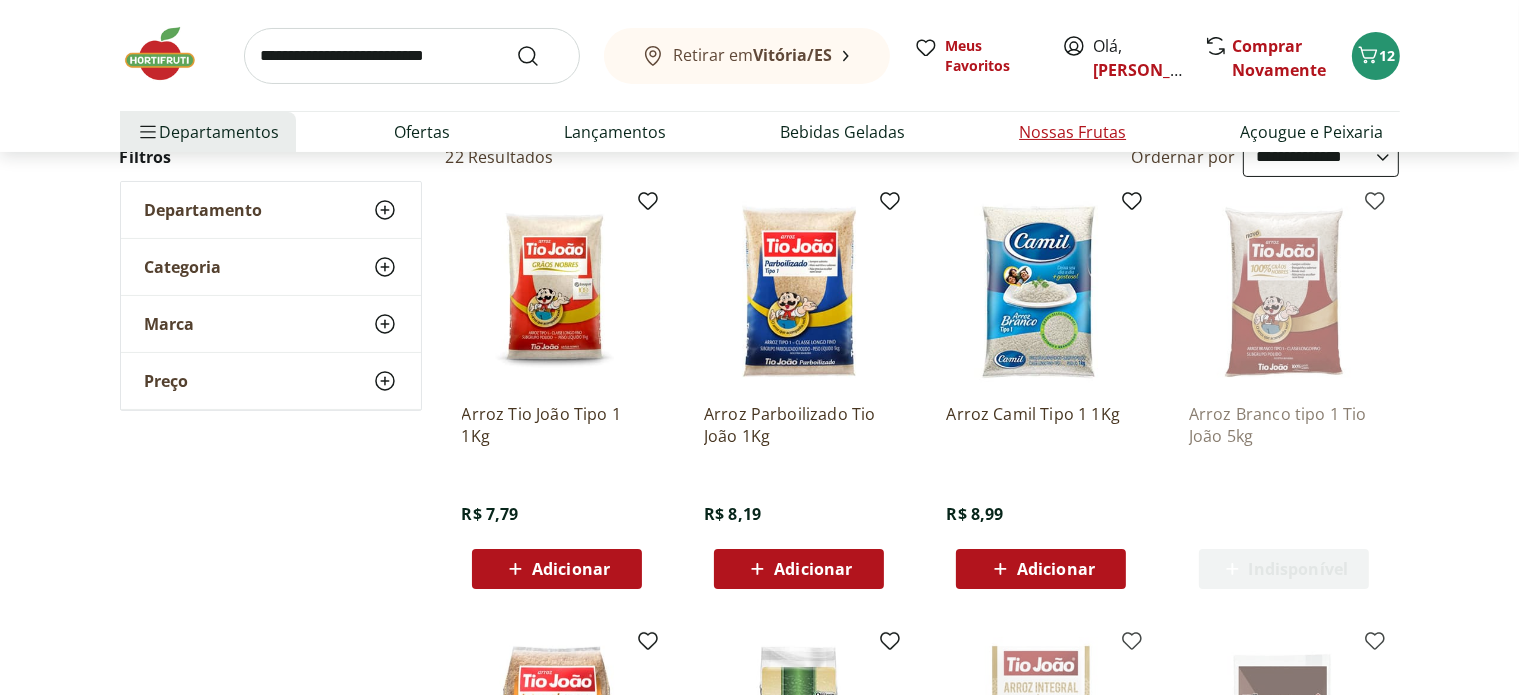 click on "Nossas Frutas" at bounding box center [1072, 132] 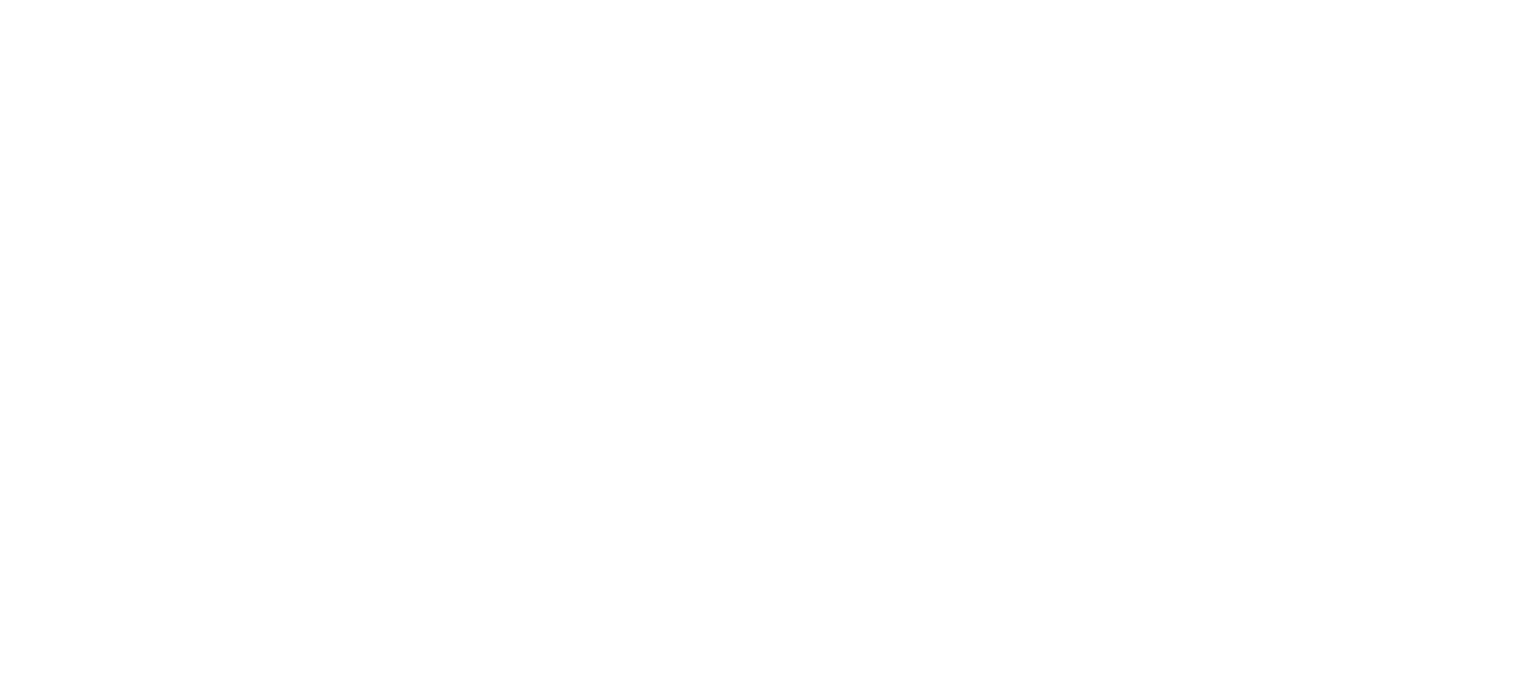 scroll, scrollTop: 0, scrollLeft: 0, axis: both 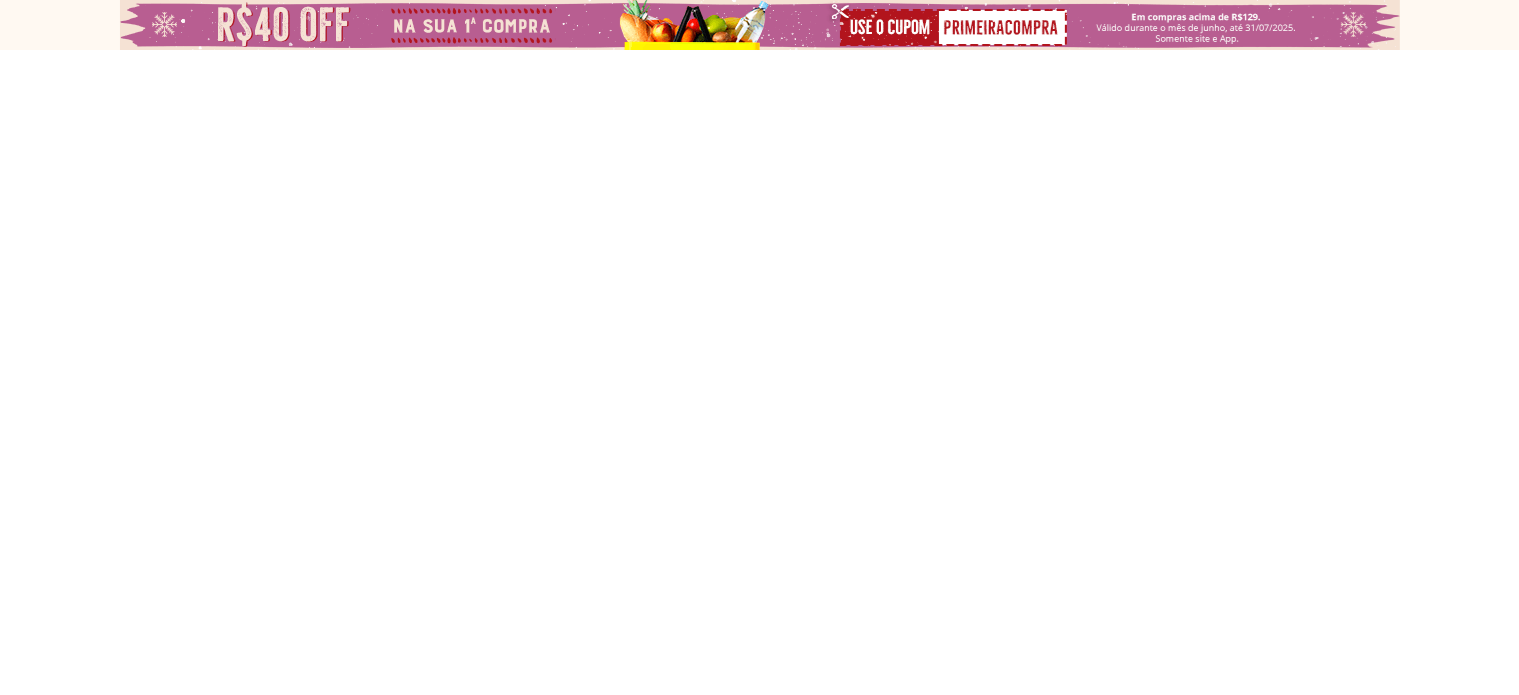 select on "**********" 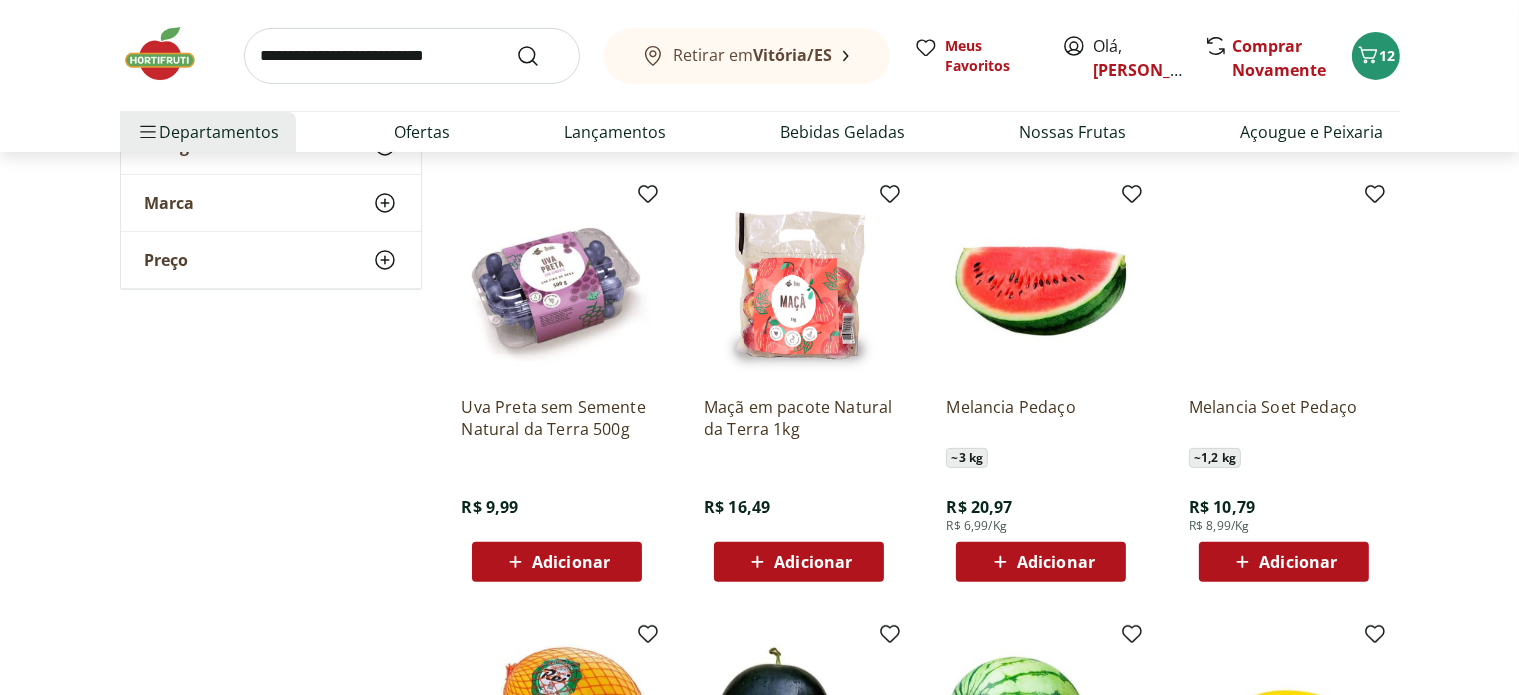 scroll, scrollTop: 641, scrollLeft: 0, axis: vertical 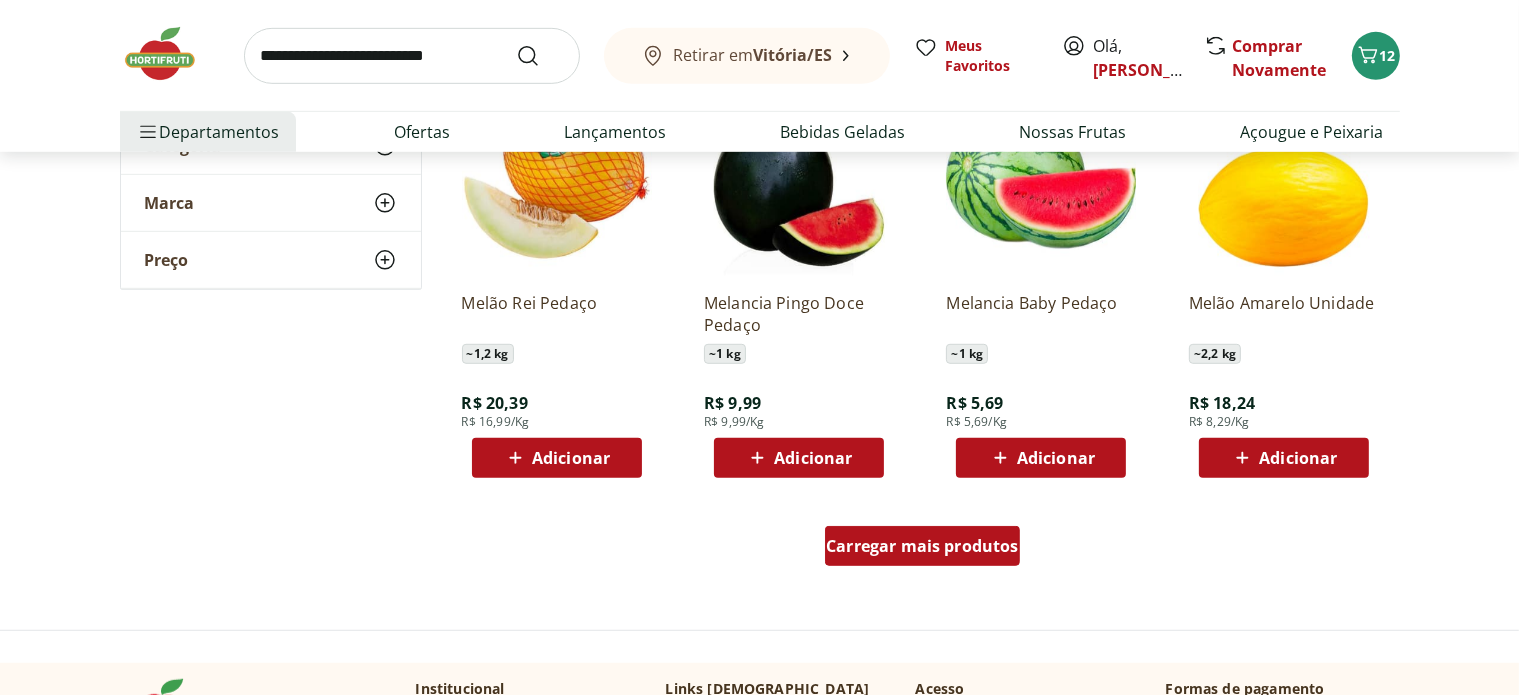 click on "Carregar mais produtos" at bounding box center (922, 546) 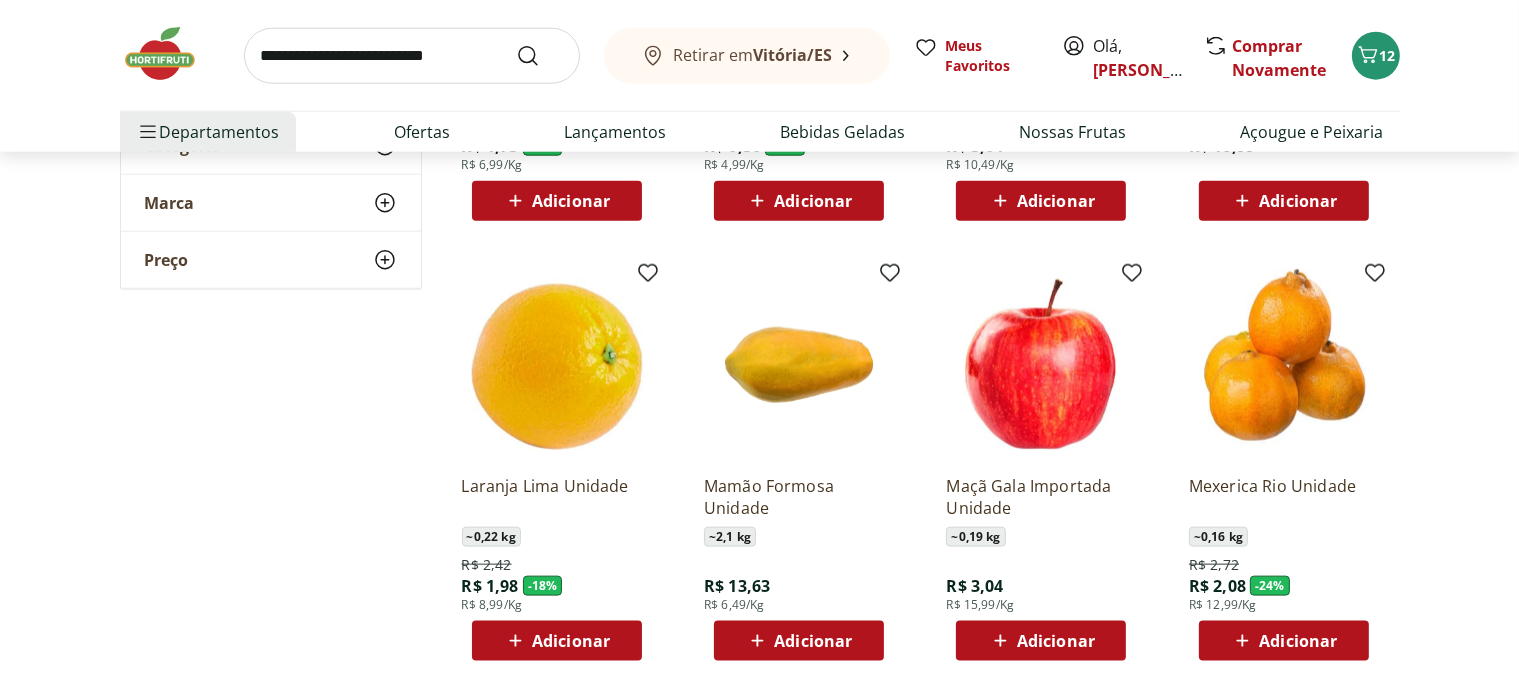 scroll, scrollTop: 2271, scrollLeft: 0, axis: vertical 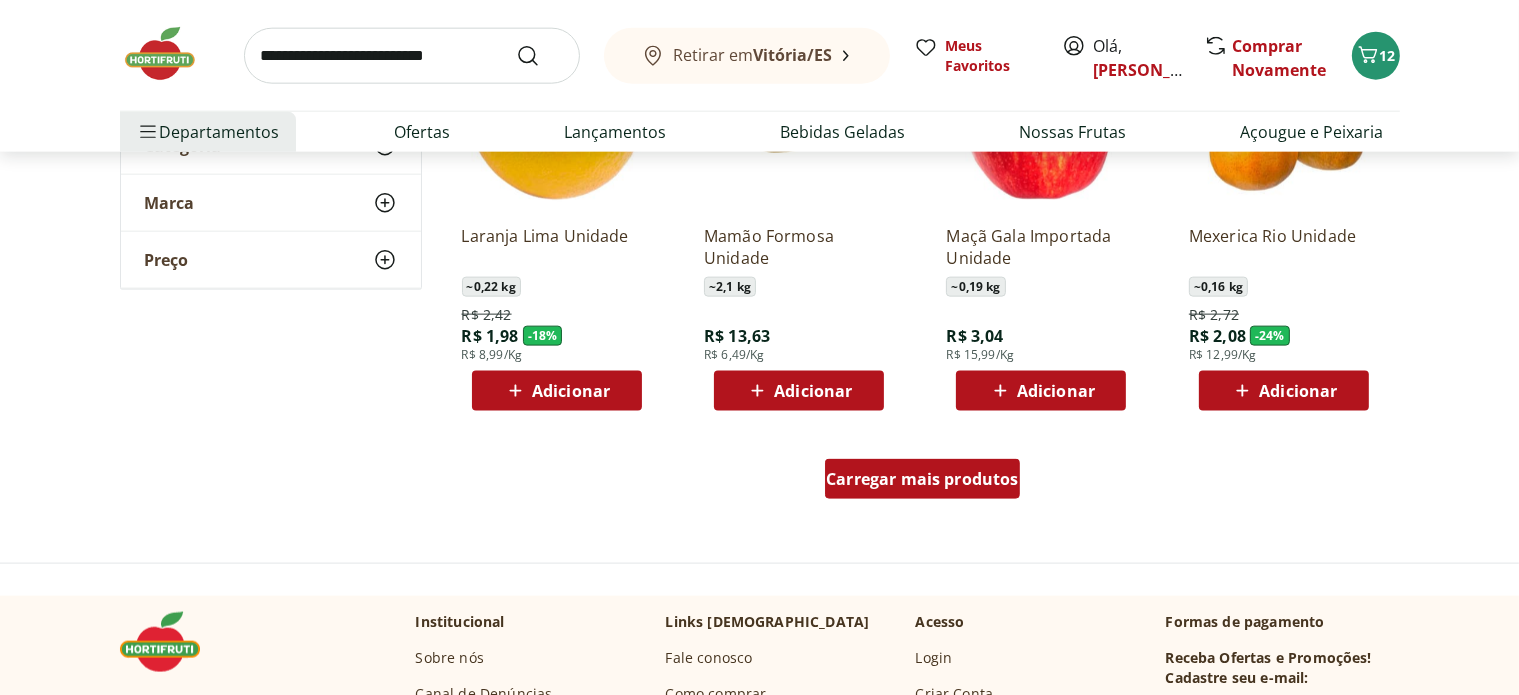 click on "Carregar mais produtos" at bounding box center [922, 479] 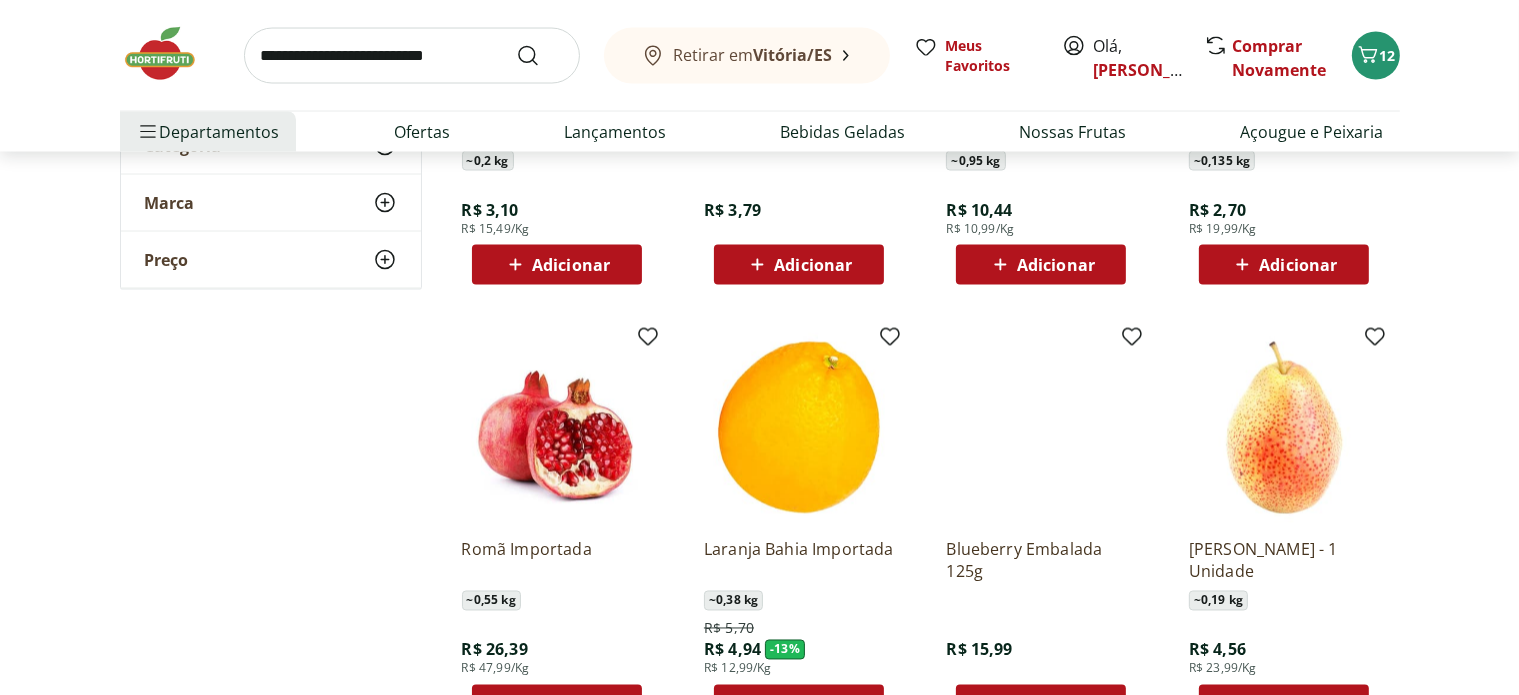 scroll, scrollTop: 3236, scrollLeft: 0, axis: vertical 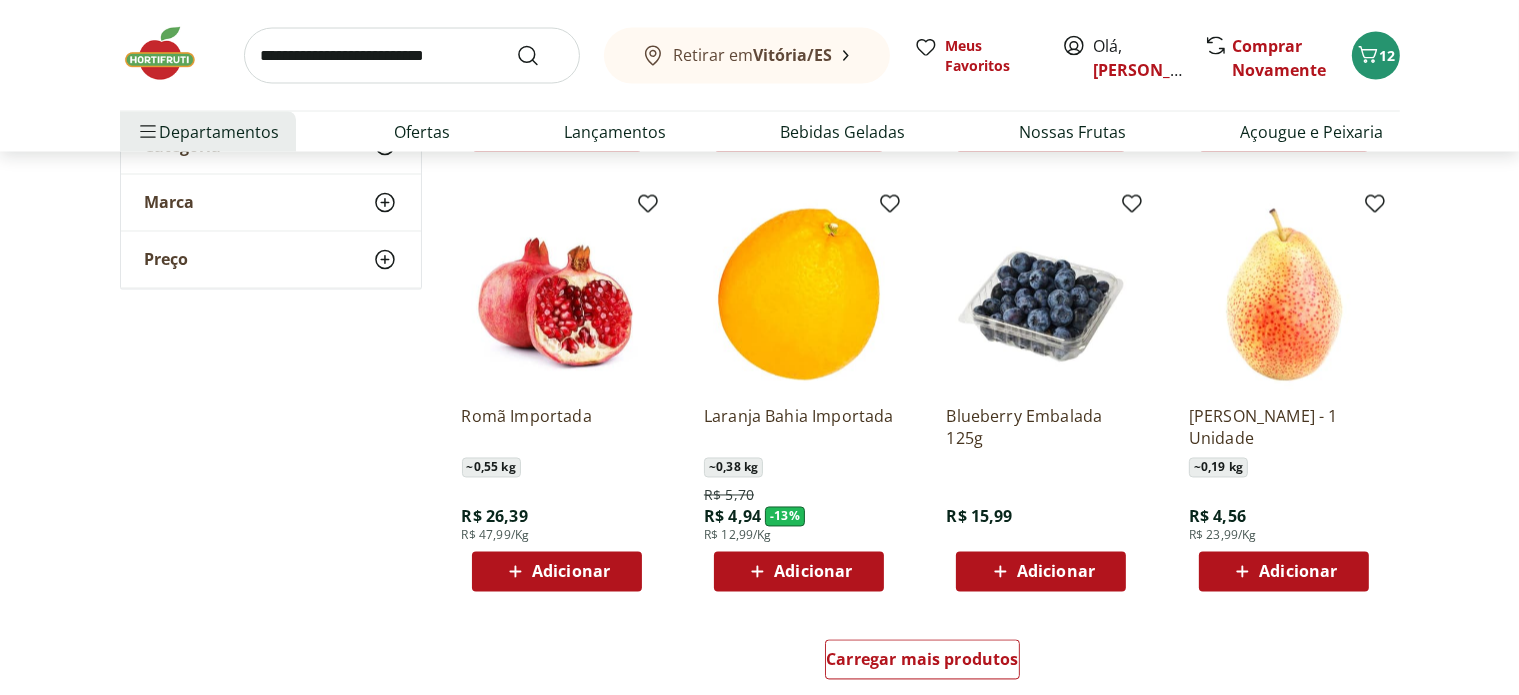 click on "Adicionar" at bounding box center (1056, 572) 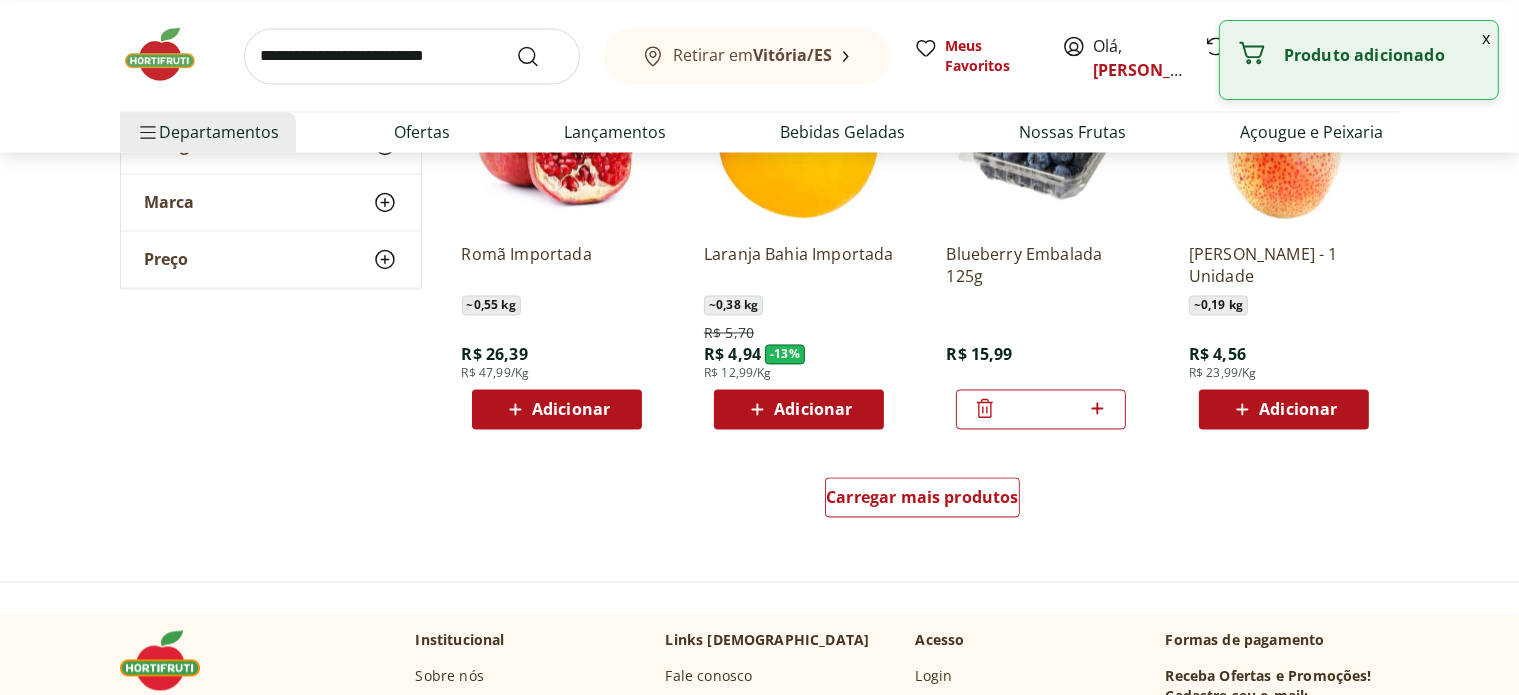 scroll, scrollTop: 3807, scrollLeft: 0, axis: vertical 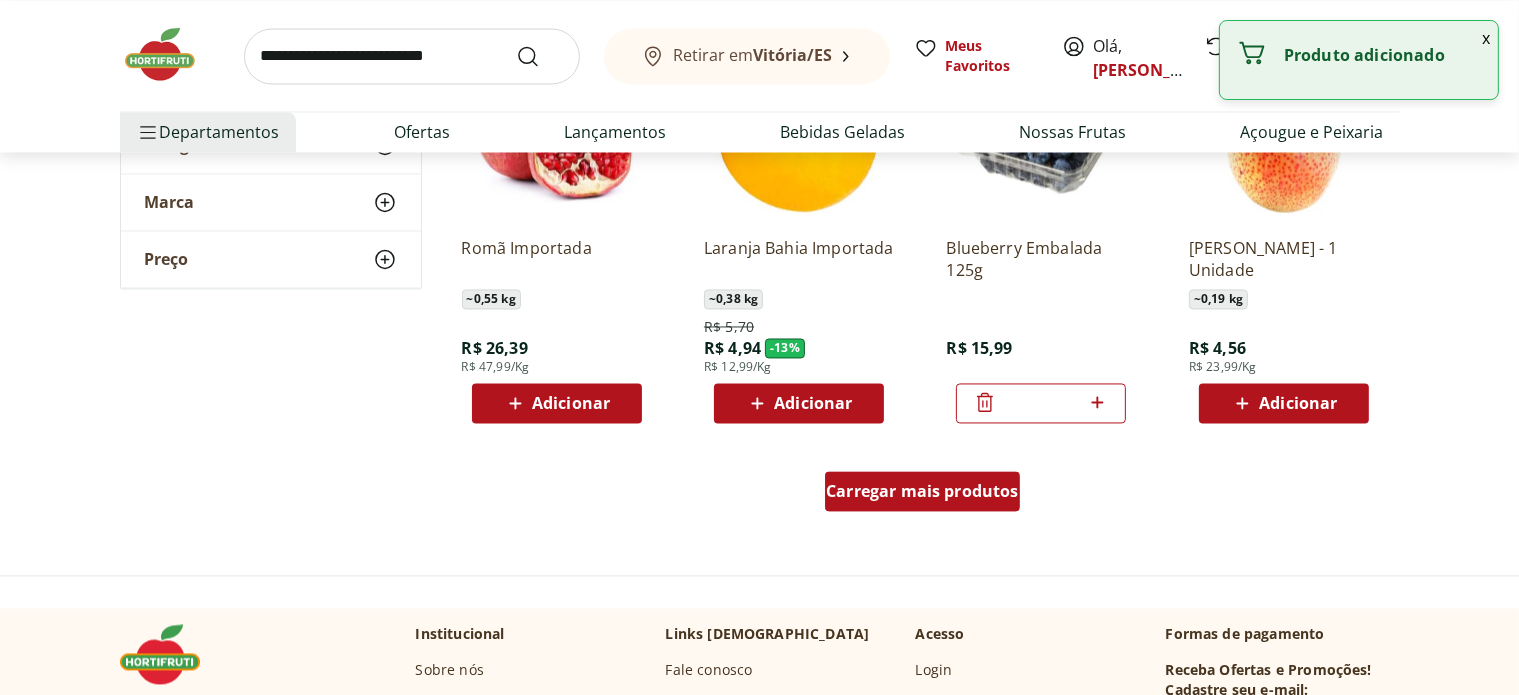 click on "Carregar mais produtos" at bounding box center [922, 491] 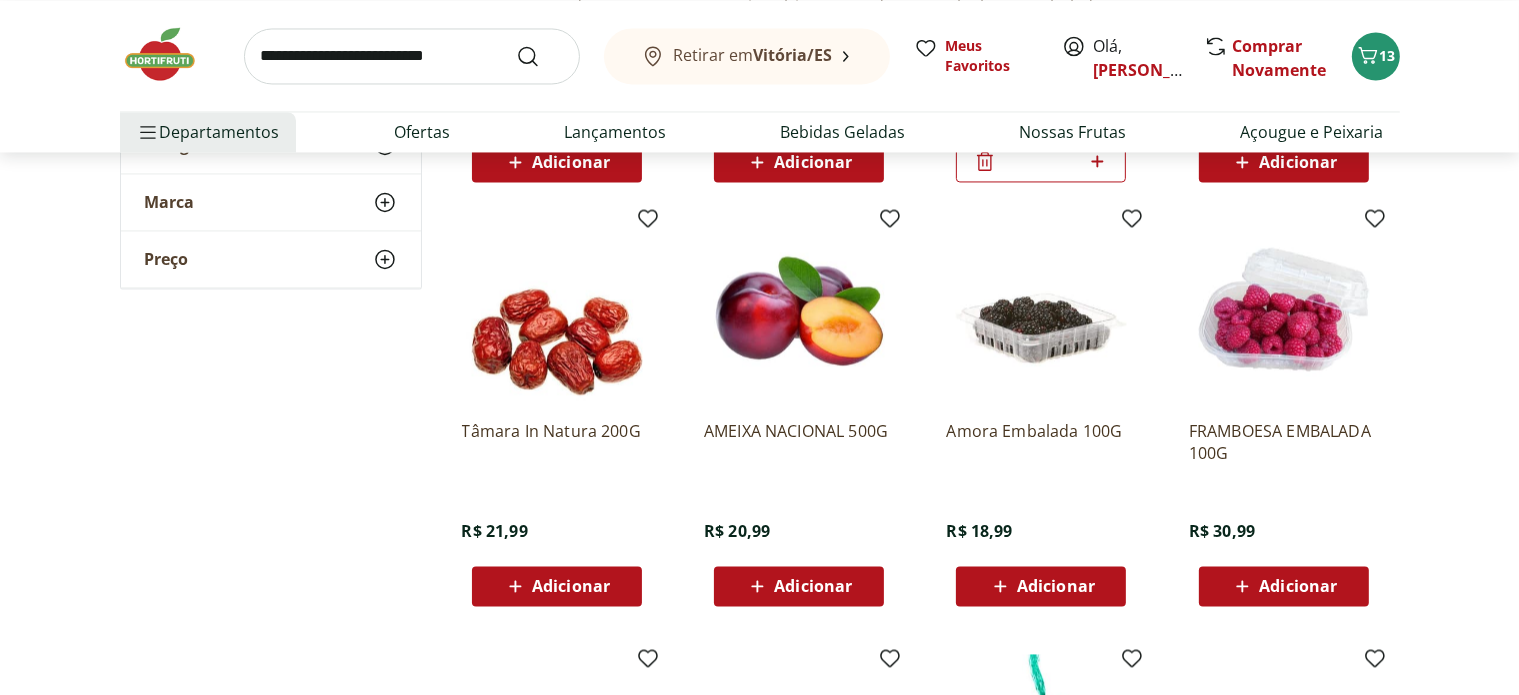 scroll, scrollTop: 4101, scrollLeft: 0, axis: vertical 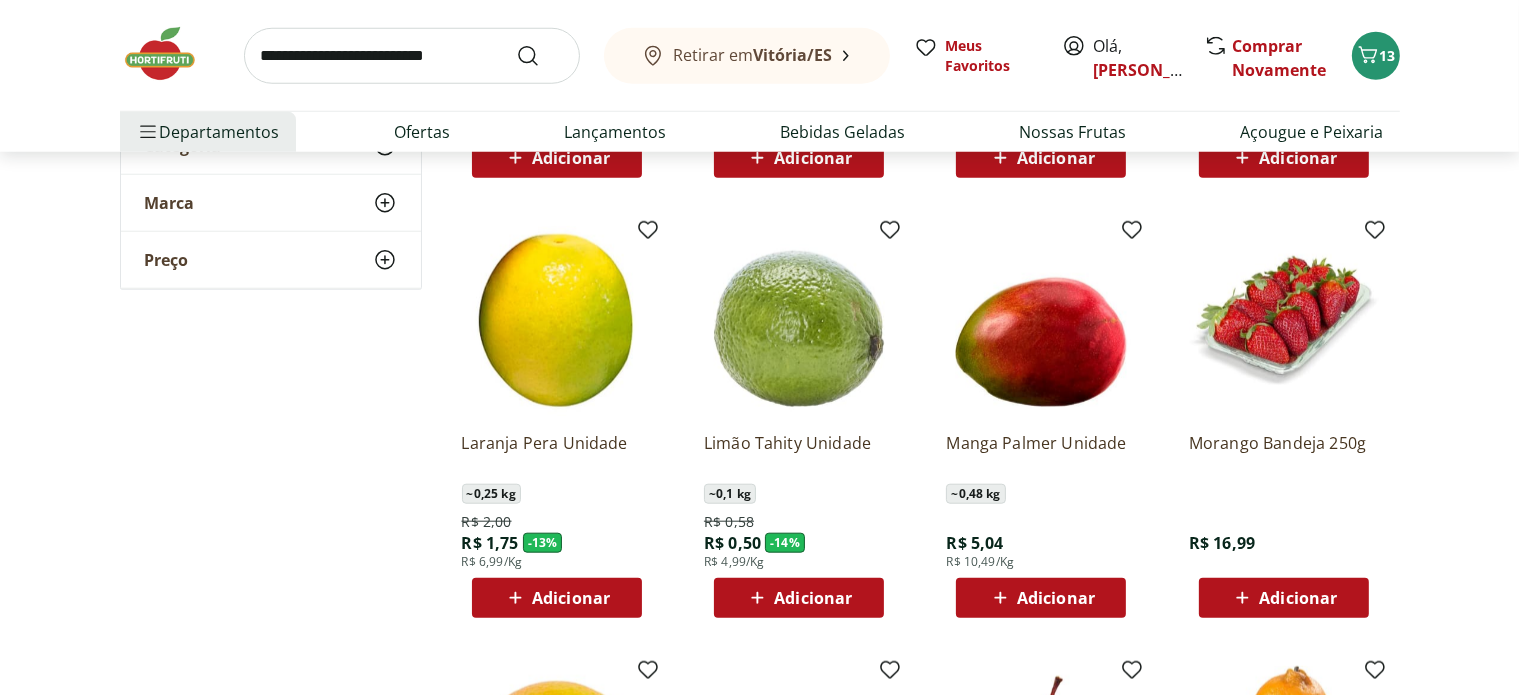 click on "Adicionar" at bounding box center (571, 598) 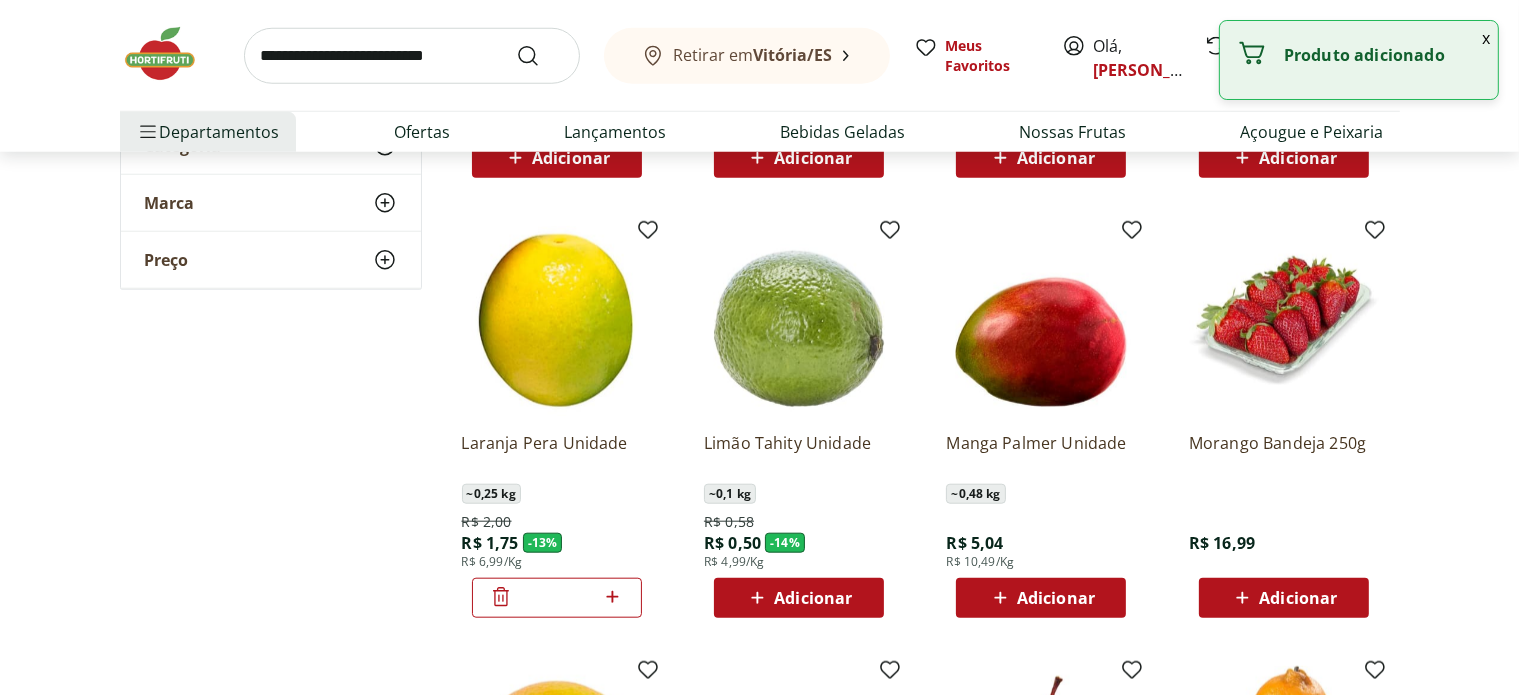 click 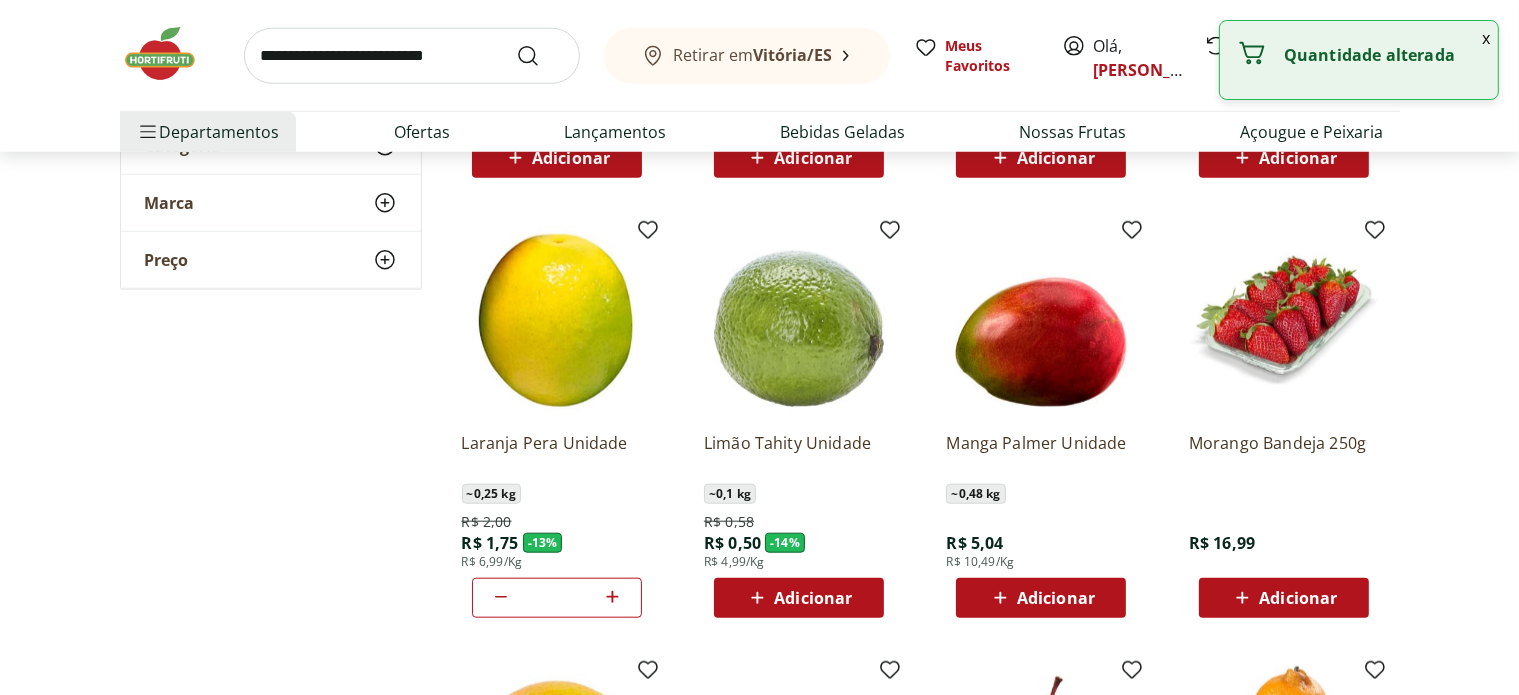 click 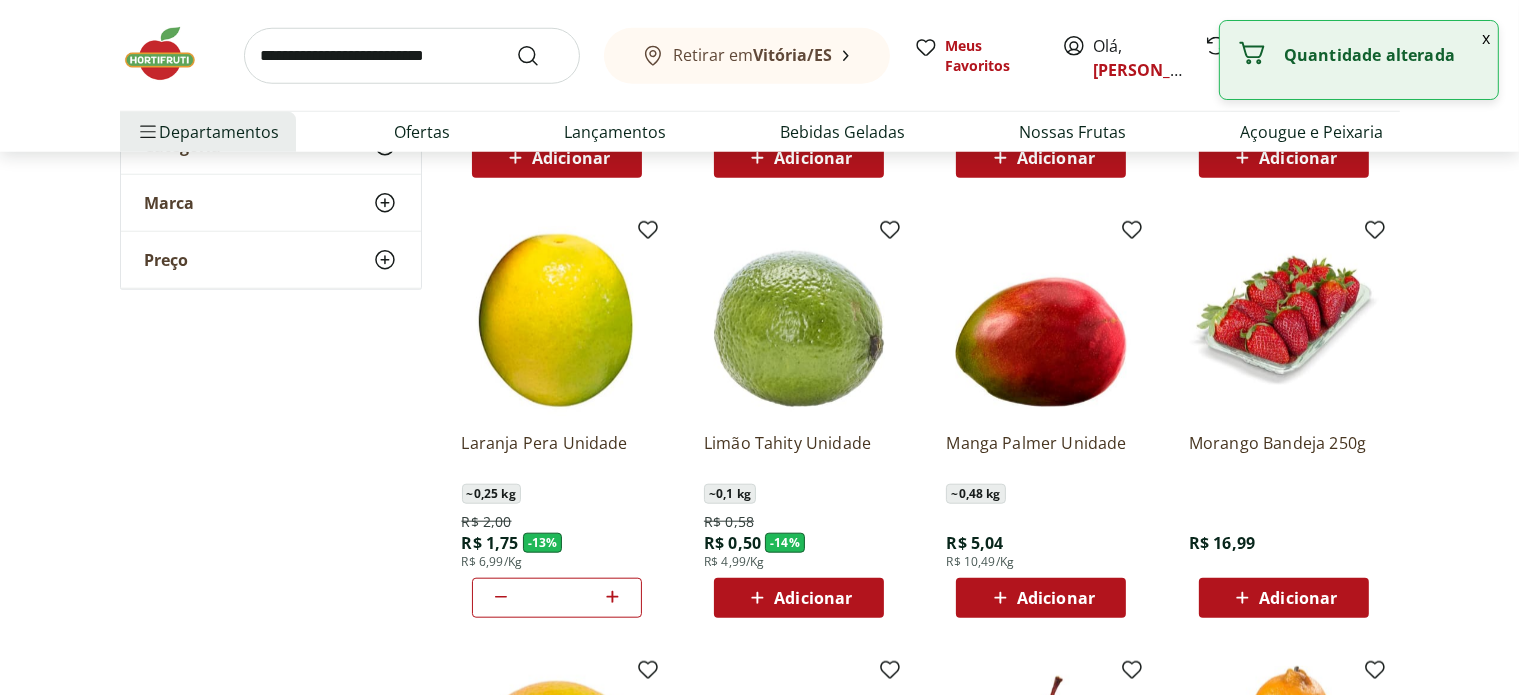 click 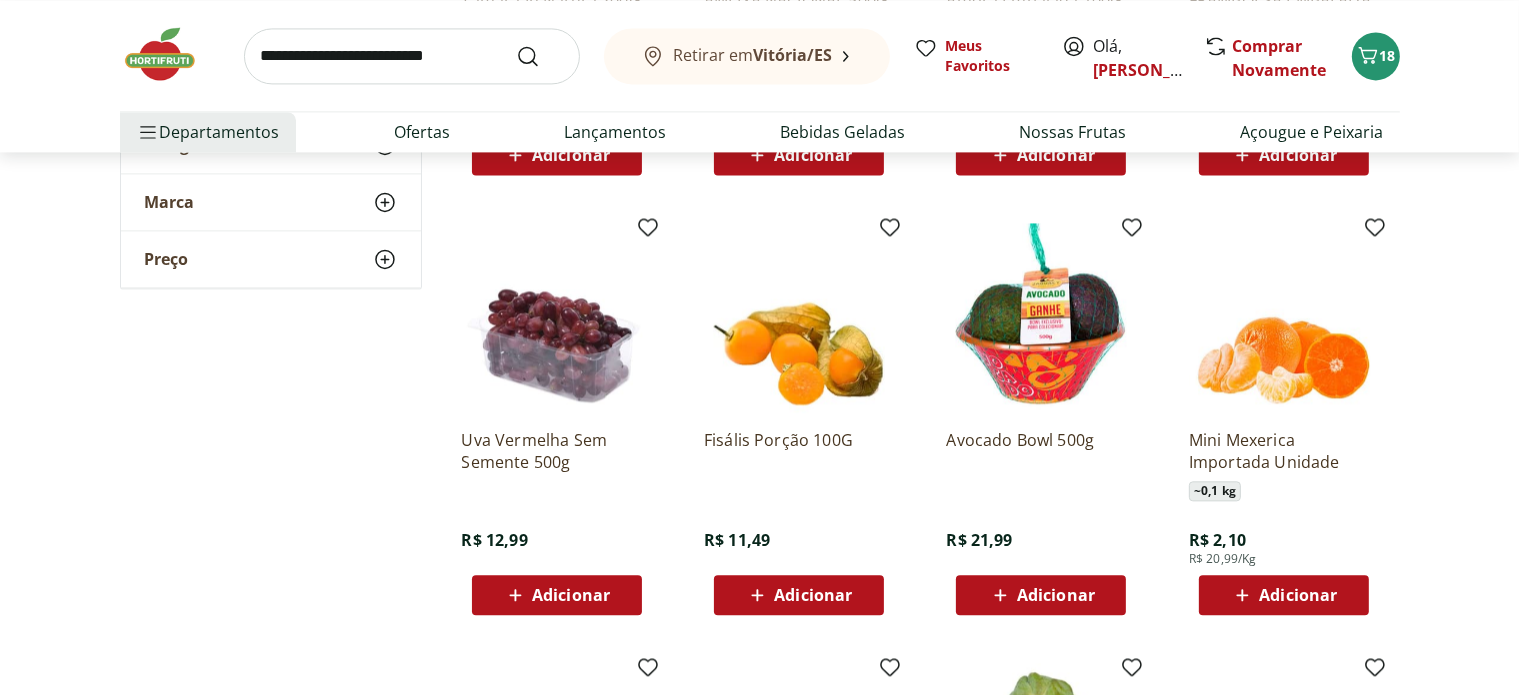 scroll, scrollTop: 4541, scrollLeft: 0, axis: vertical 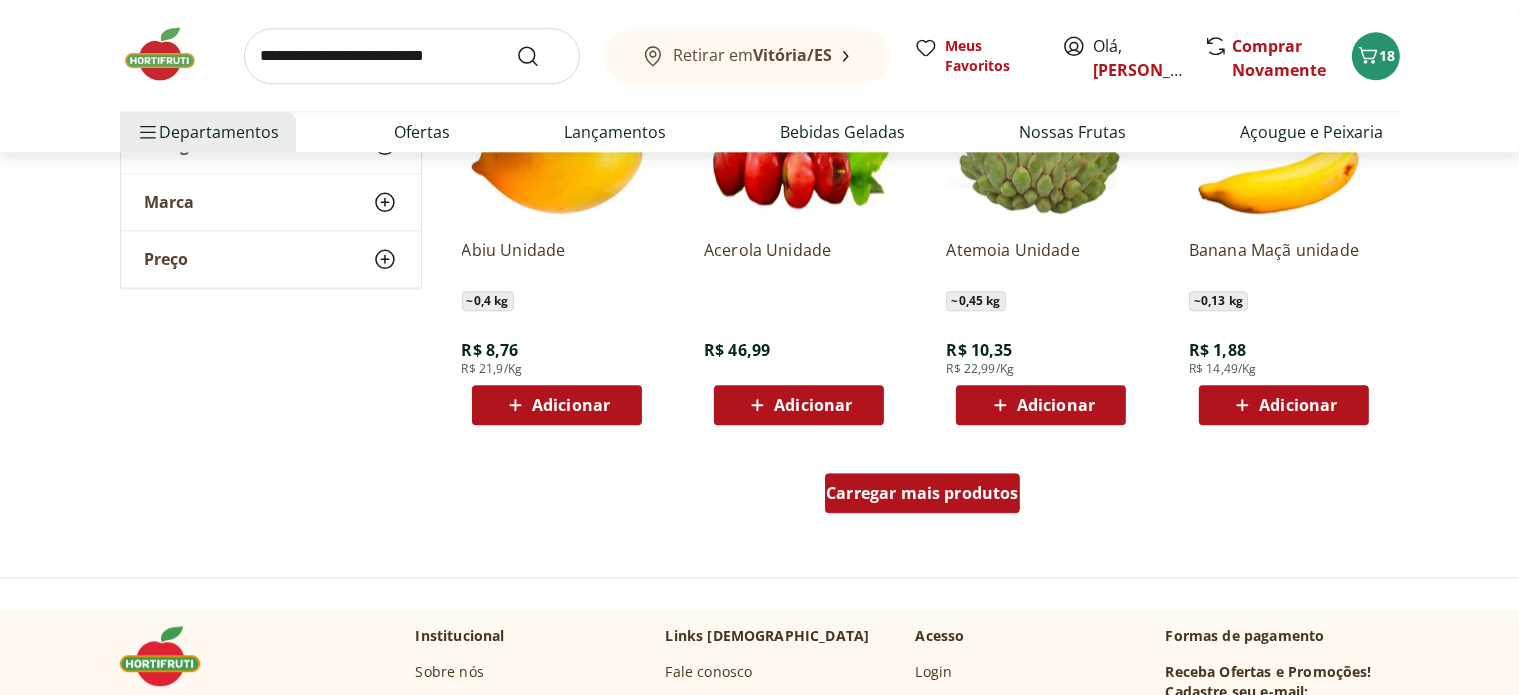 click on "Carregar mais produtos" at bounding box center (922, 493) 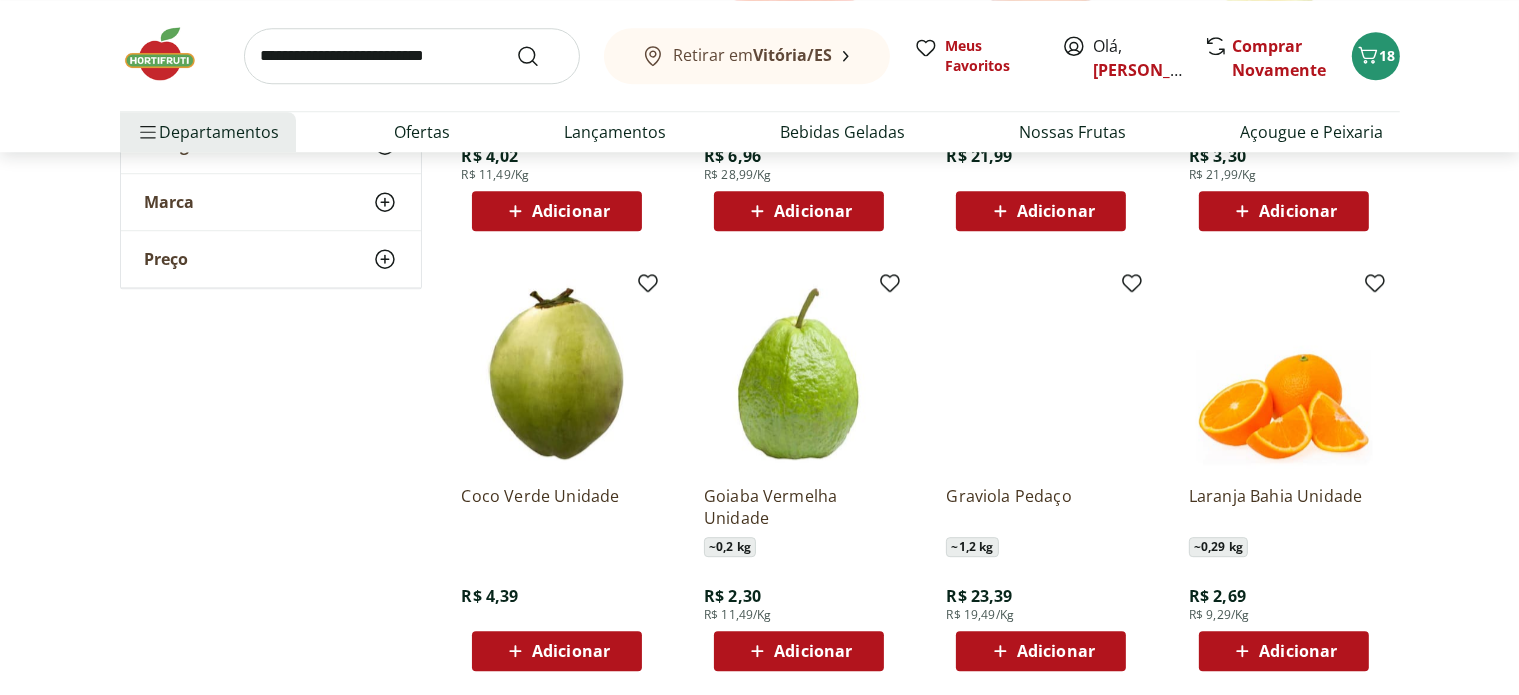 scroll, scrollTop: 5748, scrollLeft: 0, axis: vertical 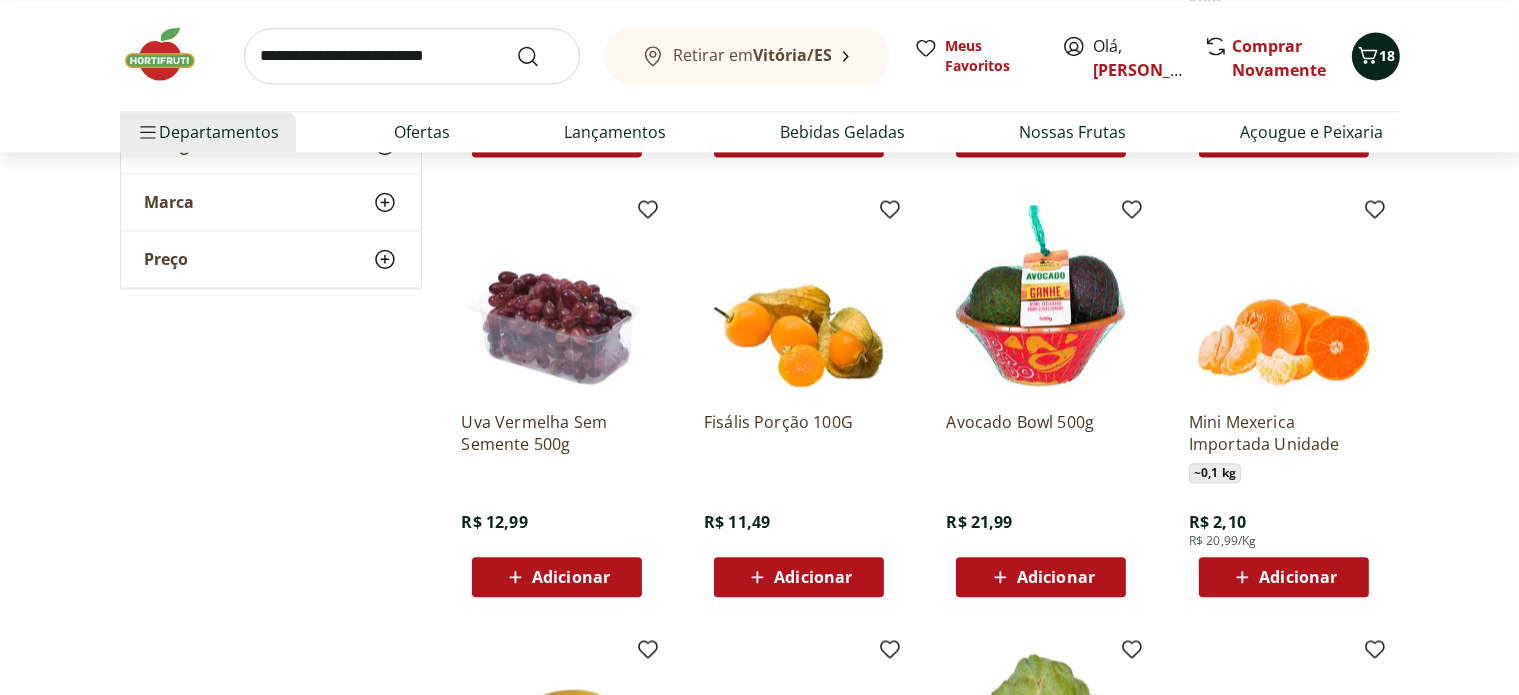 click on "18" at bounding box center (1388, 55) 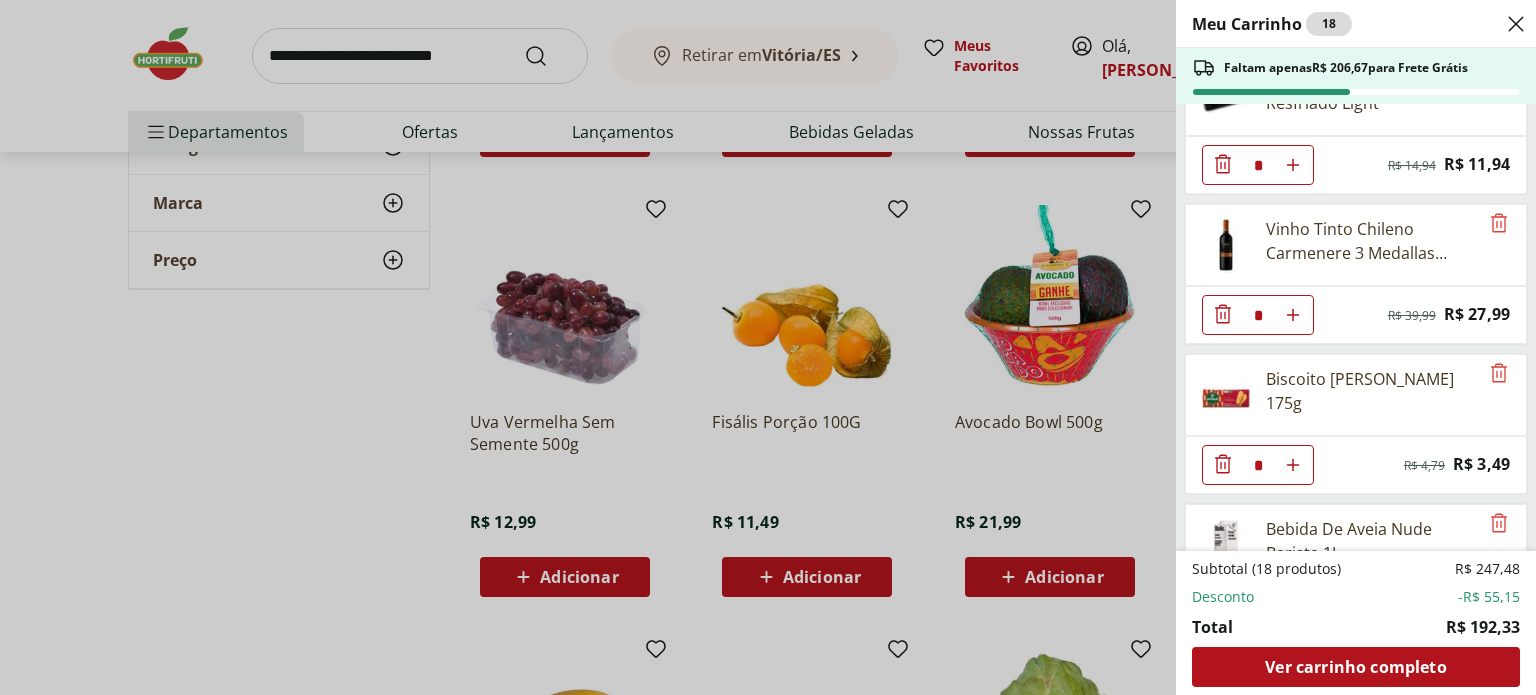 scroll, scrollTop: 248, scrollLeft: 0, axis: vertical 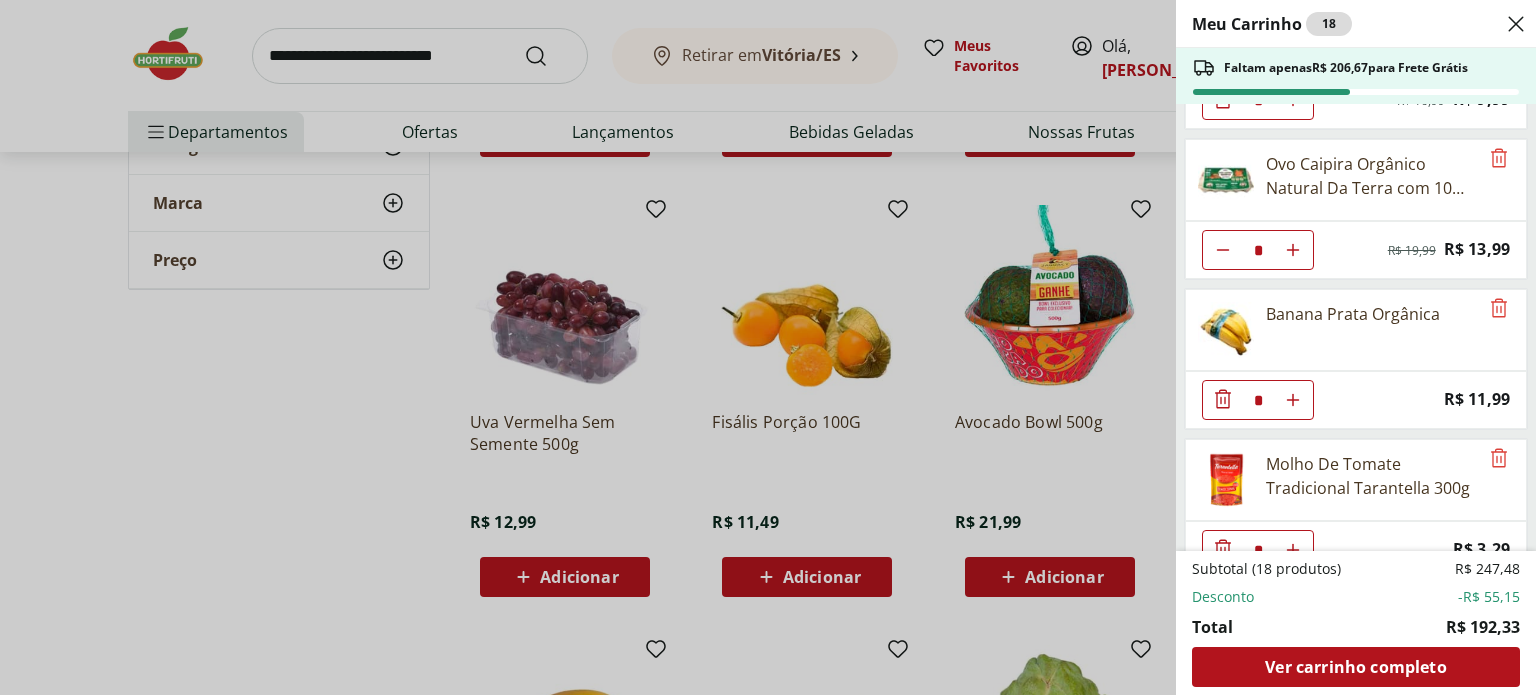 click 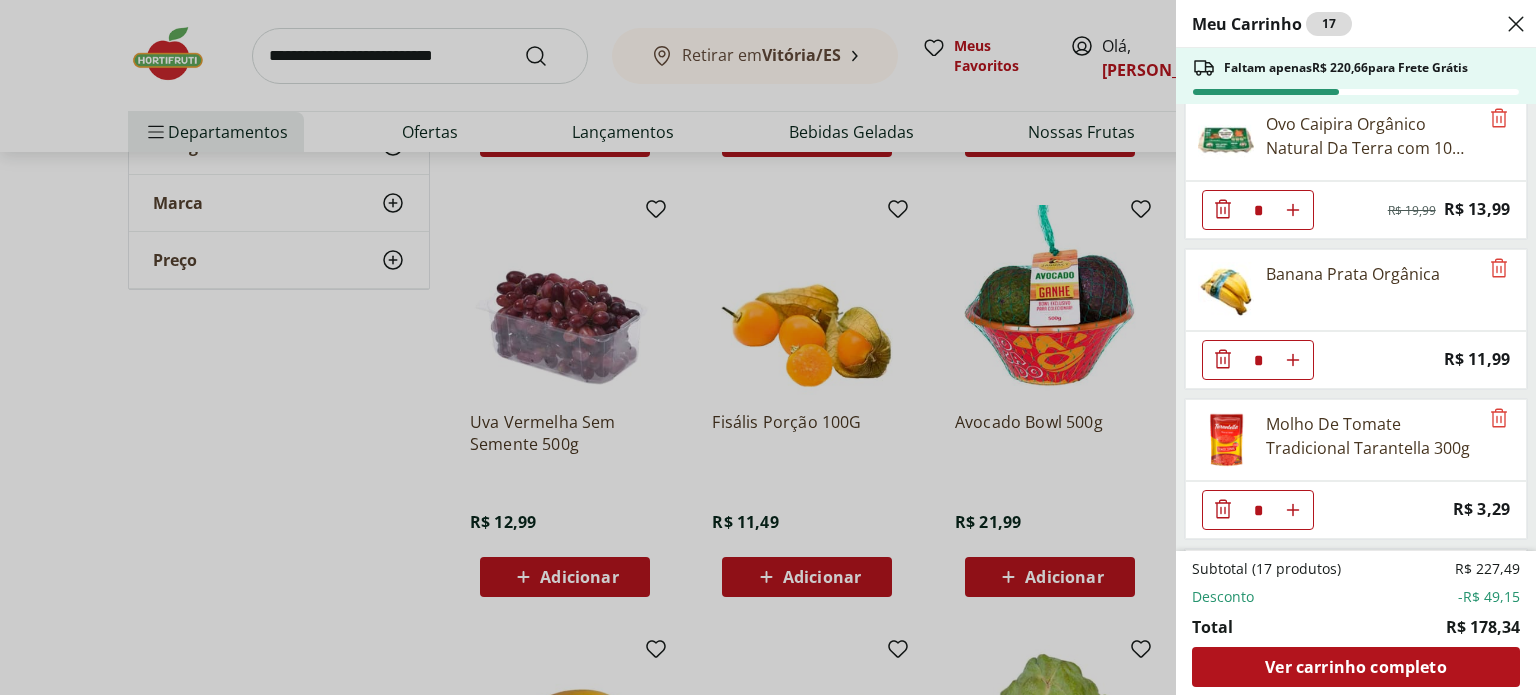 scroll, scrollTop: 1060, scrollLeft: 0, axis: vertical 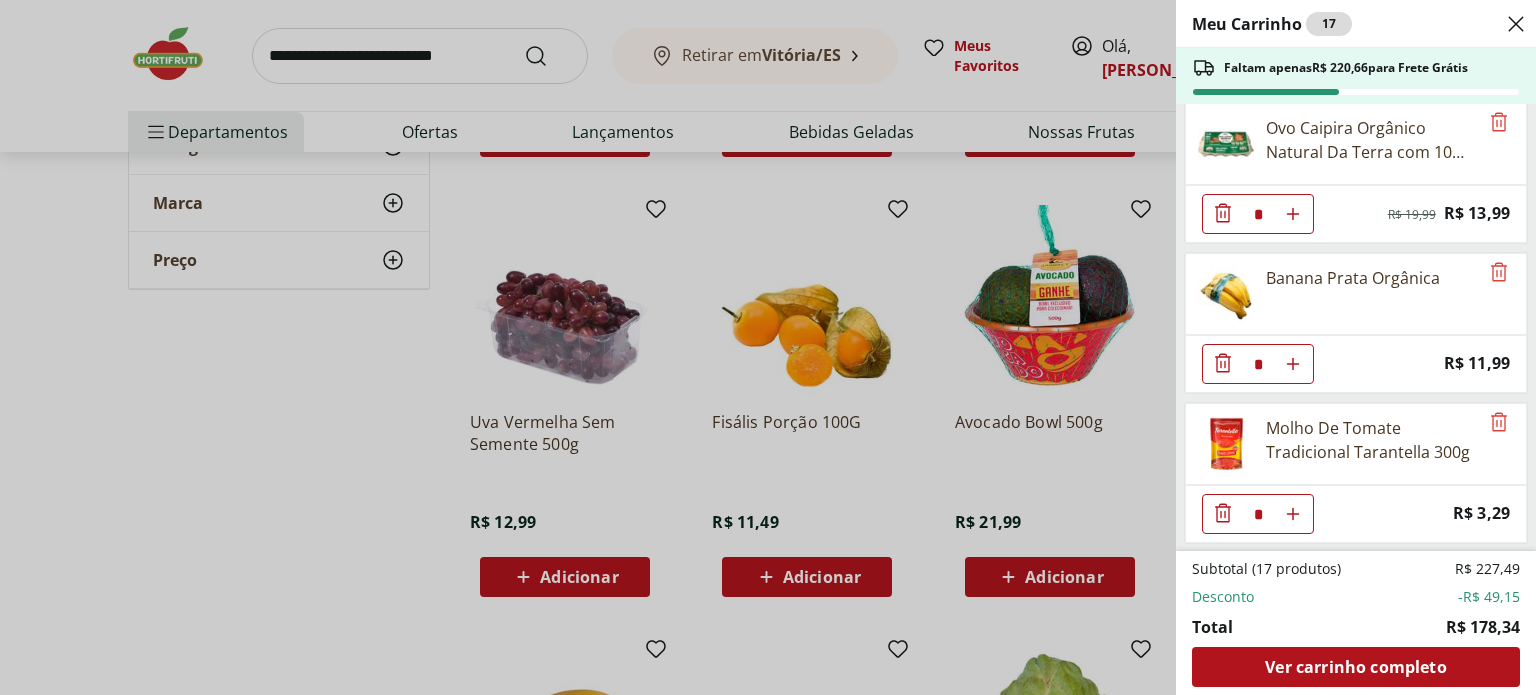 click 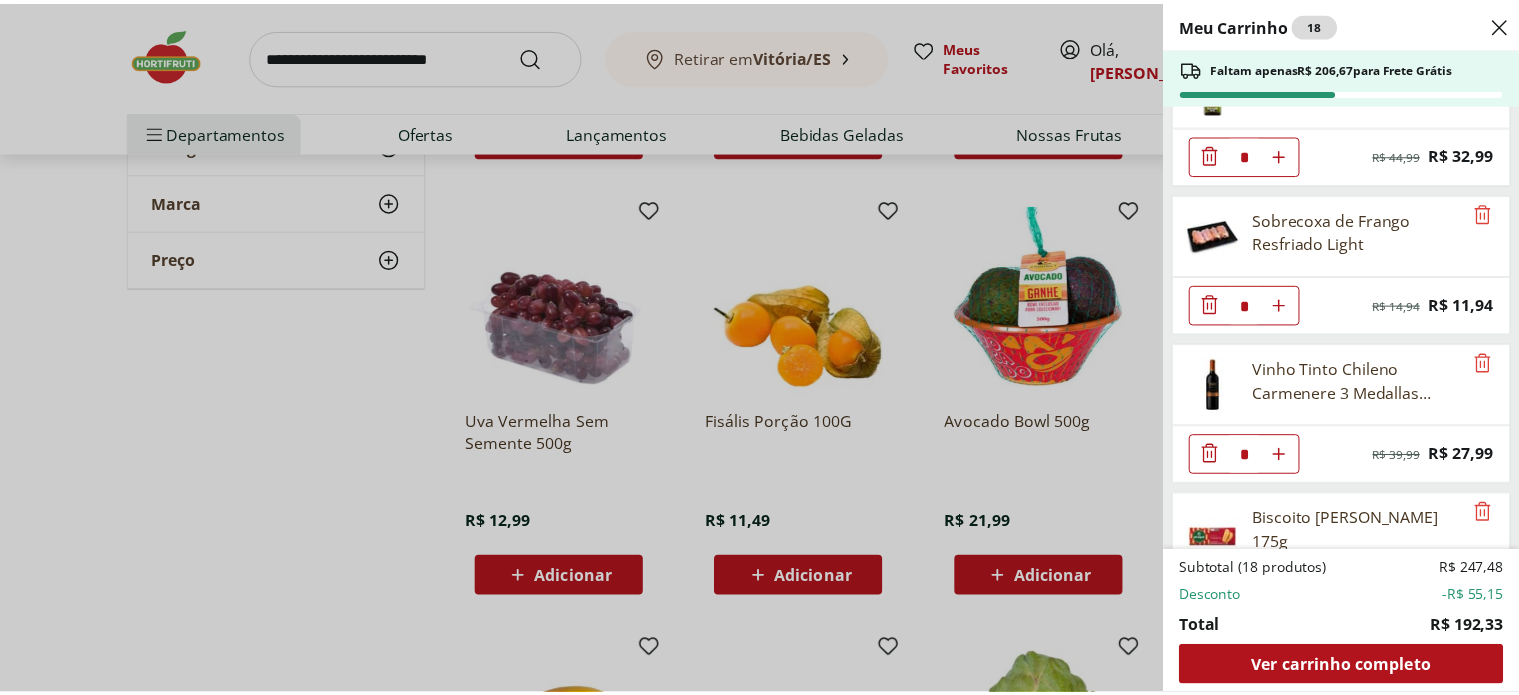 scroll, scrollTop: 0, scrollLeft: 0, axis: both 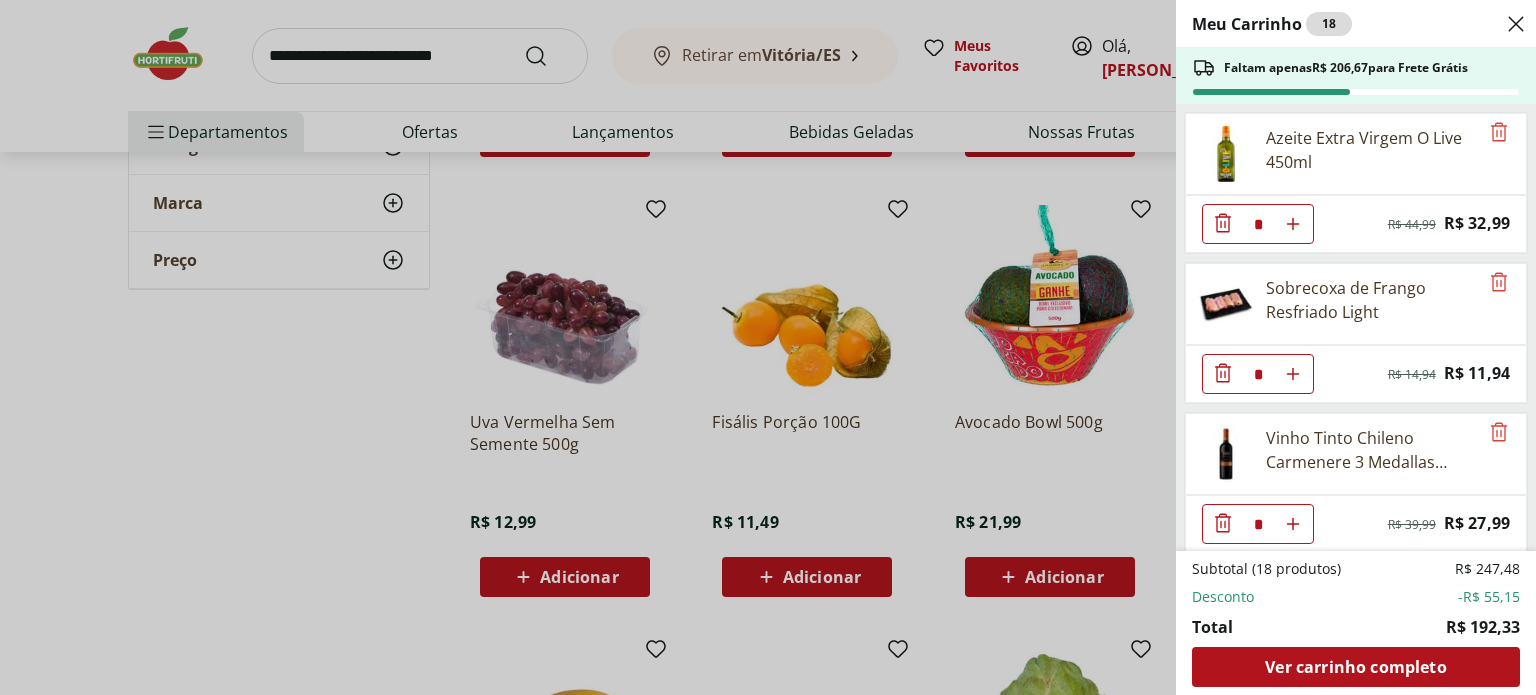 click on "Meu Carrinho 18 Faltam apenas  R$ 206,67  para Frete Grátis Azeite Extra Virgem O Live 450ml * Original price: R$ 44,99 Price: R$ 32,99 Sobrecoxa de Frango Resfriado Light * Original price: R$ 14,94 Price: R$ 11,94 Vinho Tinto Chileno Carmenere 3 Medallas 750ml * Original price: R$ 39,99 Price: R$ 27,99 Biscoito Maizena Piraque 175g * Original price: R$ 4,79 Price: R$ 3,49 Bebida De Aveia Nude Barista 1L * Original price: R$ 22,99 Price: R$ 19,99 Filé Mignon Suíno Resfriado * Original price: R$ 10,77 Price: R$ 8,97 Cogumelo Shimeji Preto 200G * Original price: R$ 16,99 Price: R$ 9,99 Ovo Caipira Orgânico Natural Da Terra com 10 unidade * Original price: R$ 19,99 Price: R$ 13,99 Banana Prata Orgânica * Price: R$ 11,99 Molho De Tomate Tradicional Tarantella 300g * Price: R$ 3,29 Blueberry Embalada 125g * Price: R$ 15,99 Laranja Pera Unidade * Original price: R$ 2,00 Price: R$ 1,75 Subtotal (18 produtos) R$ 247,48 Desconto -R$ 55,15 Total R$ 192,33 Ver carrinho completo" at bounding box center (768, 347) 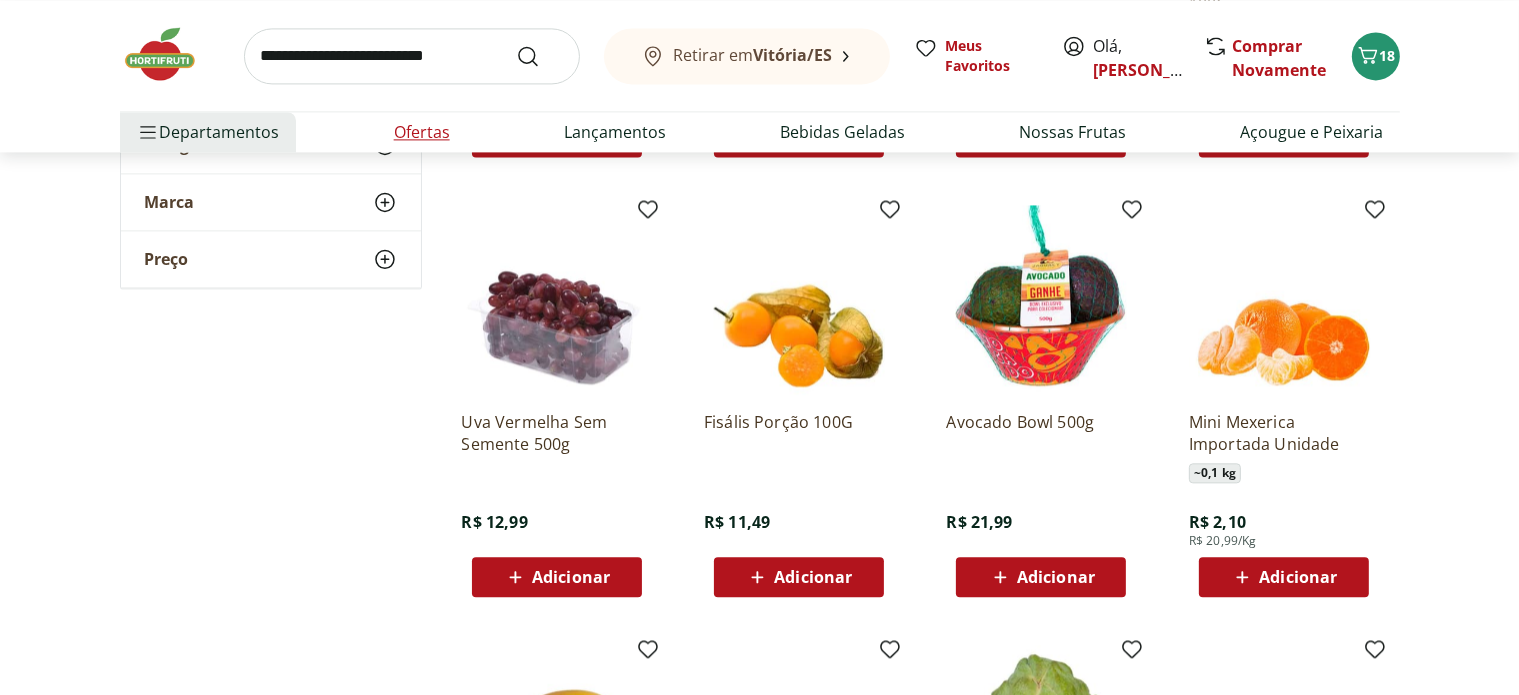 click on "Ofertas" at bounding box center [422, 132] 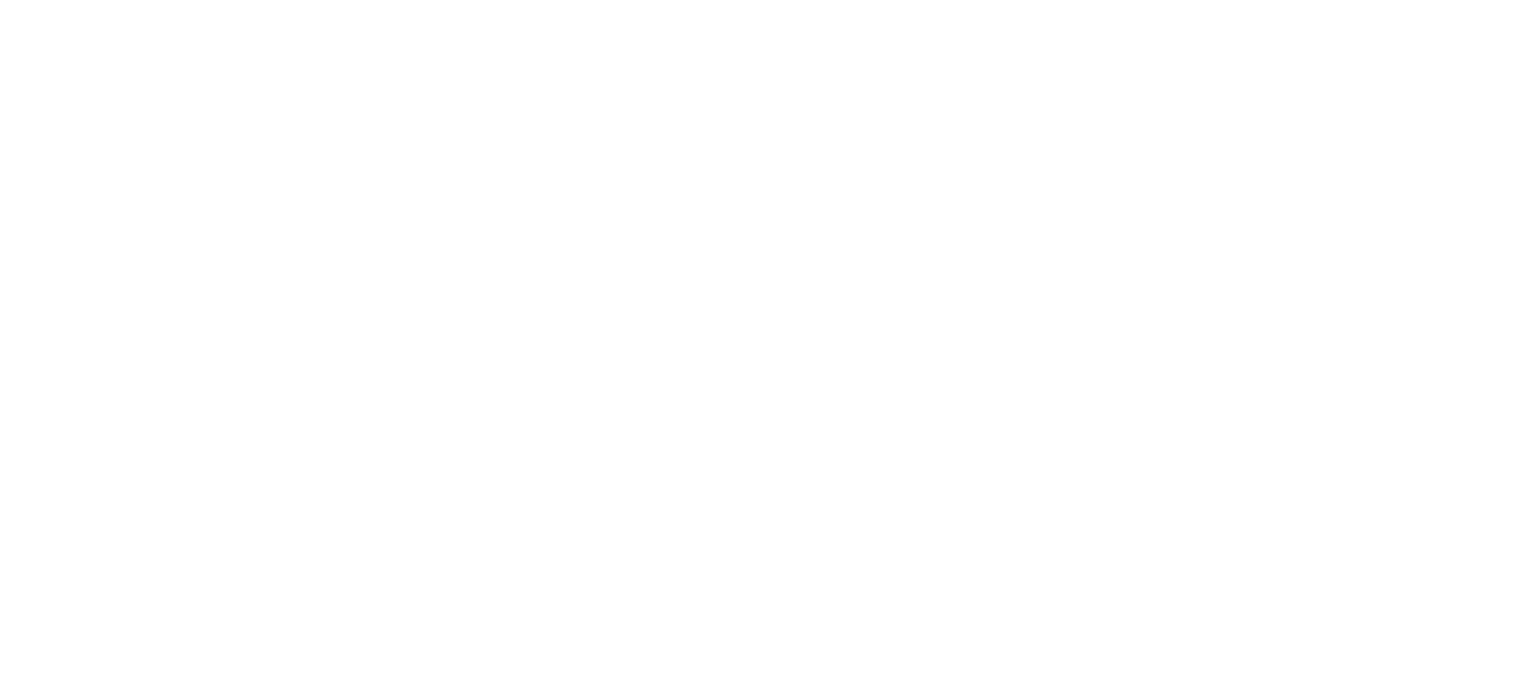 scroll, scrollTop: 0, scrollLeft: 0, axis: both 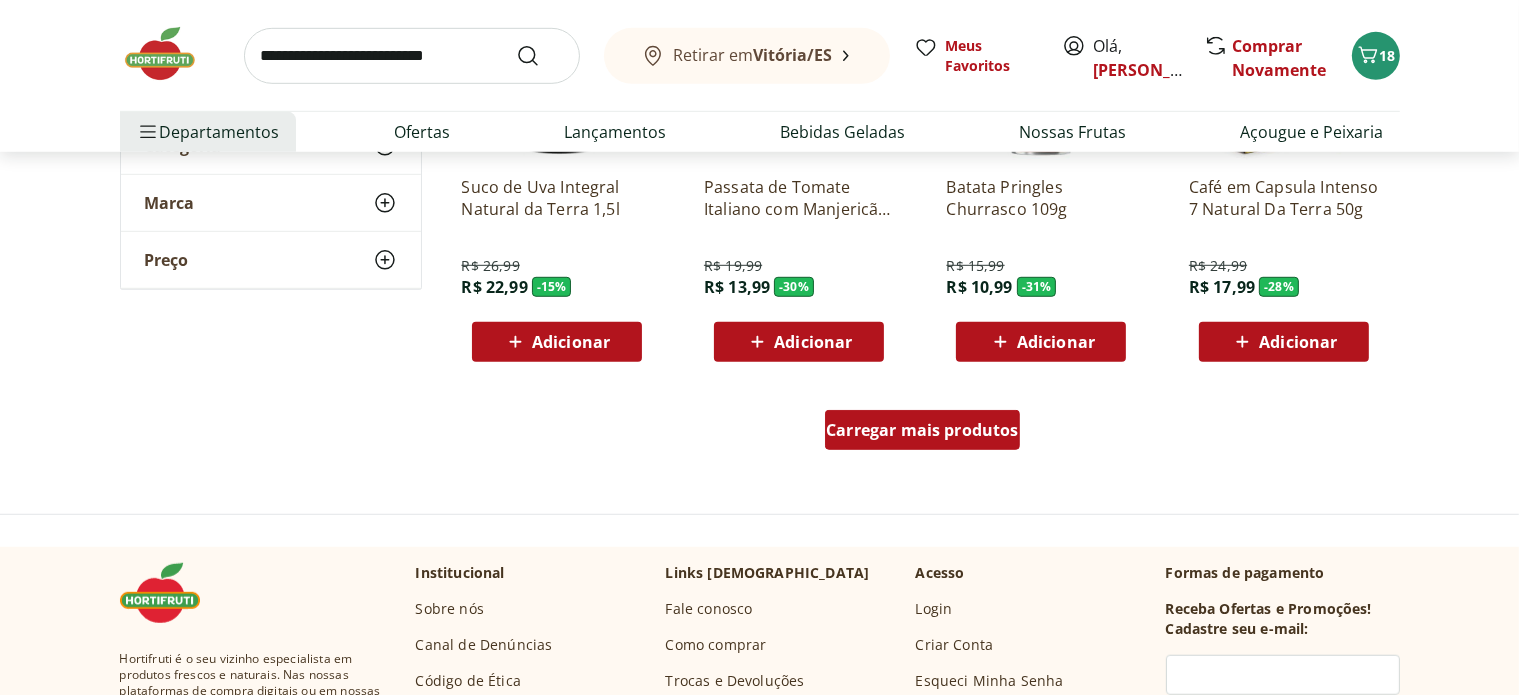 click on "Carregar mais produtos" at bounding box center (922, 430) 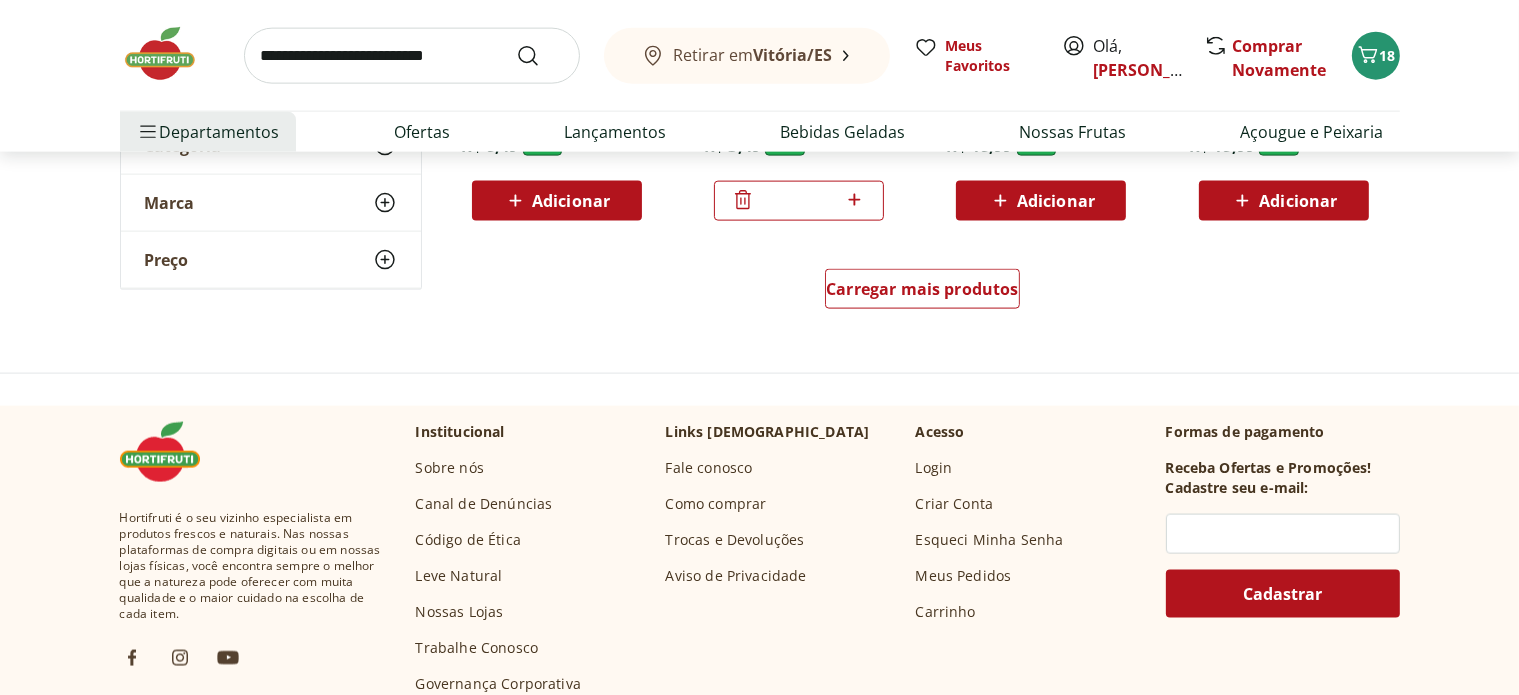 scroll, scrollTop: 2716, scrollLeft: 0, axis: vertical 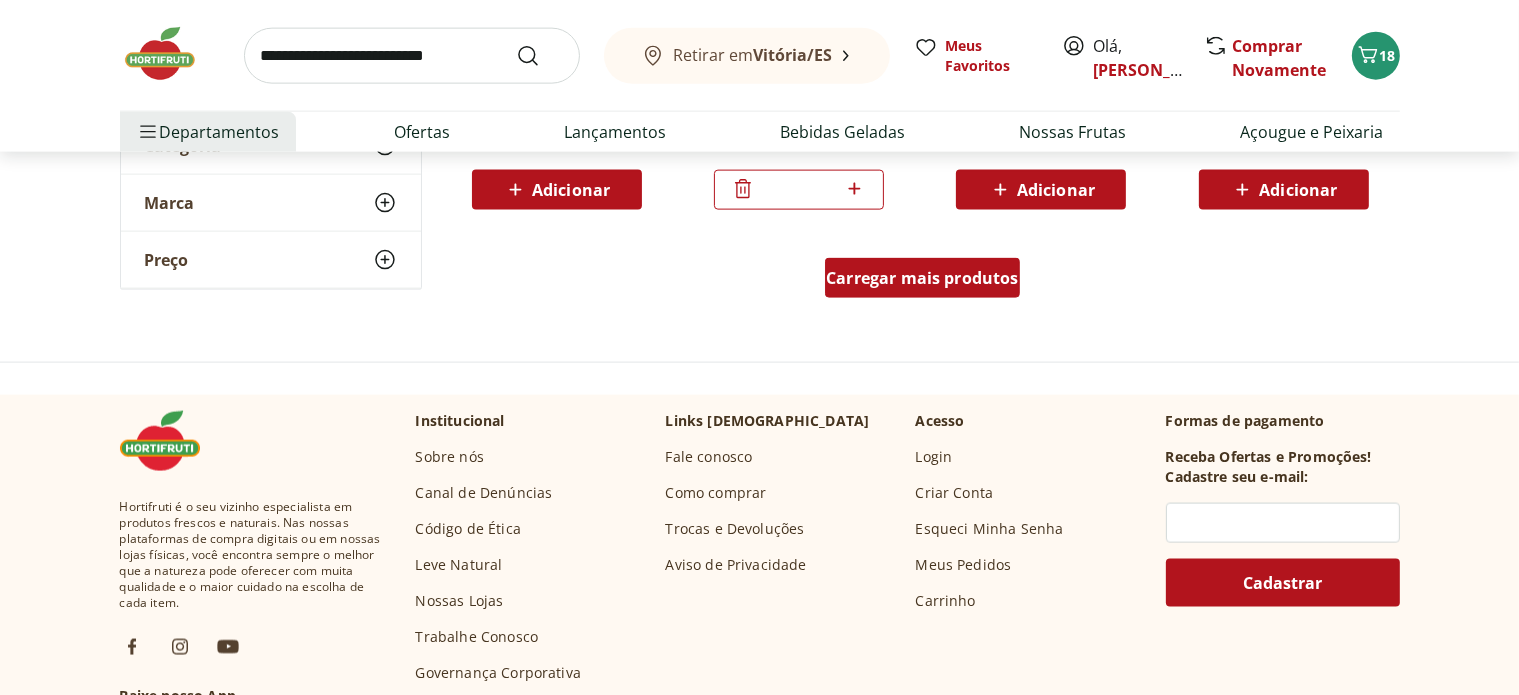 click on "Carregar mais produtos" at bounding box center [922, 278] 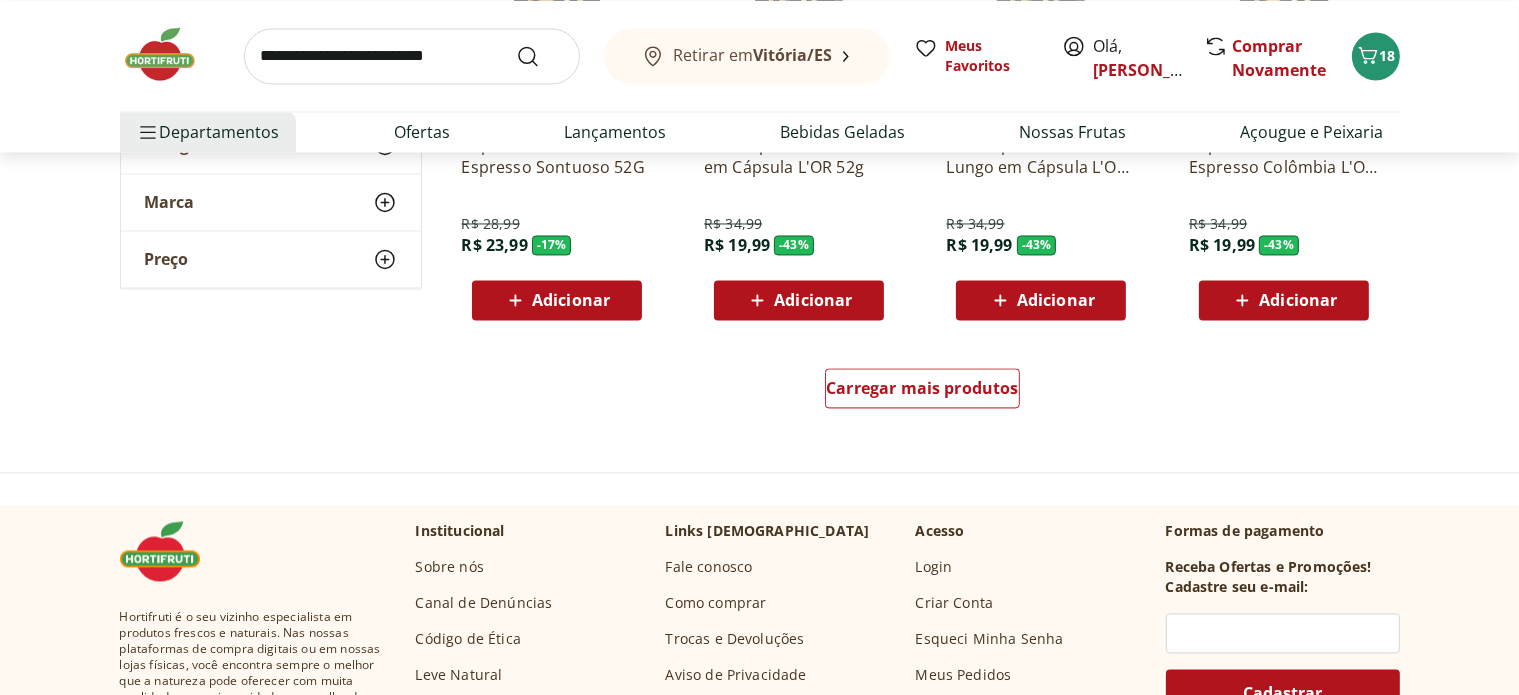 scroll, scrollTop: 3932, scrollLeft: 0, axis: vertical 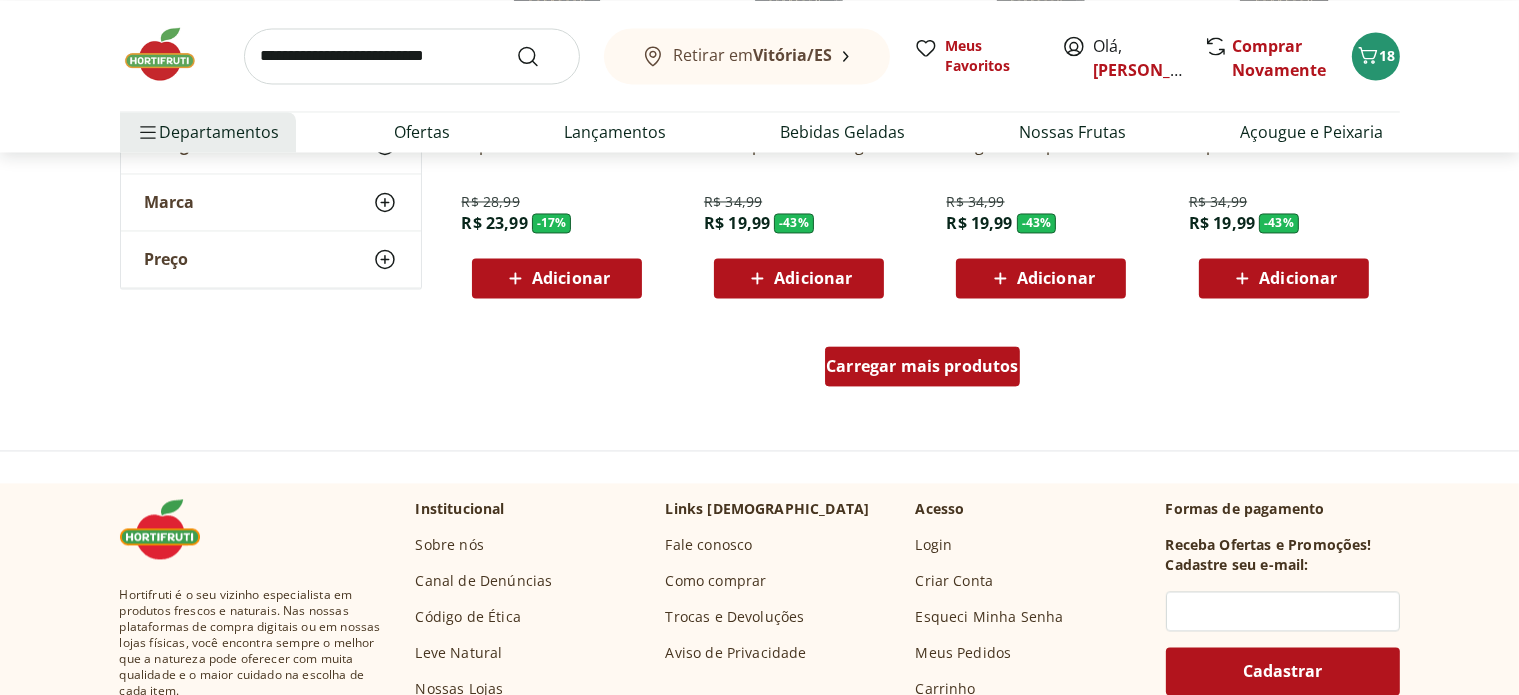 click on "Carregar mais produtos" at bounding box center (922, 366) 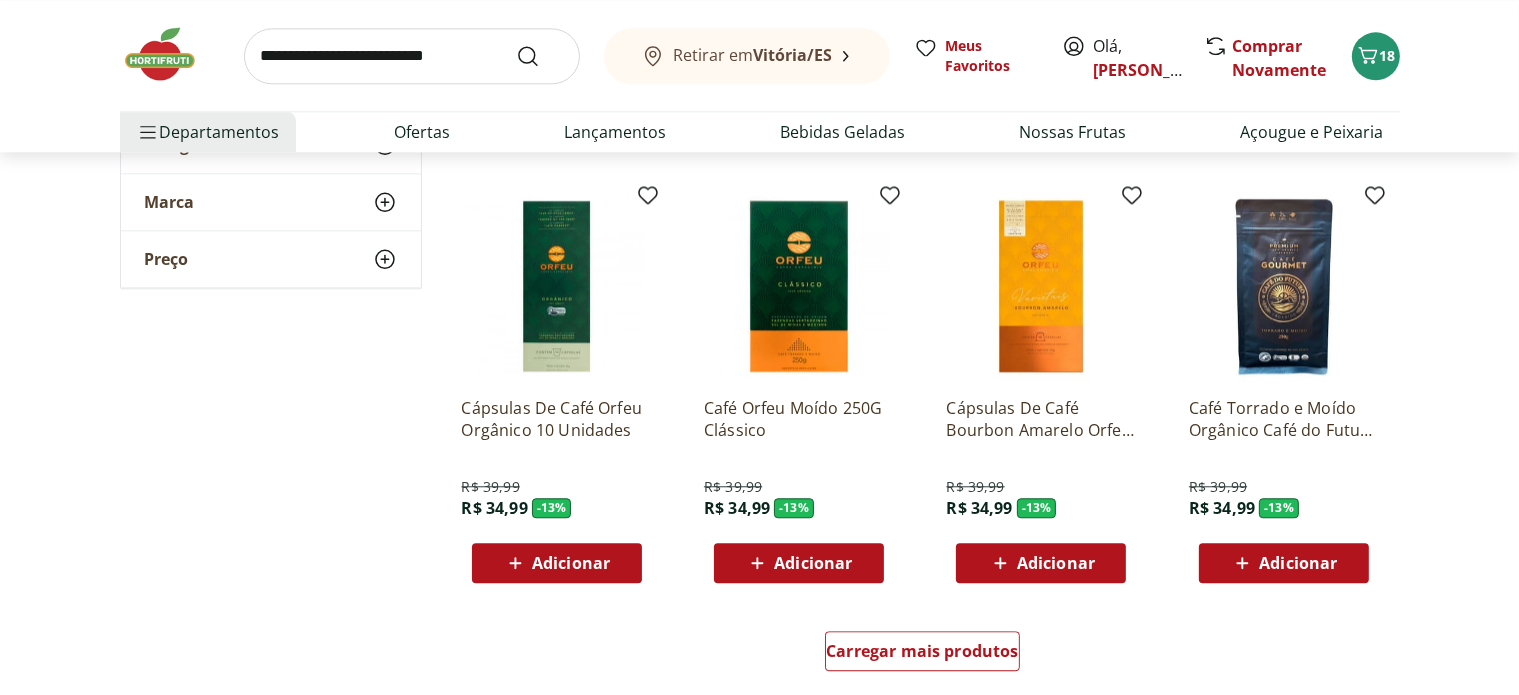 scroll, scrollTop: 4960, scrollLeft: 0, axis: vertical 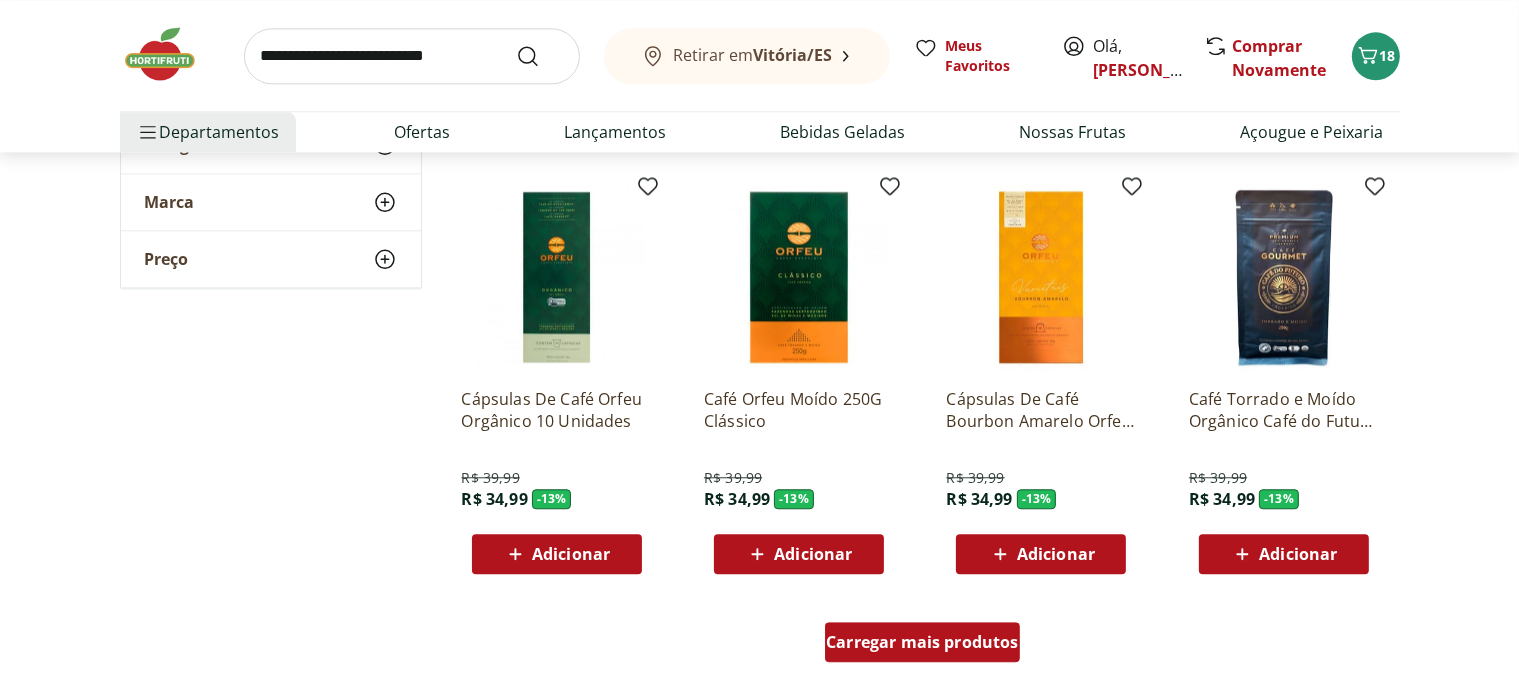 click on "Carregar mais produtos" at bounding box center [922, 642] 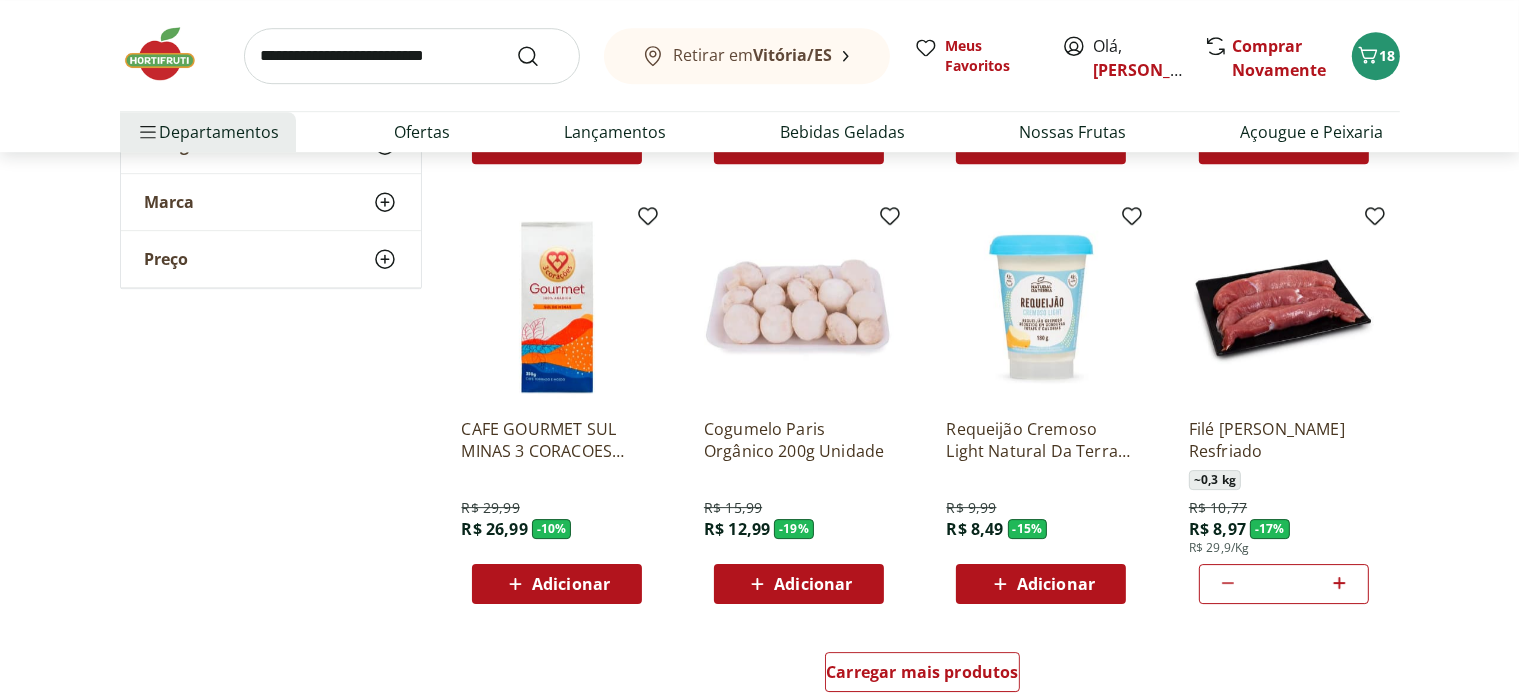 scroll, scrollTop: 6244, scrollLeft: 0, axis: vertical 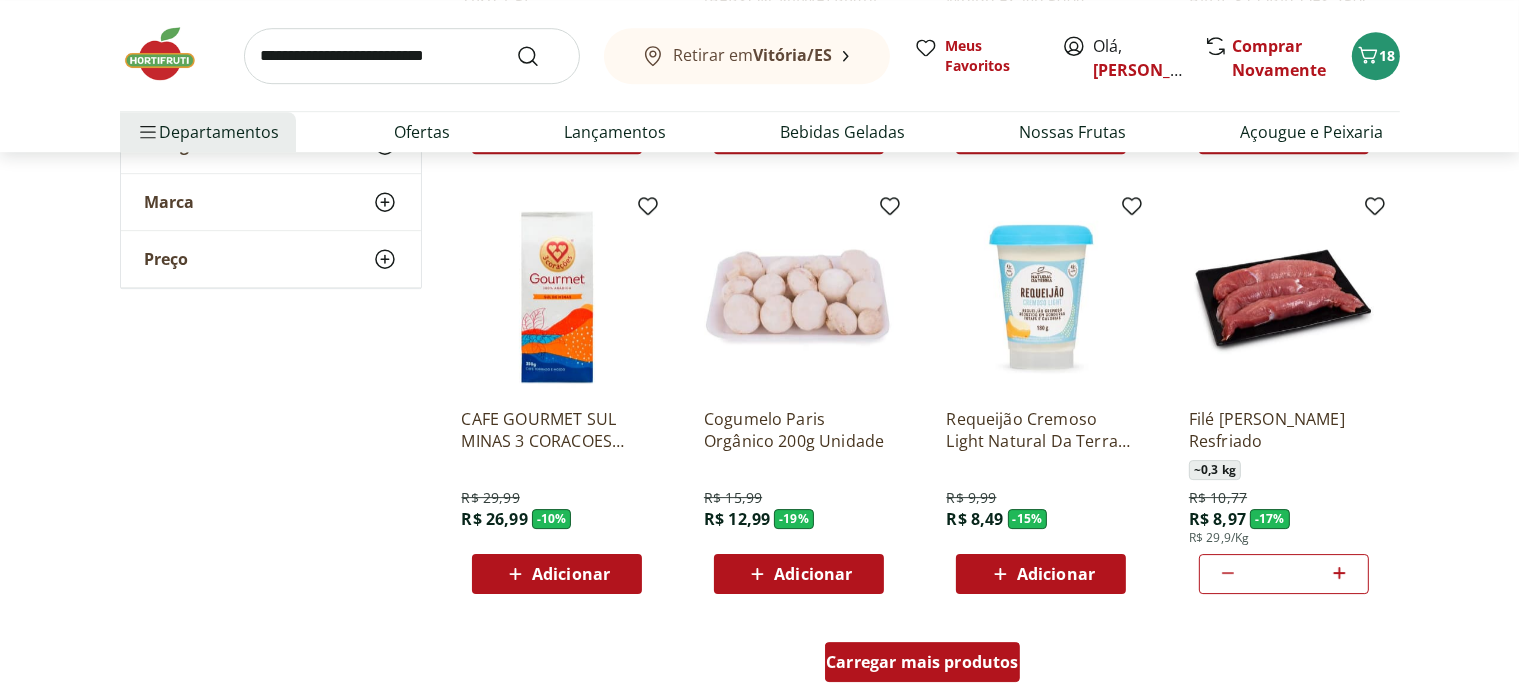 click on "Carregar mais produtos" at bounding box center (922, 662) 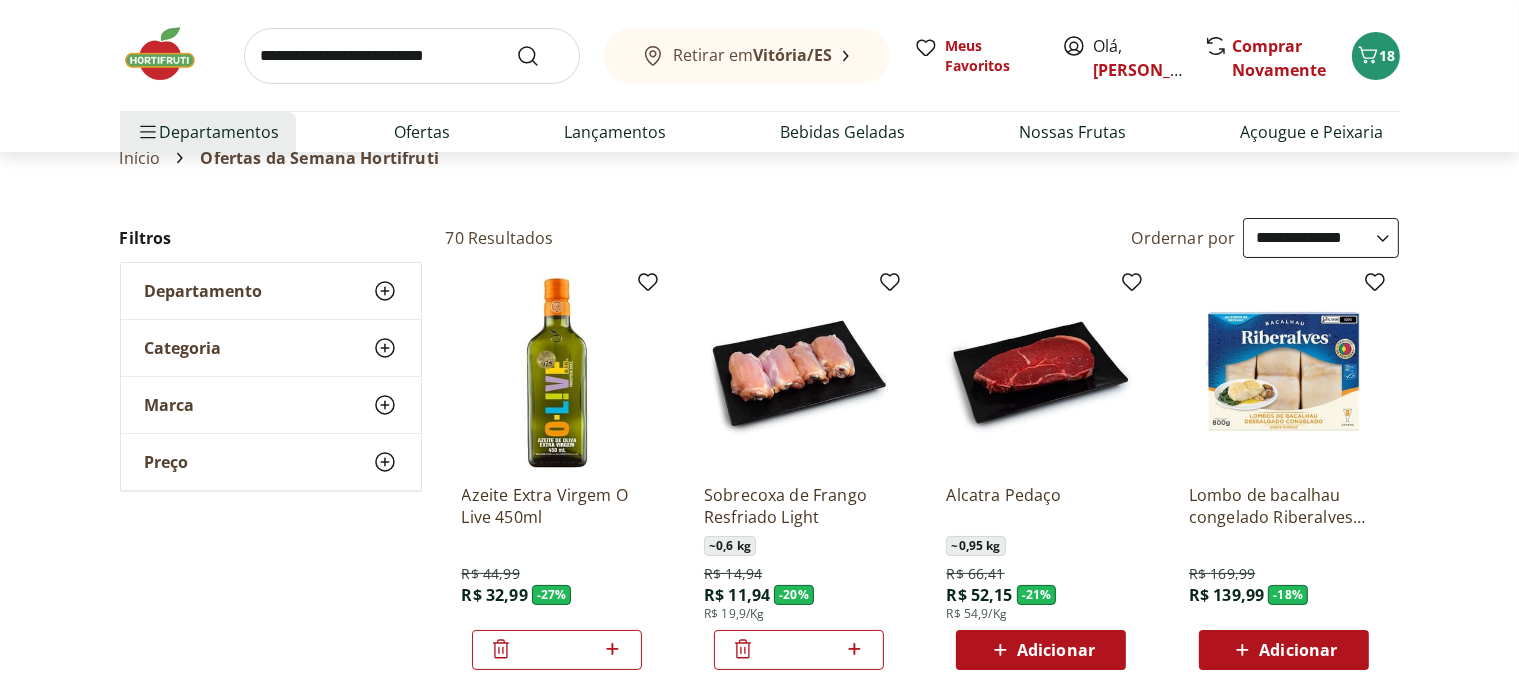 scroll, scrollTop: 0, scrollLeft: 0, axis: both 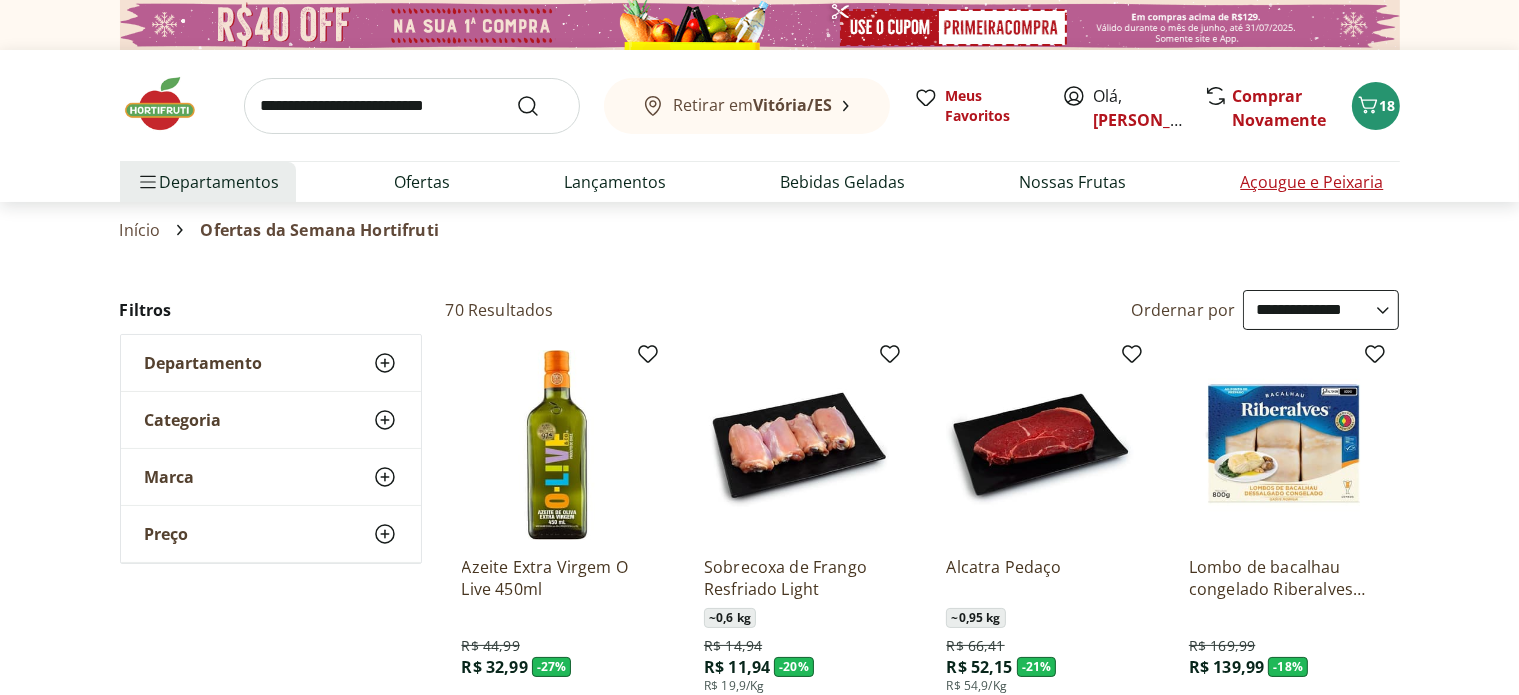 click on "Açougue e Peixaria" at bounding box center (1311, 182) 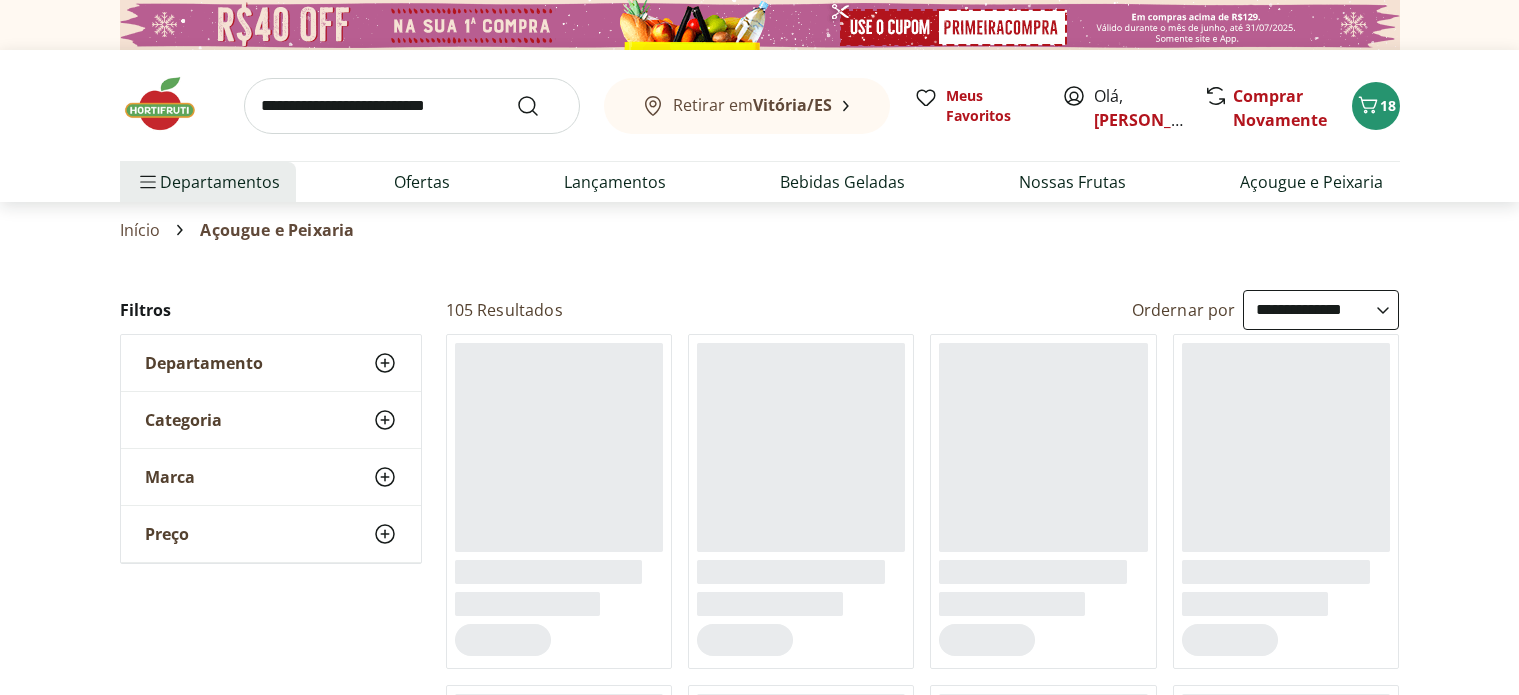 select on "**********" 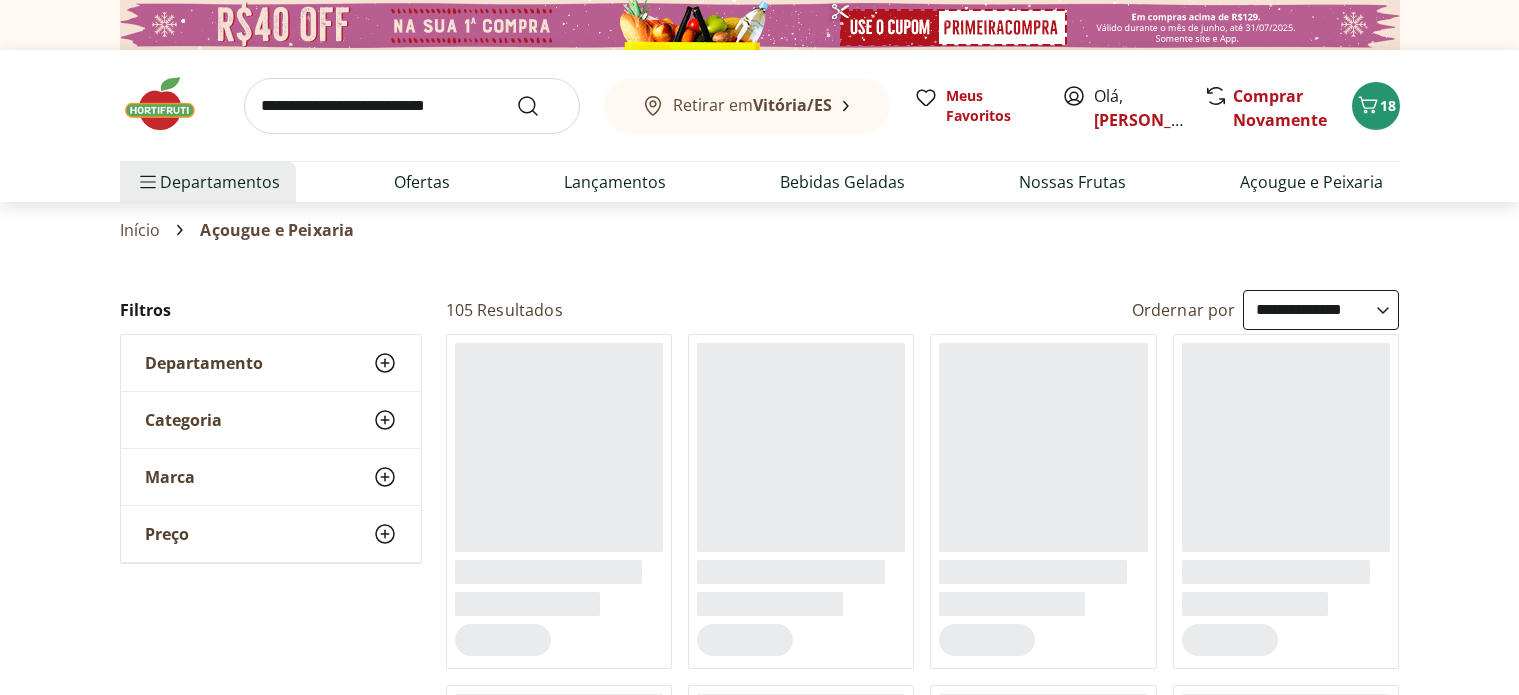 scroll, scrollTop: 0, scrollLeft: 0, axis: both 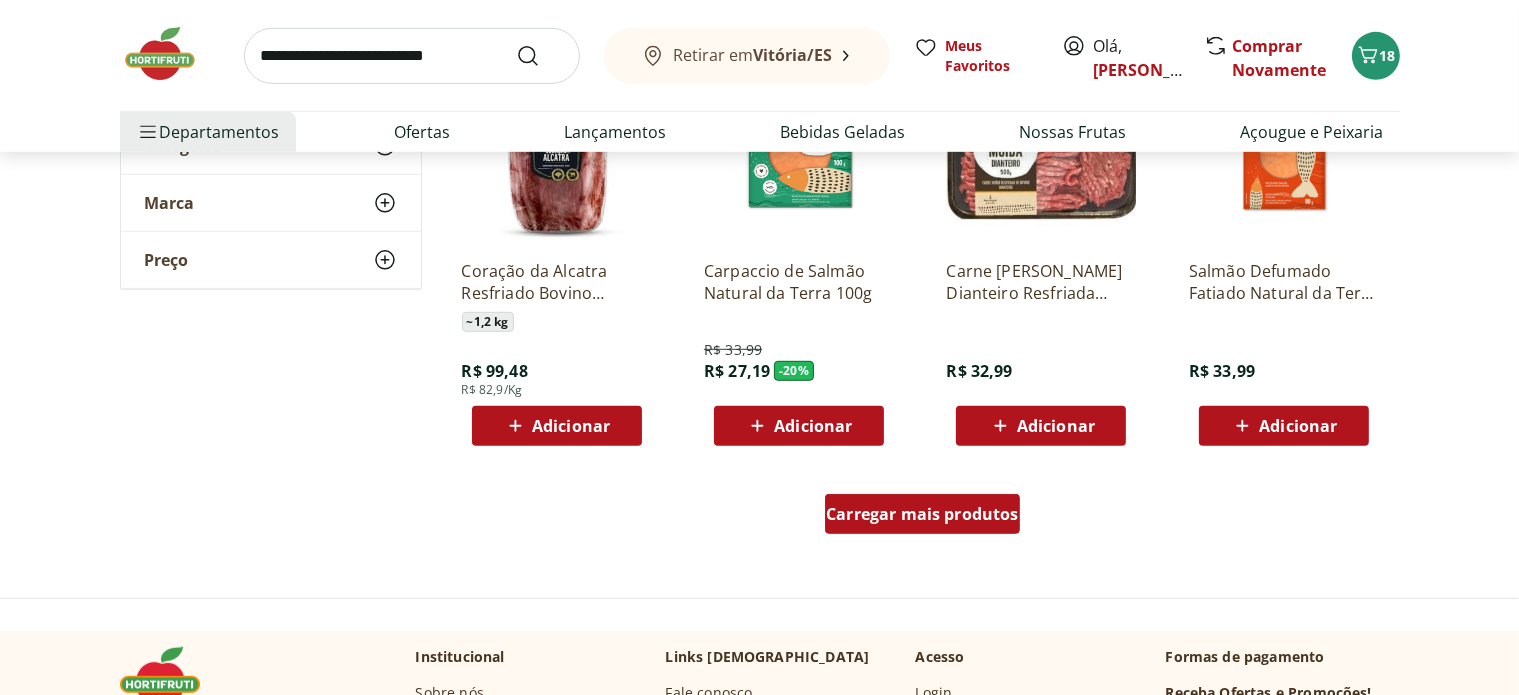 click on "Carregar mais produtos" at bounding box center (922, 514) 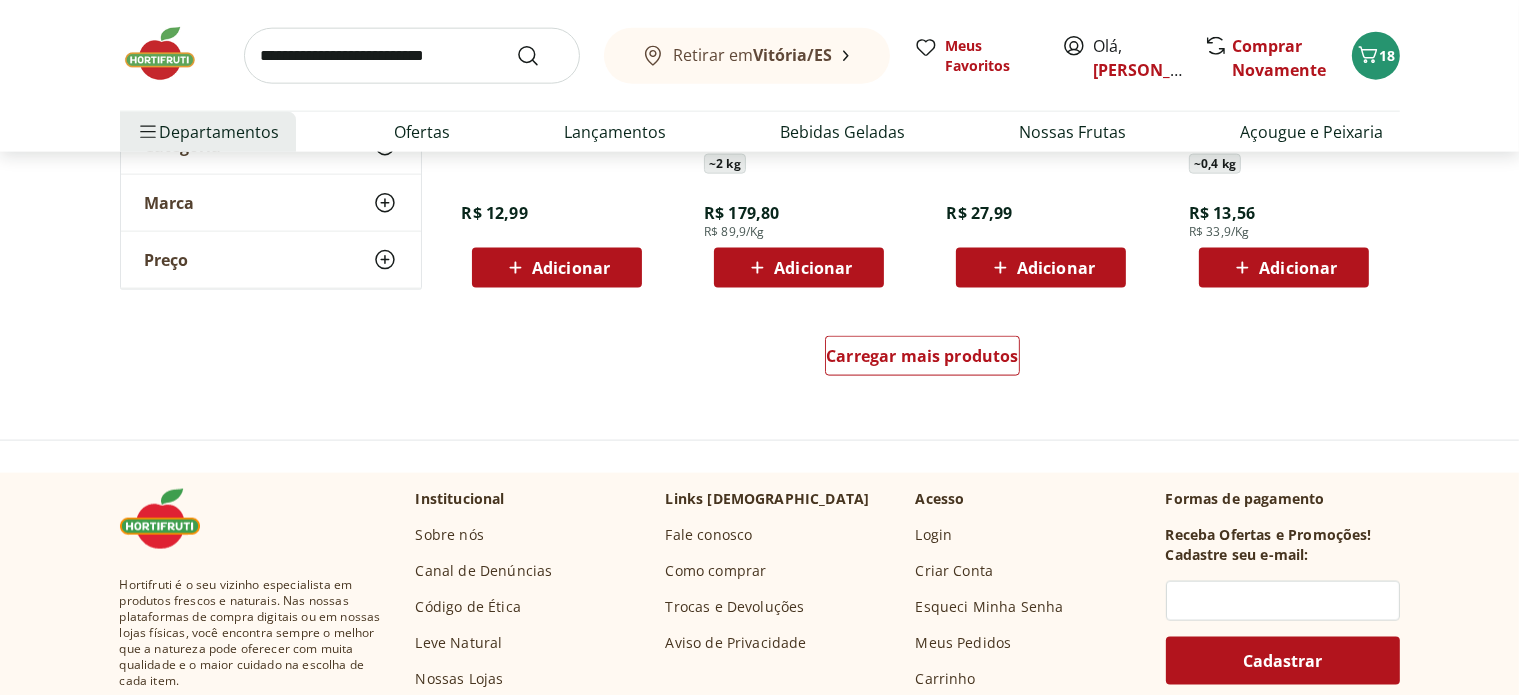 scroll, scrollTop: 2649, scrollLeft: 0, axis: vertical 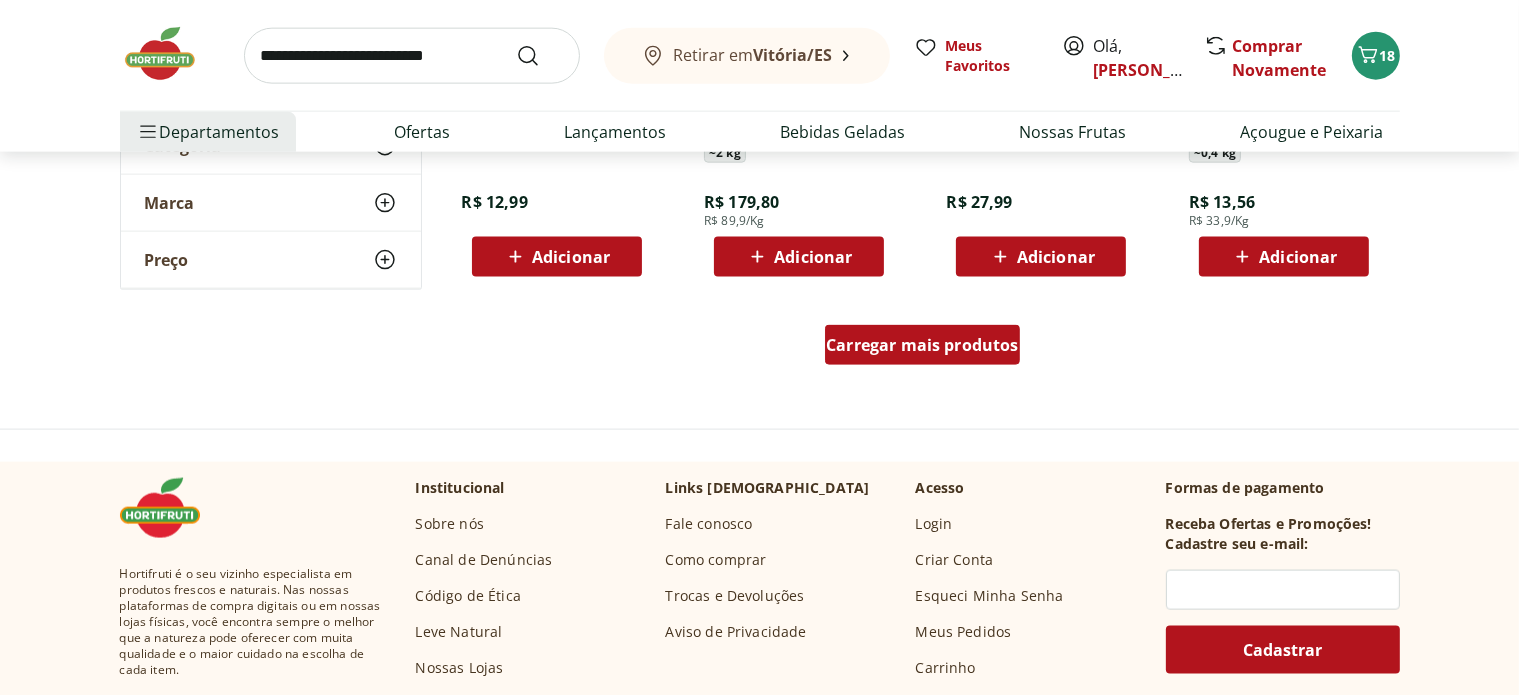 click on "Carregar mais produtos" at bounding box center (922, 345) 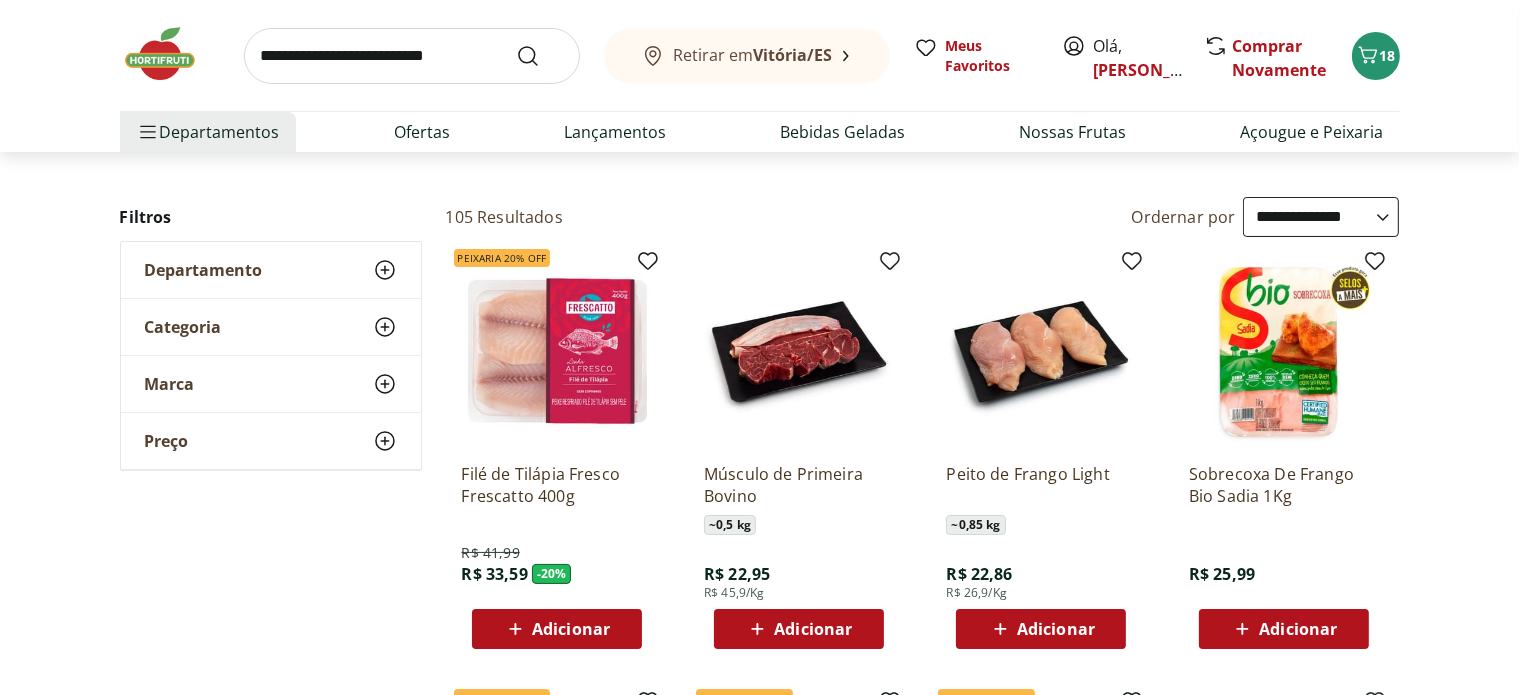 scroll, scrollTop: 0, scrollLeft: 0, axis: both 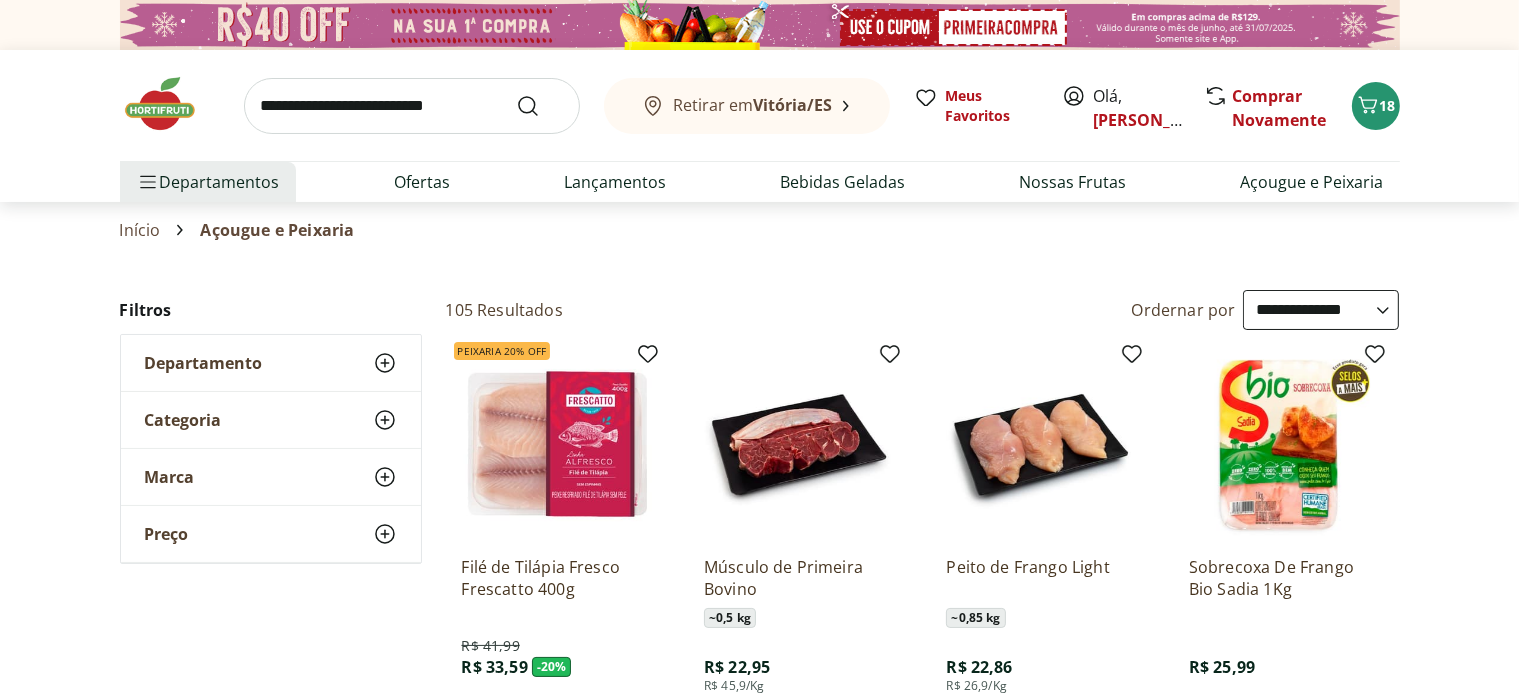 click at bounding box center [412, 106] 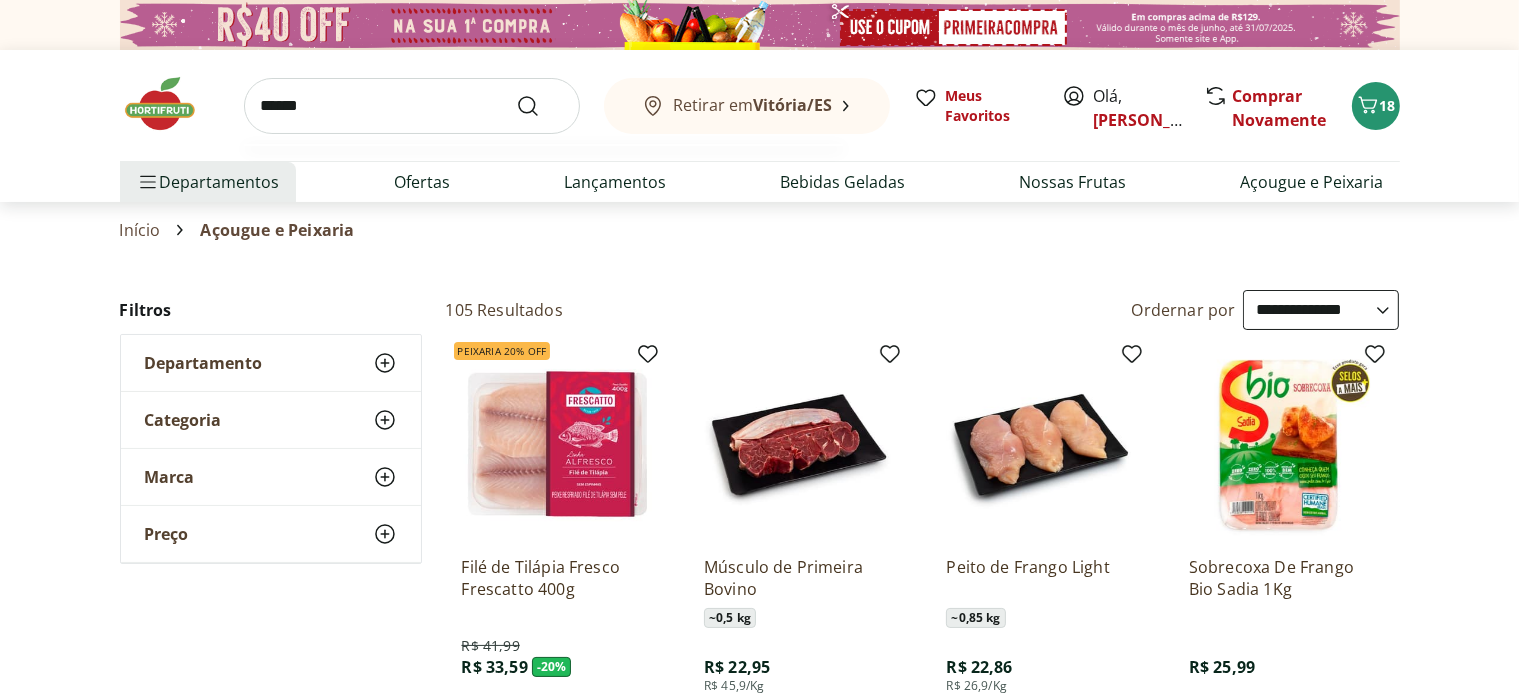 type on "******" 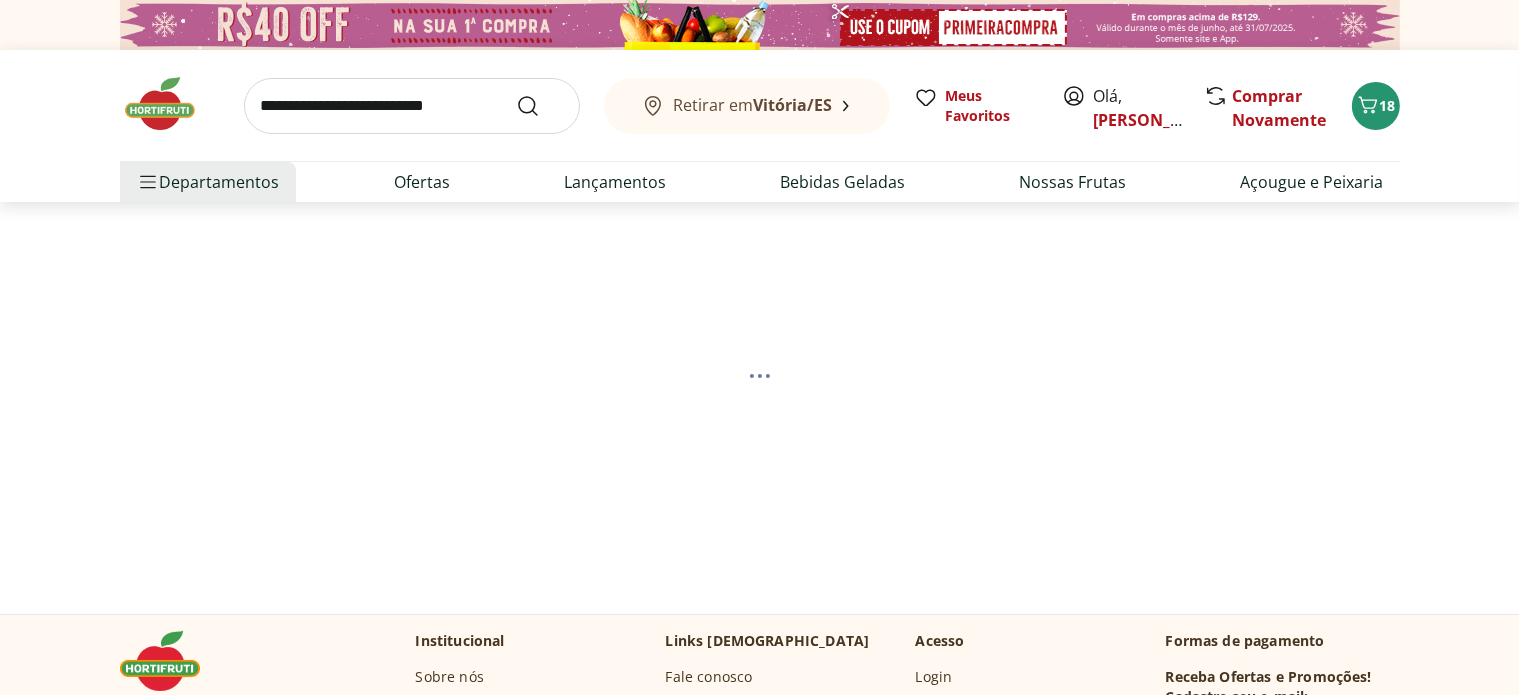 select on "**********" 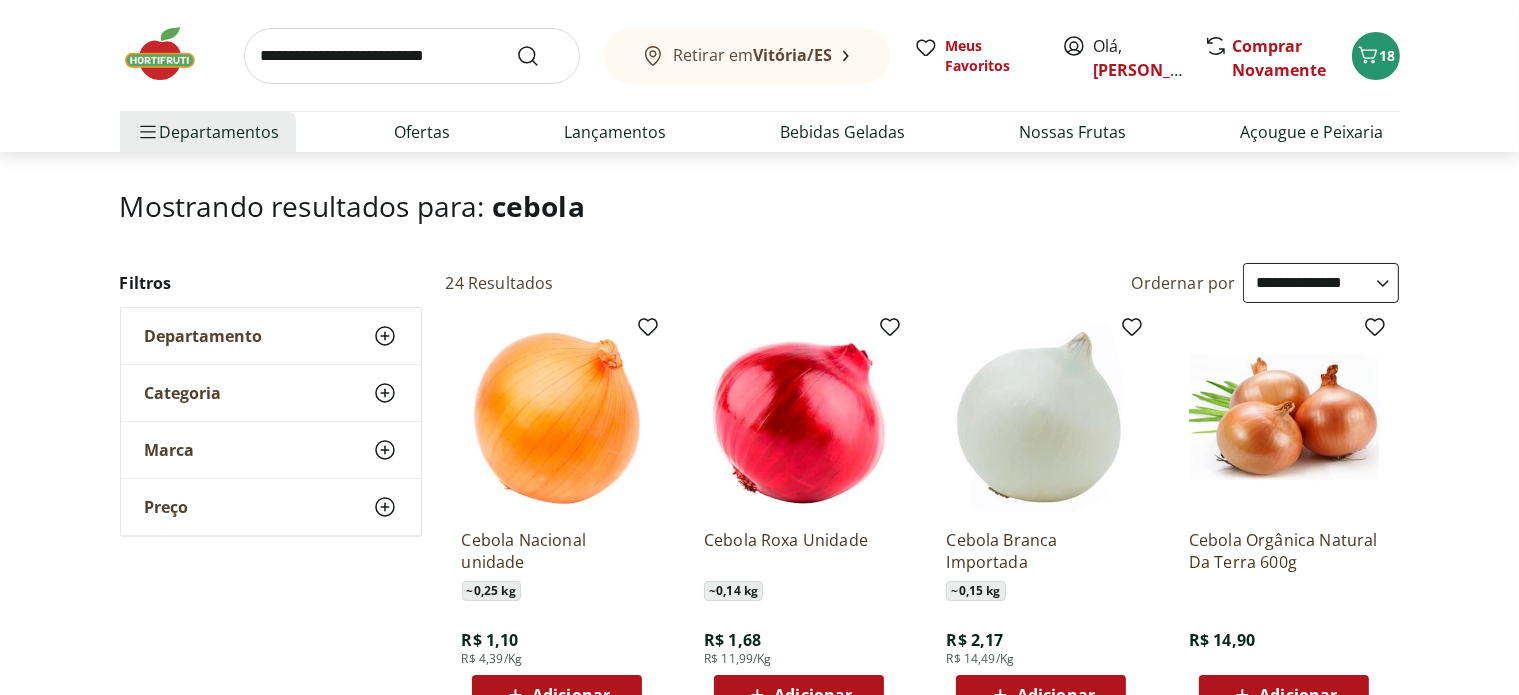 scroll, scrollTop: 106, scrollLeft: 0, axis: vertical 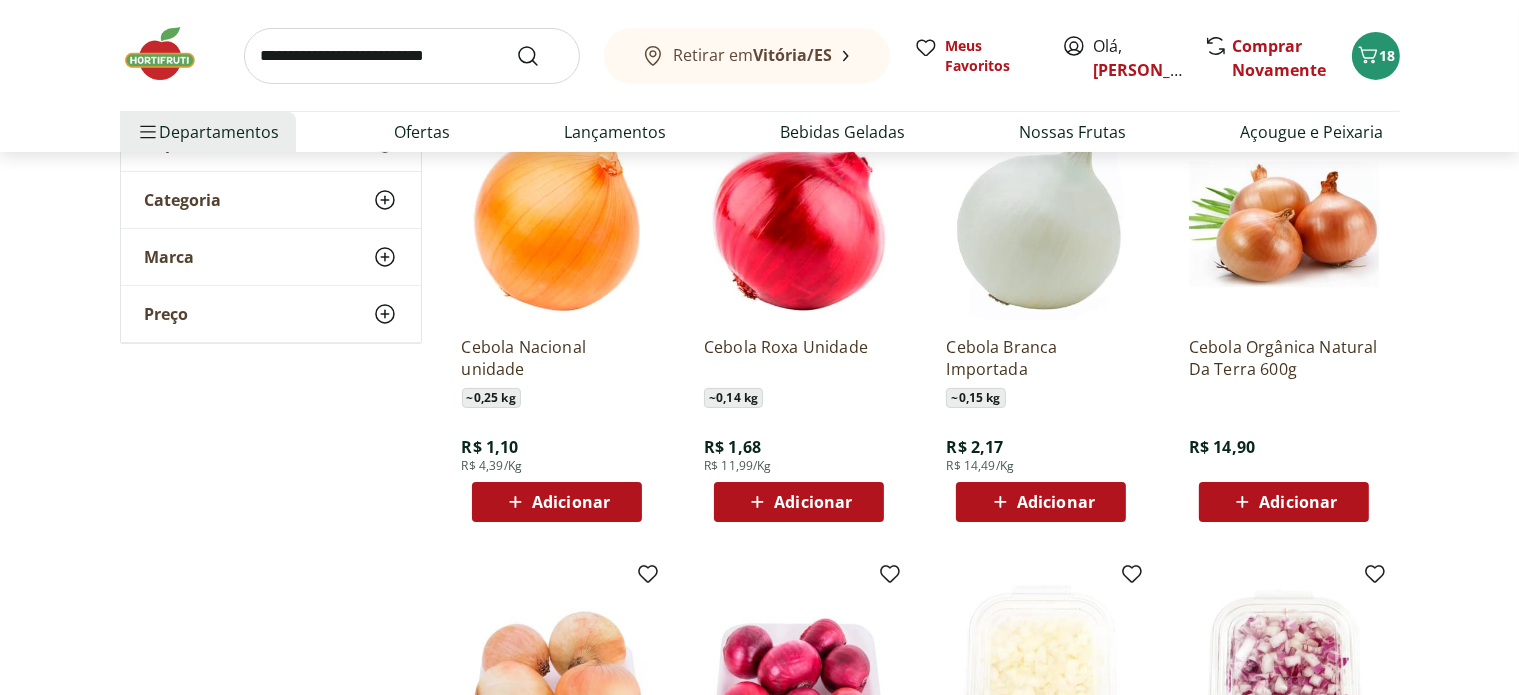 click on "Adicionar" at bounding box center [571, 502] 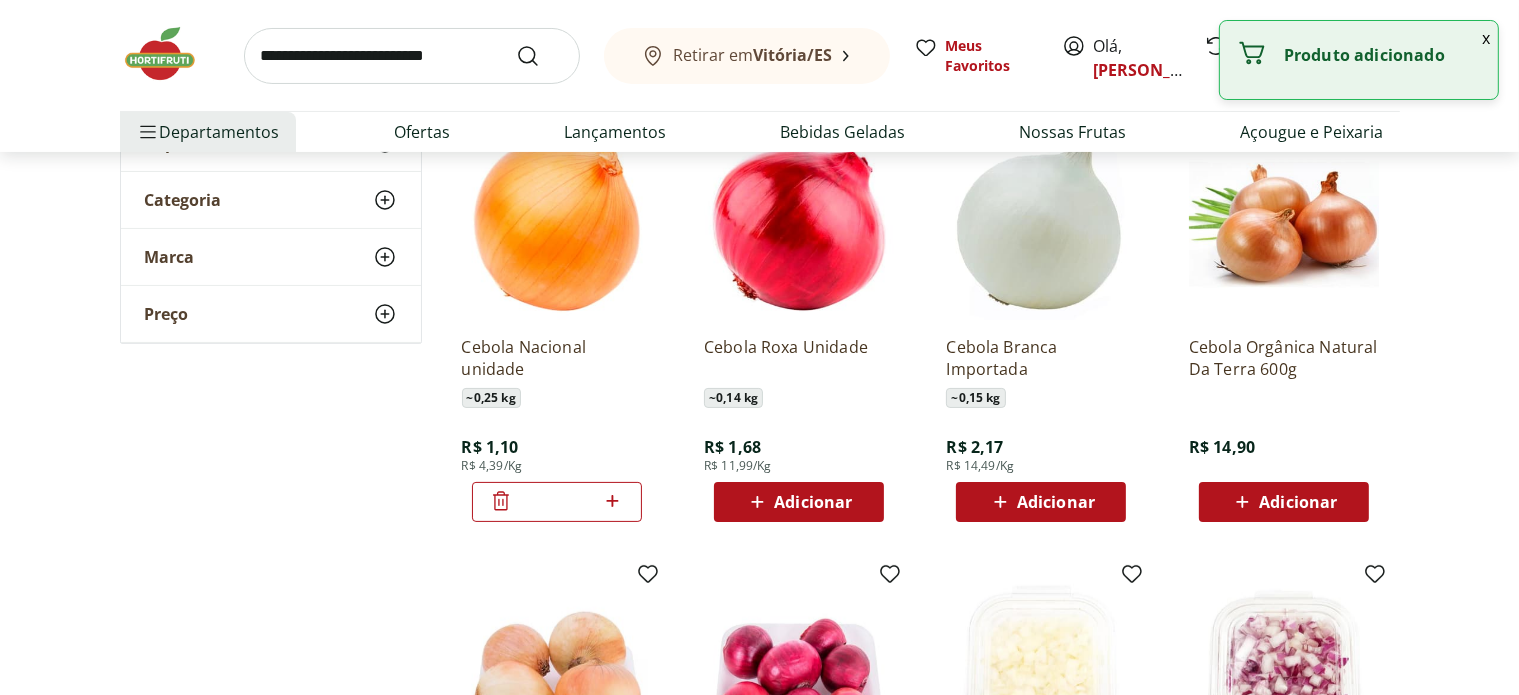 click 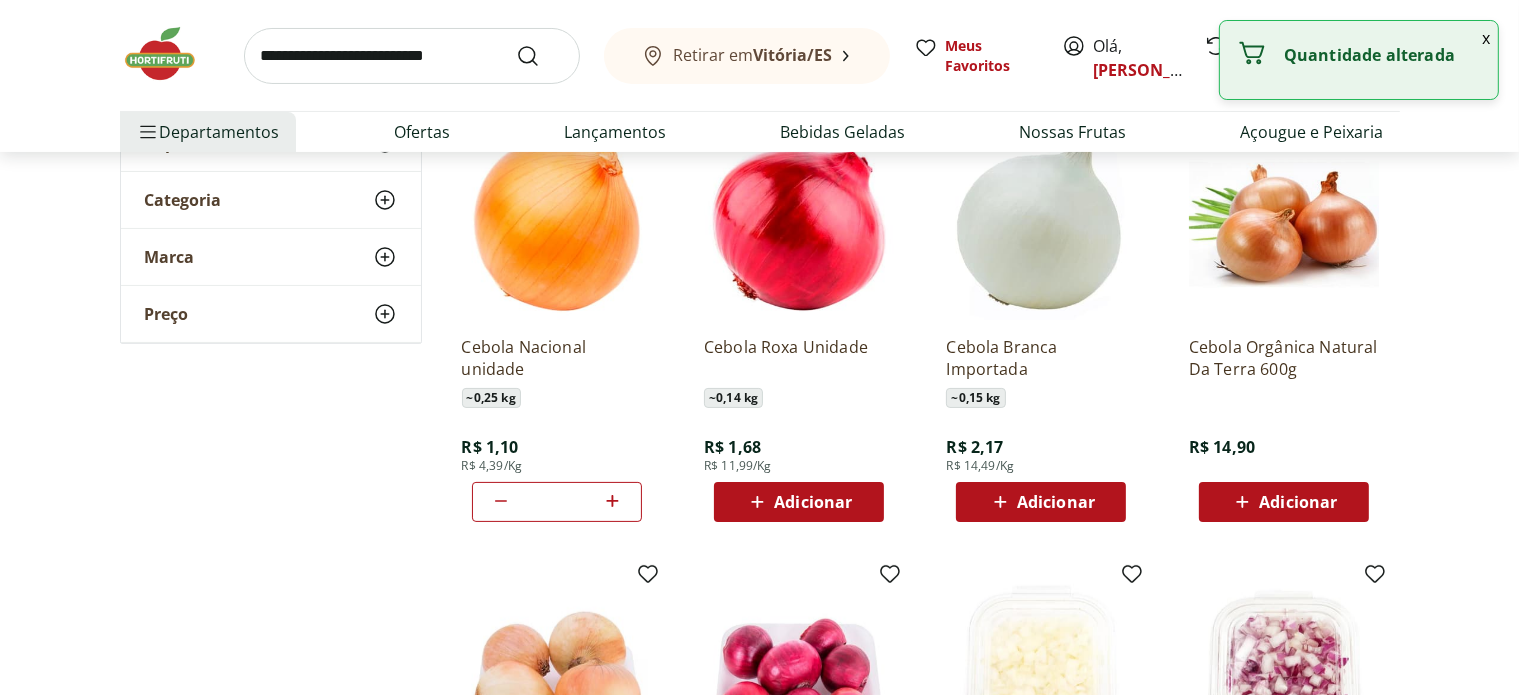 click 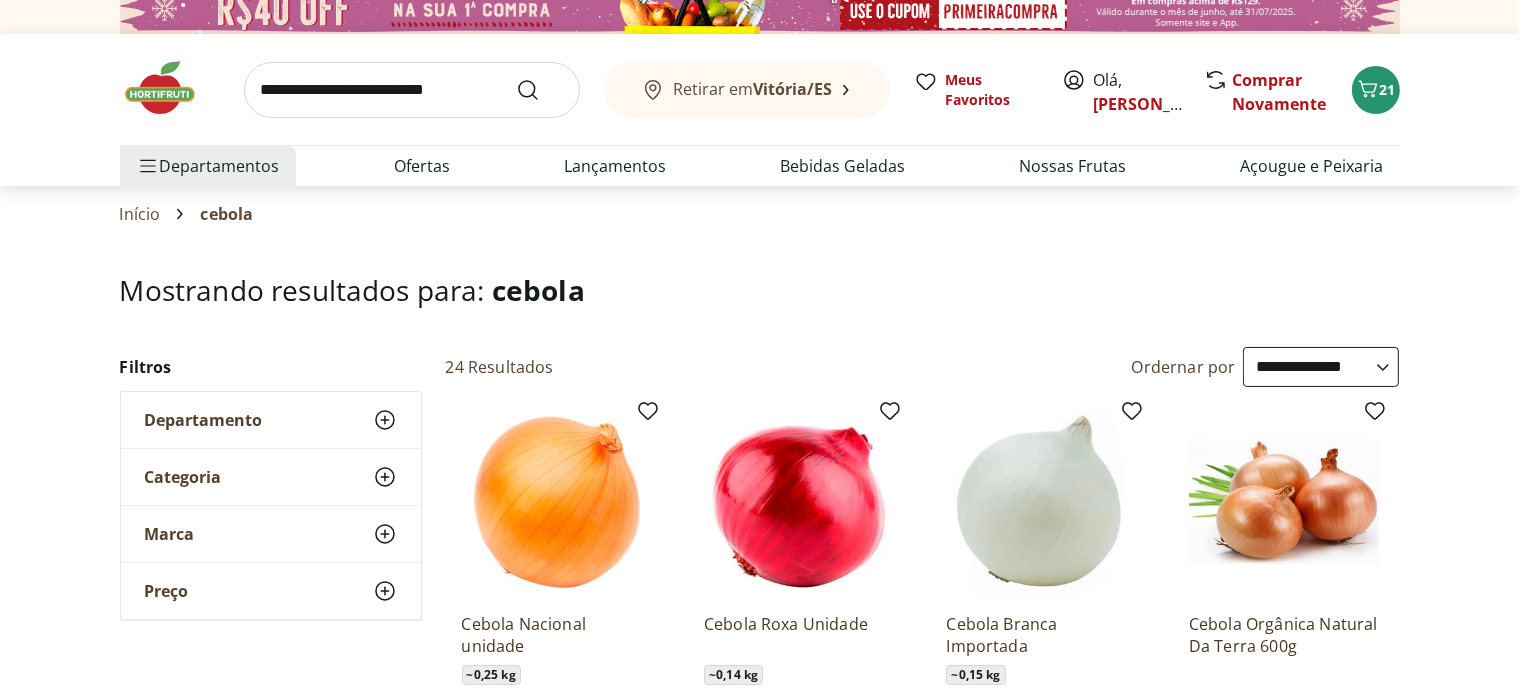 scroll, scrollTop: 7, scrollLeft: 0, axis: vertical 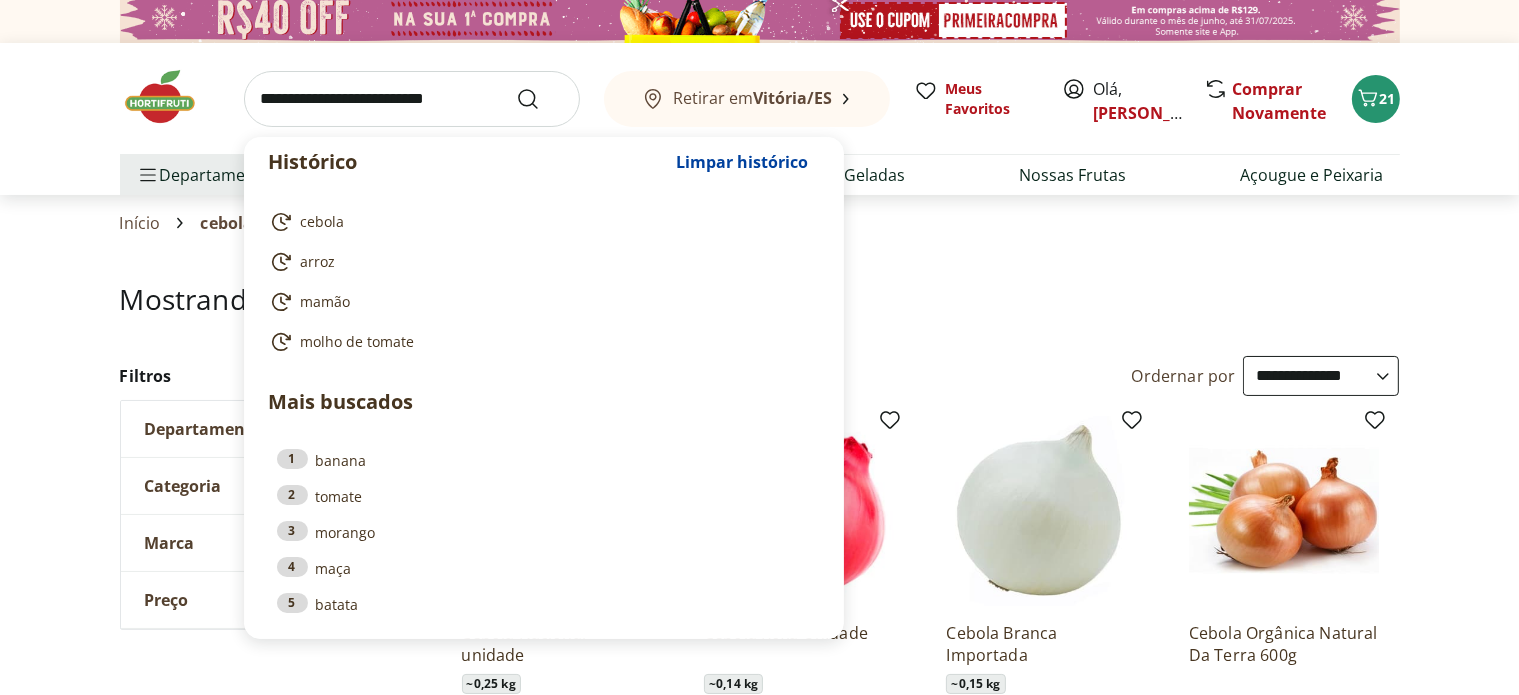 click at bounding box center (412, 99) 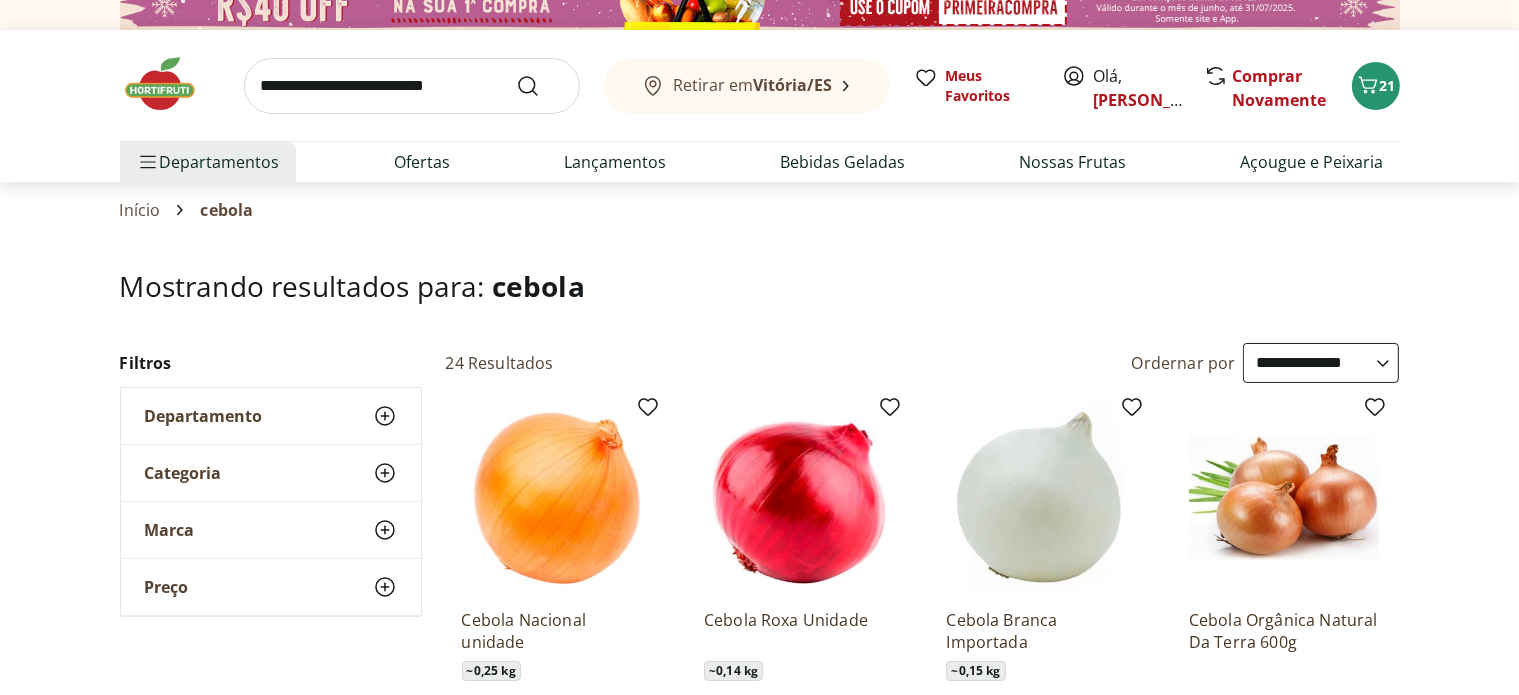 scroll, scrollTop: 0, scrollLeft: 0, axis: both 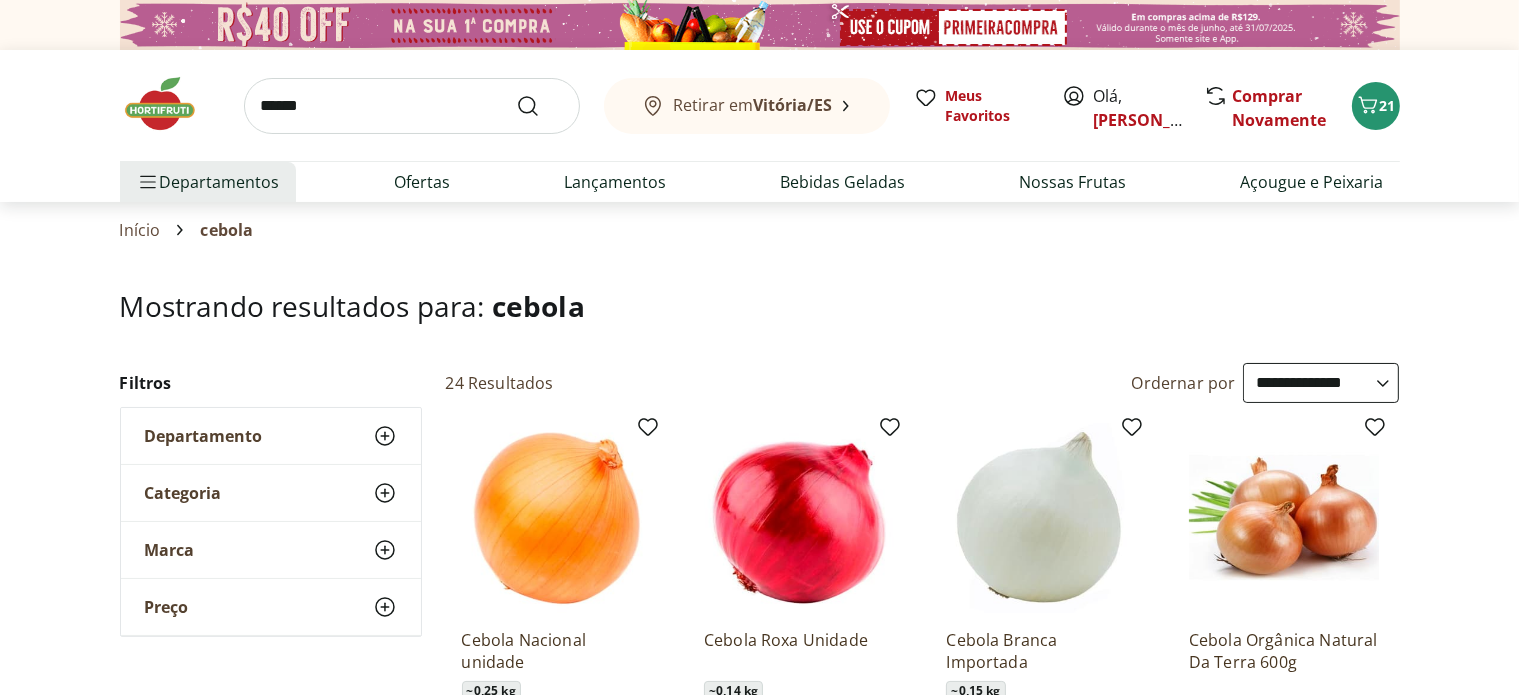 type on "******" 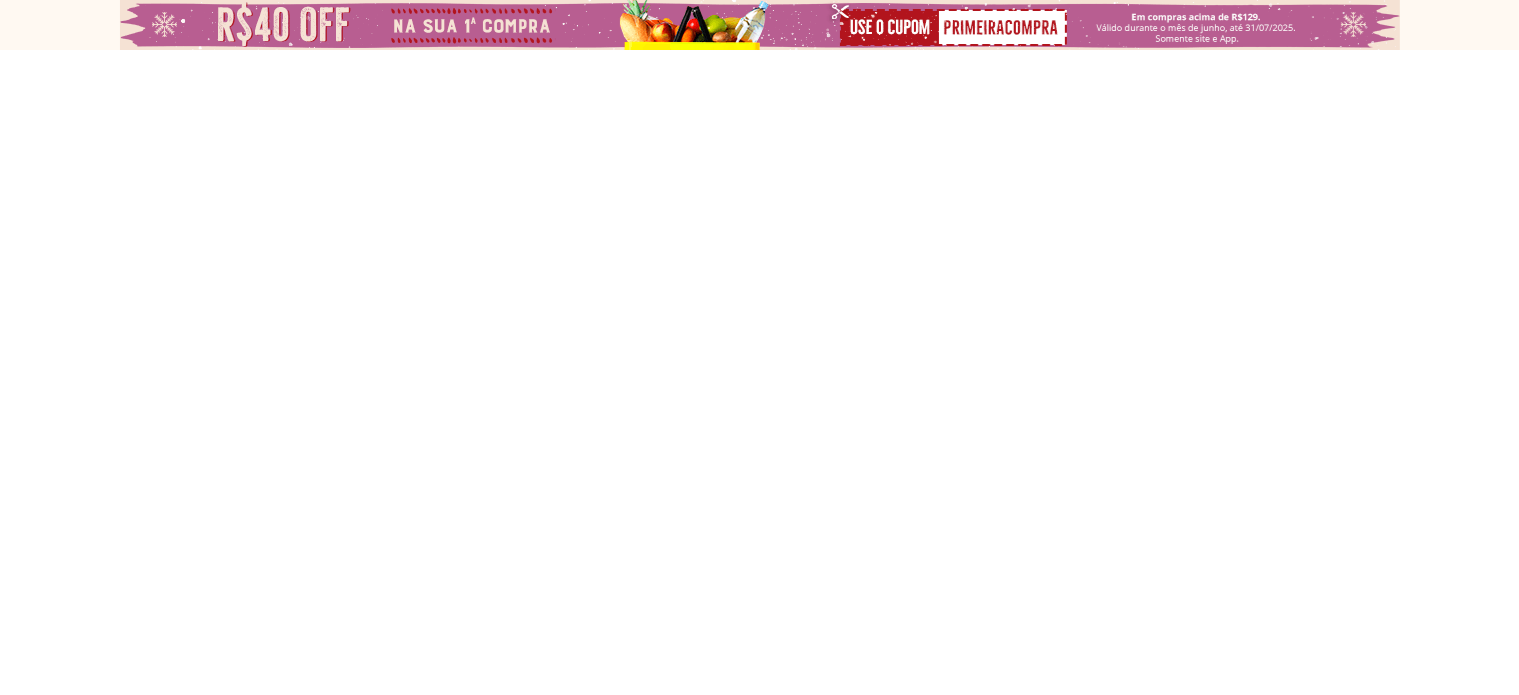 select on "**********" 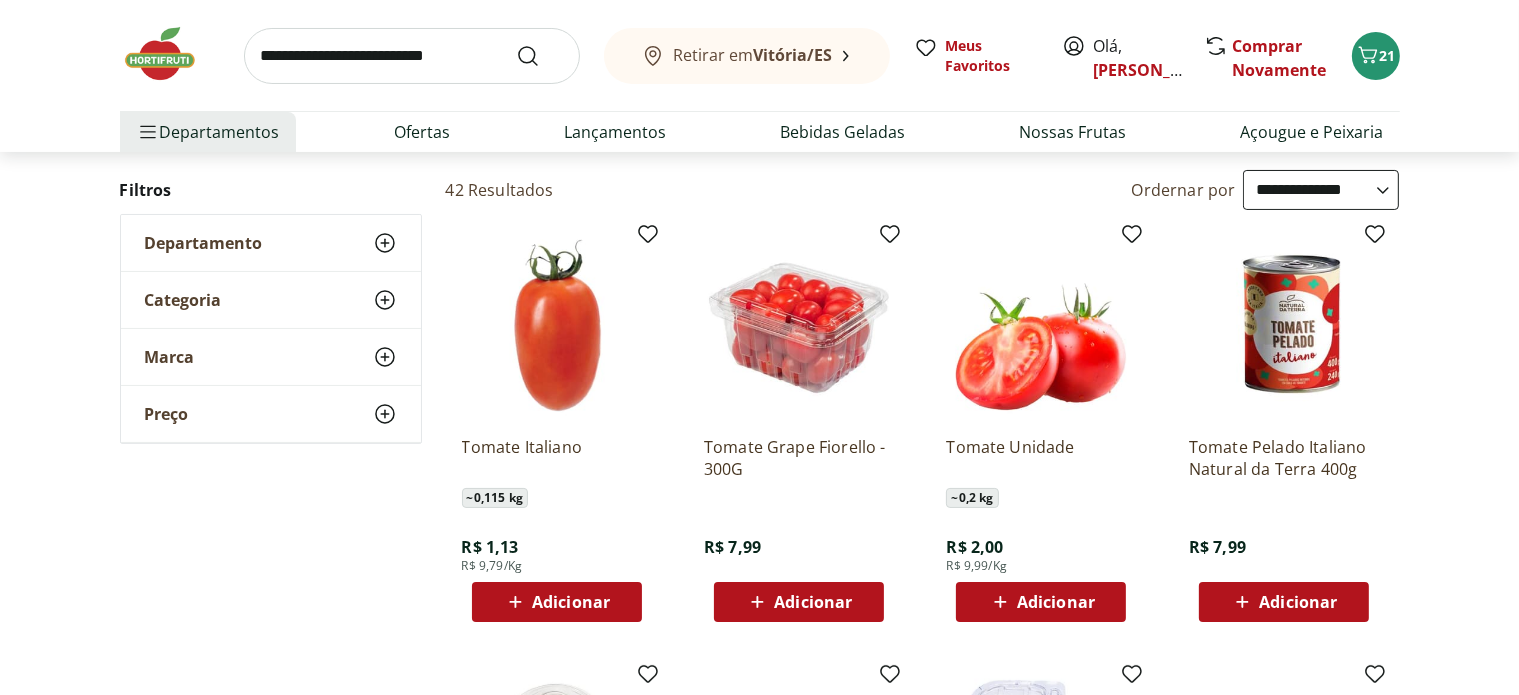 scroll, scrollTop: 212, scrollLeft: 0, axis: vertical 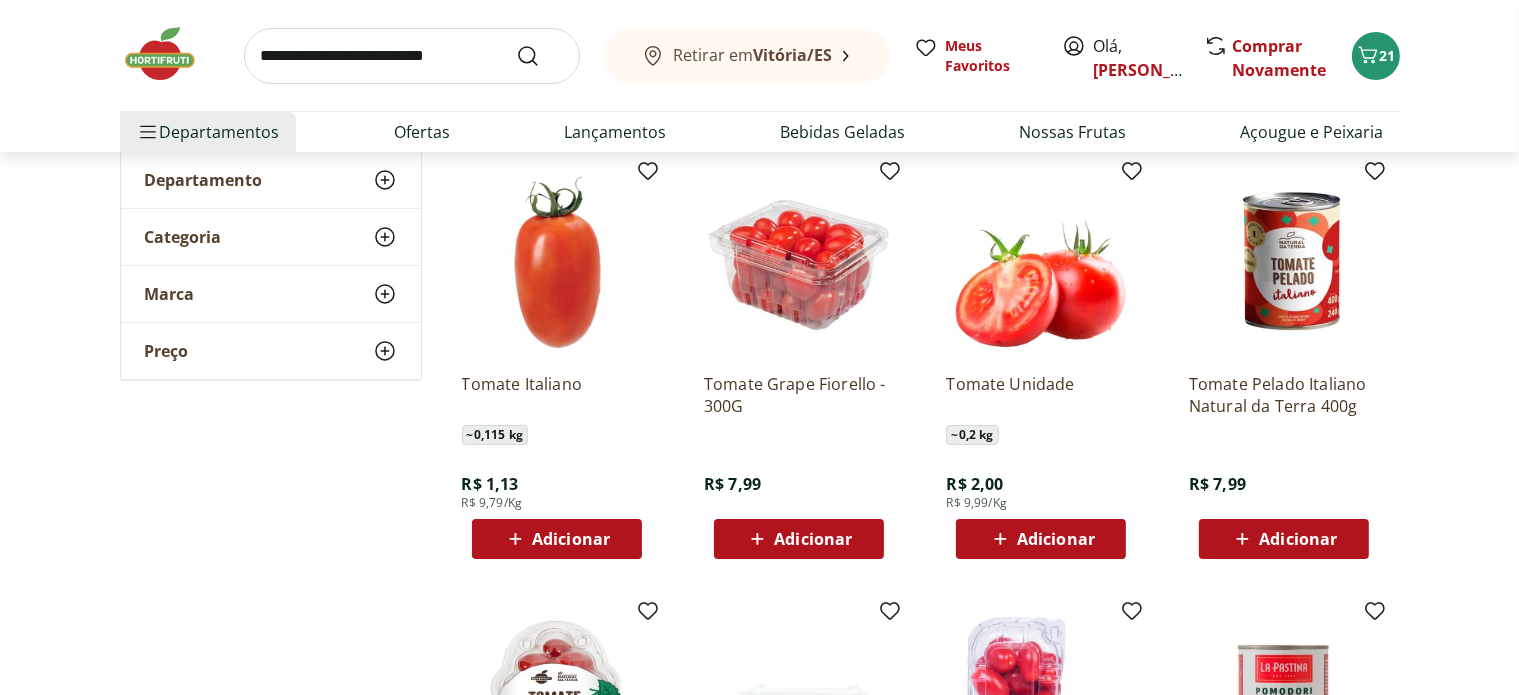 click on "Adicionar" at bounding box center [571, 539] 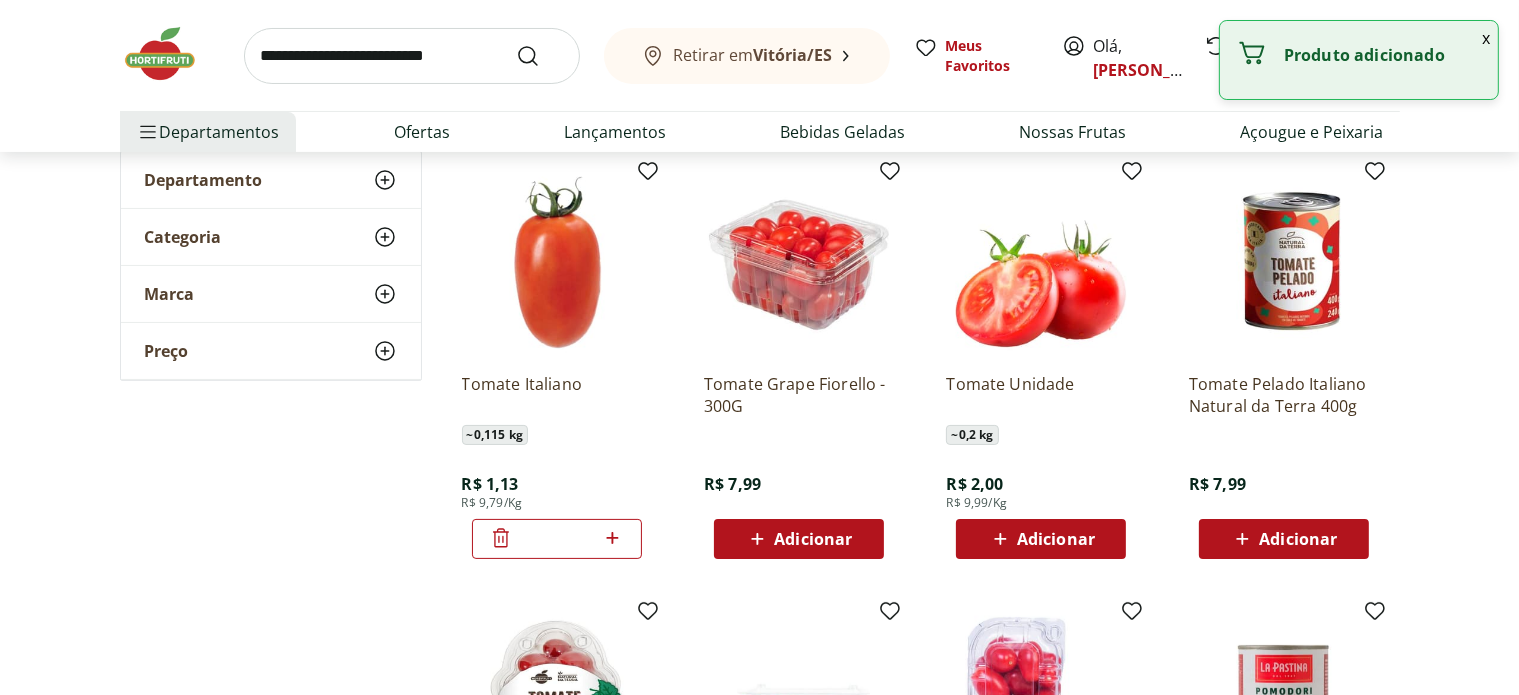 click 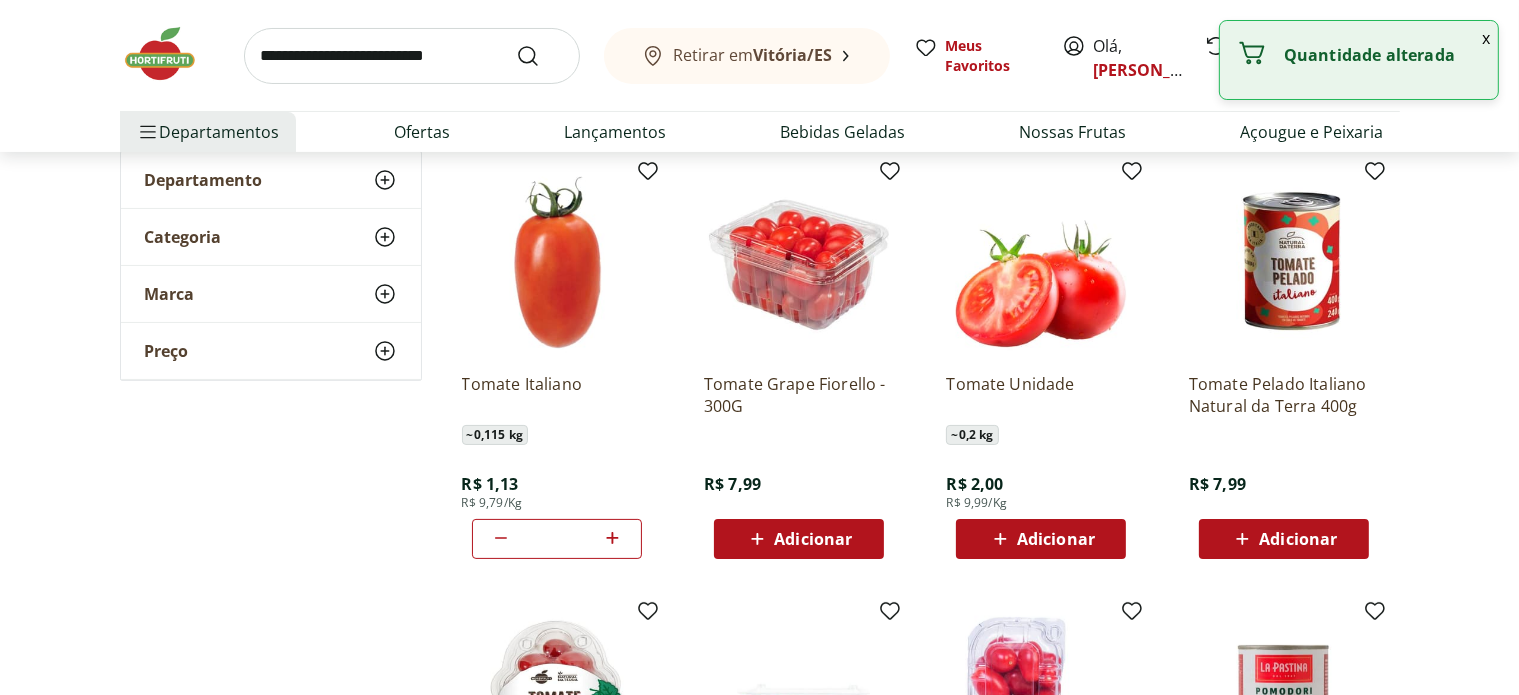 click 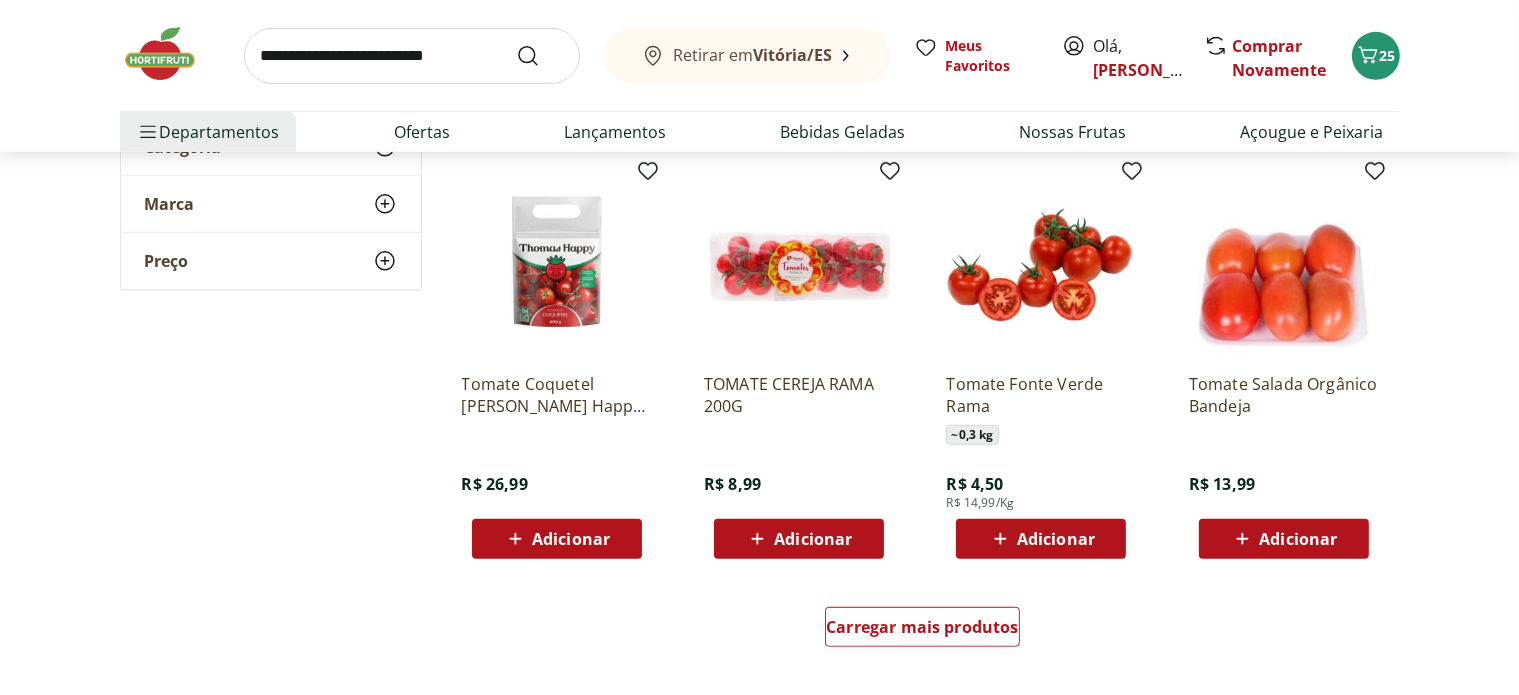 scroll, scrollTop: 1132, scrollLeft: 0, axis: vertical 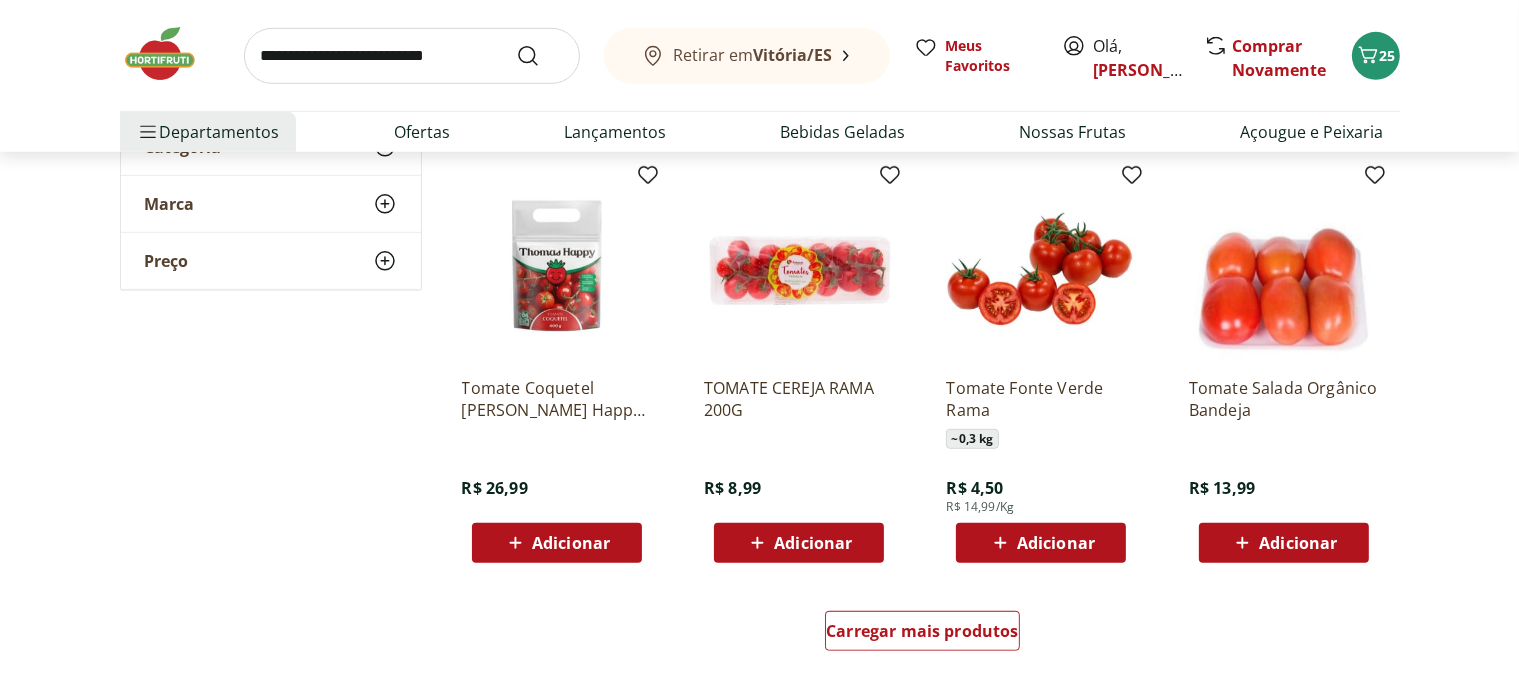 click on "Adicionar" at bounding box center (1056, 543) 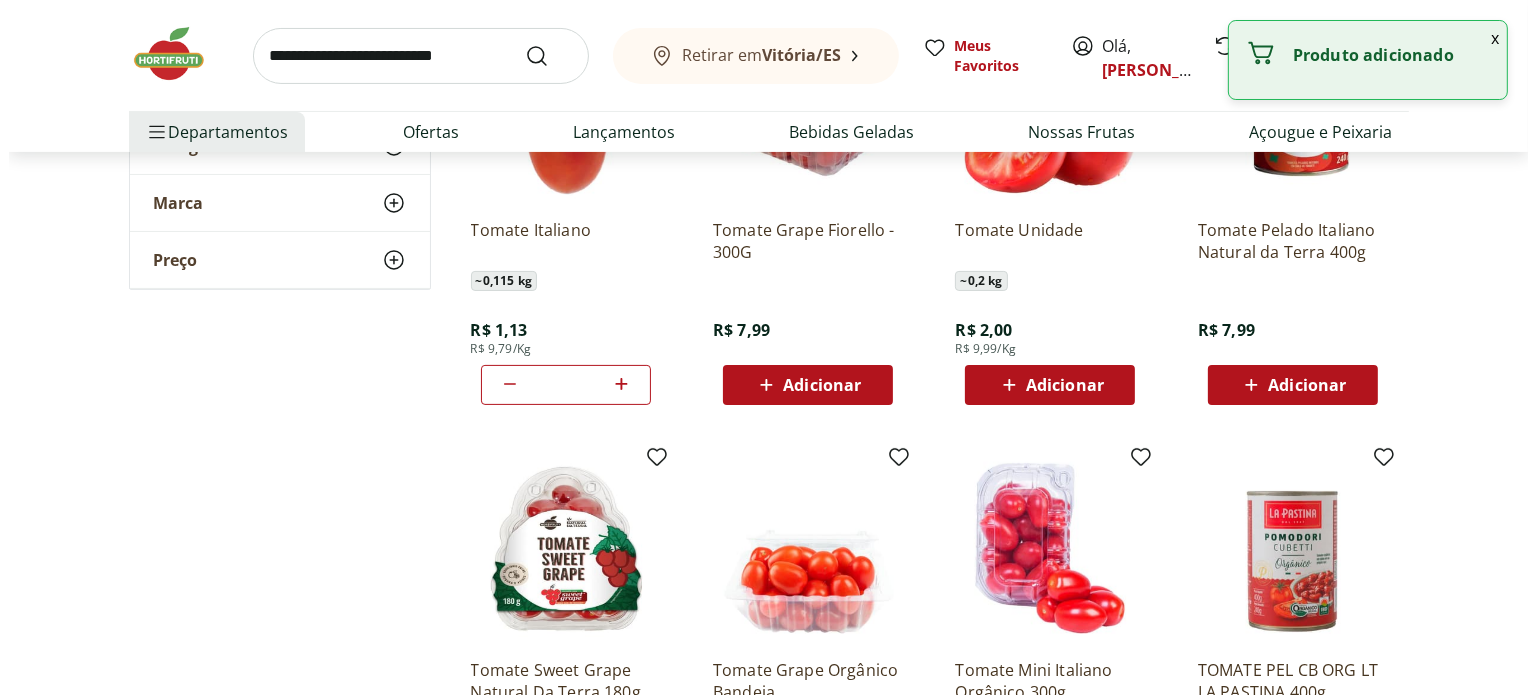 scroll, scrollTop: 317, scrollLeft: 0, axis: vertical 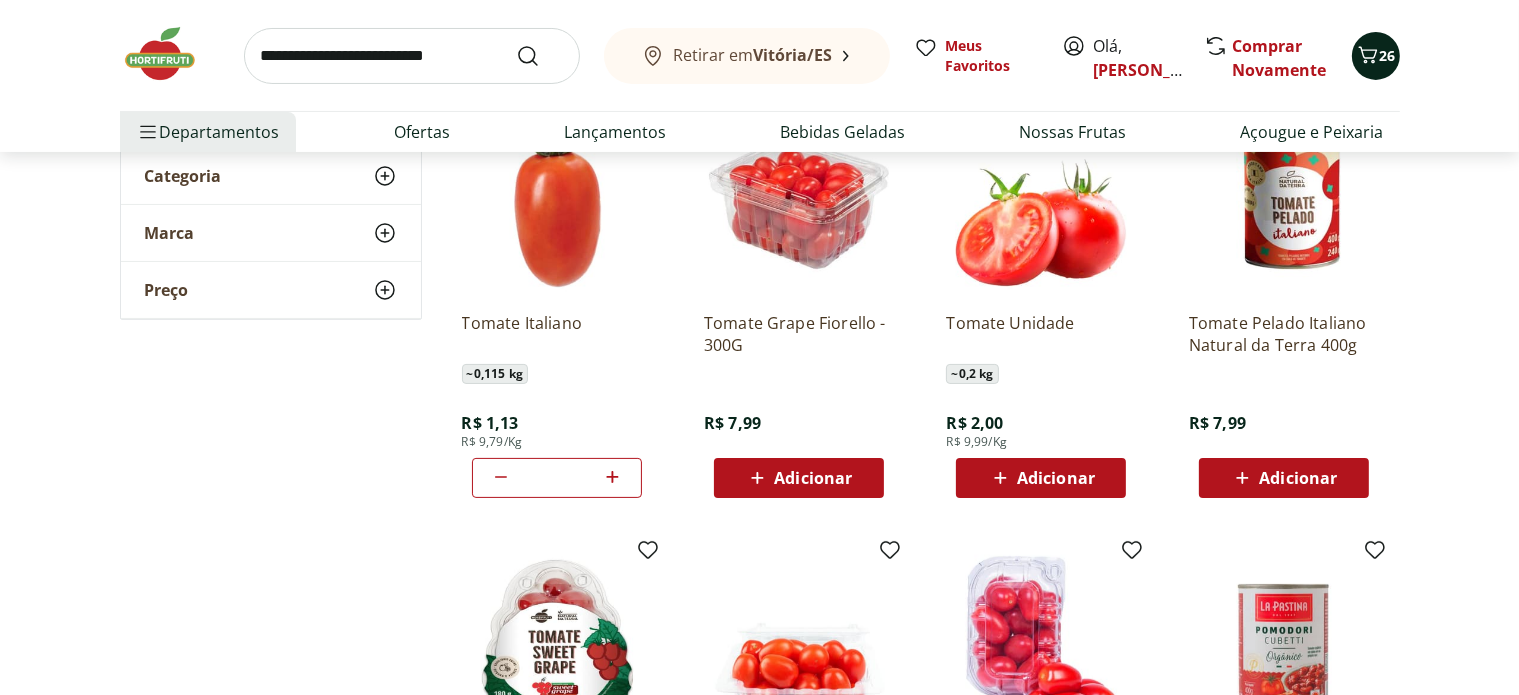 click on "26" at bounding box center [1388, 55] 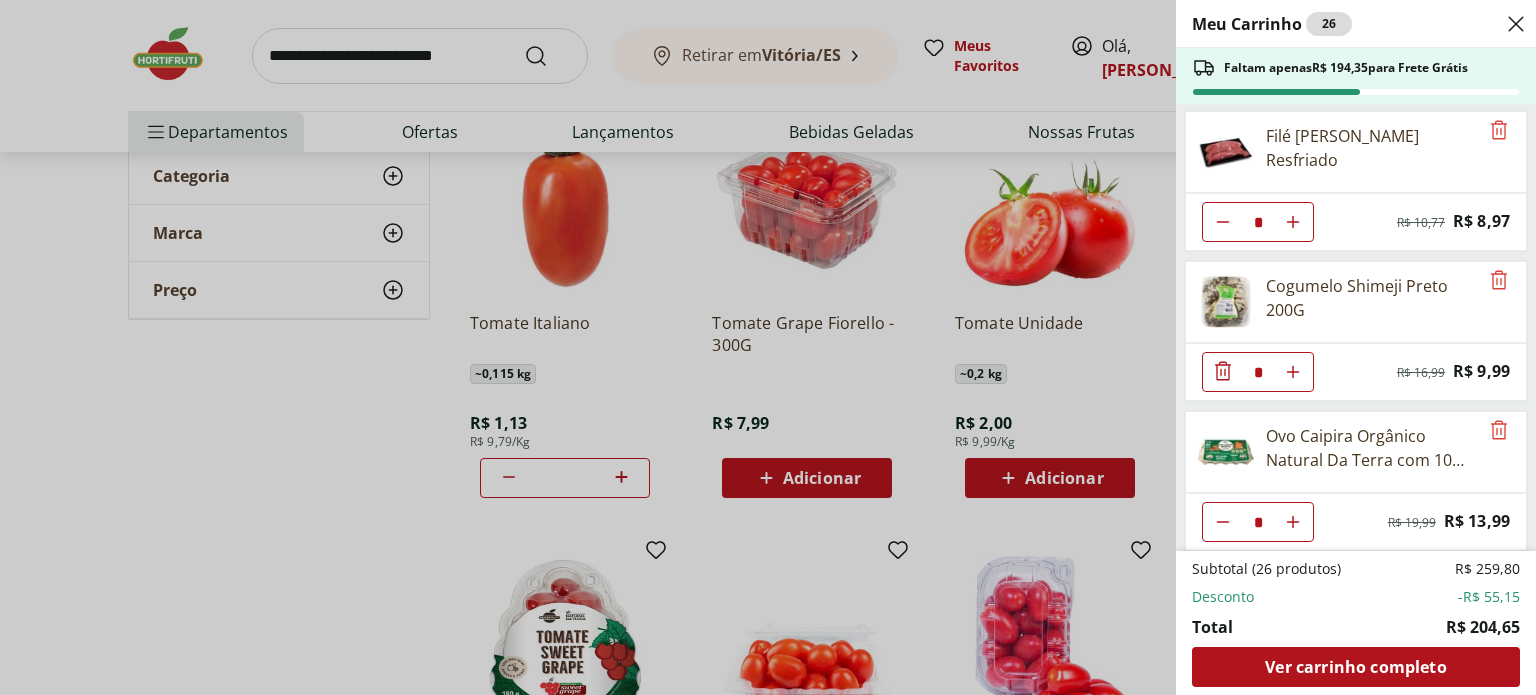 scroll, scrollTop: 777, scrollLeft: 0, axis: vertical 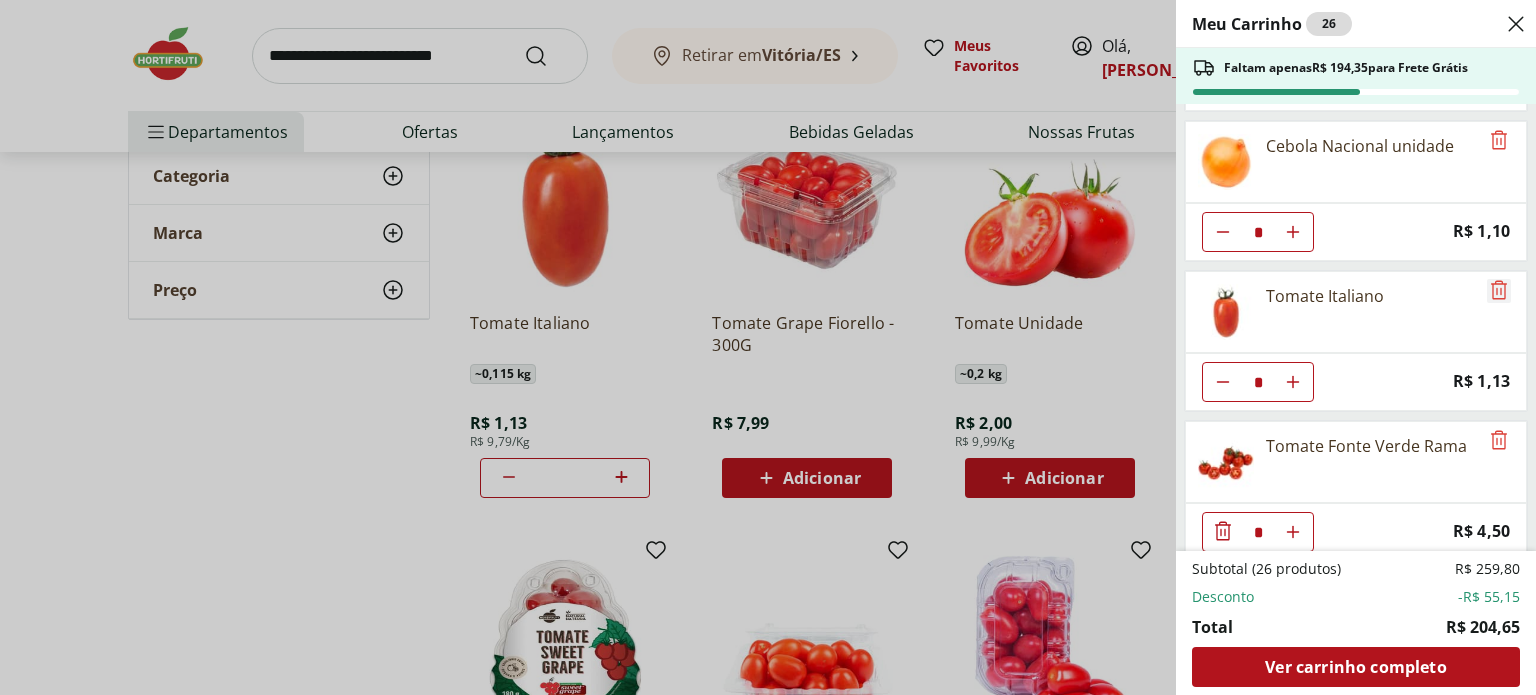click 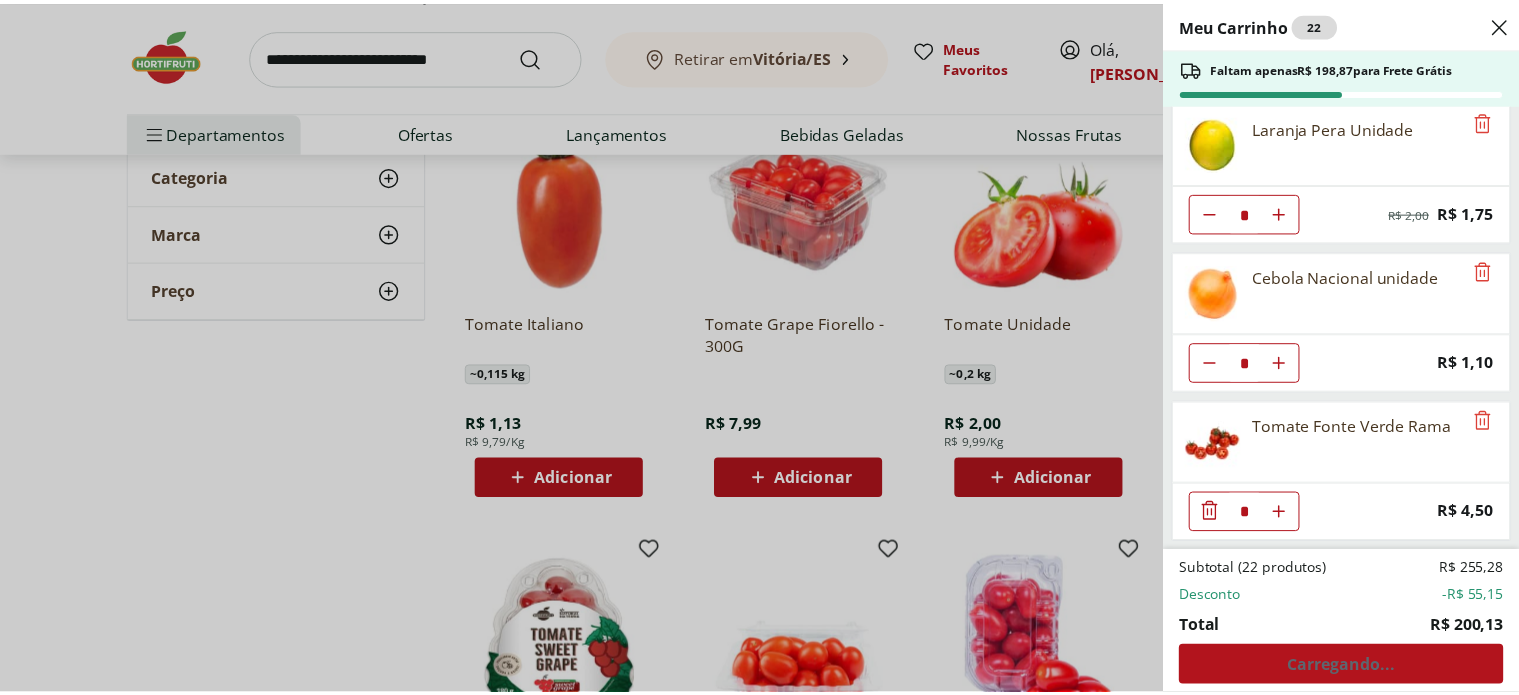 scroll, scrollTop: 1644, scrollLeft: 0, axis: vertical 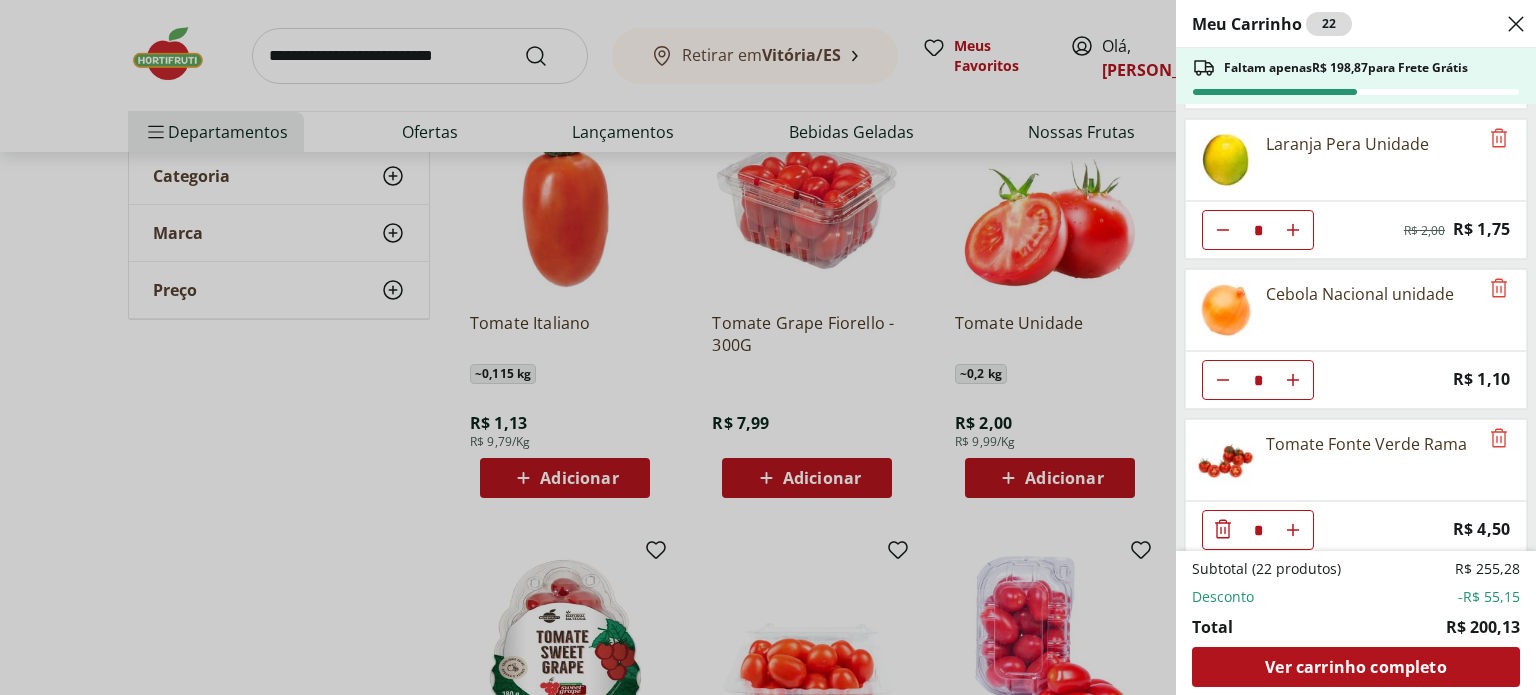 click on "Meu Carrinho 22 Faltam apenas  R$ 198,87  para Frete Grátis Azeite Extra Virgem O Live 450ml * Original price: R$ 44,99 Price: R$ 32,99 Sobrecoxa de Frango Resfriado Light * Original price: R$ 14,94 Price: R$ 11,94 Vinho Tinto Chileno Carmenere 3 Medallas 750ml * Original price: R$ 39,99 Price: R$ 27,99 Biscoito Maizena Piraque 175g * Original price: R$ 4,79 Price: R$ 3,49 Bebida De Aveia Nude Barista 1L * Original price: R$ 22,99 Price: R$ 19,99 Filé Mignon Suíno Resfriado * Original price: R$ 10,77 Price: R$ 8,97 Cogumelo Shimeji Preto 200G * Original price: R$ 16,99 Price: R$ 9,99 Ovo Caipira Orgânico Natural Da Terra com 10 unidade * Original price: R$ 19,99 Price: R$ 13,99 Banana Prata Orgânica * Price: R$ 11,99 Molho De Tomate Tradicional Tarantella 300g * Price: R$ 3,29 Blueberry Embalada 125g * Price: R$ 15,99 Laranja Pera Unidade * Original price: R$ 2,00 Price: R$ 1,75 Cebola Nacional unidade * Price: R$ 1,10 Tomate Fonte Verde Rama * Price: R$ 4,50 R$ 255,28 Desconto" at bounding box center (768, 347) 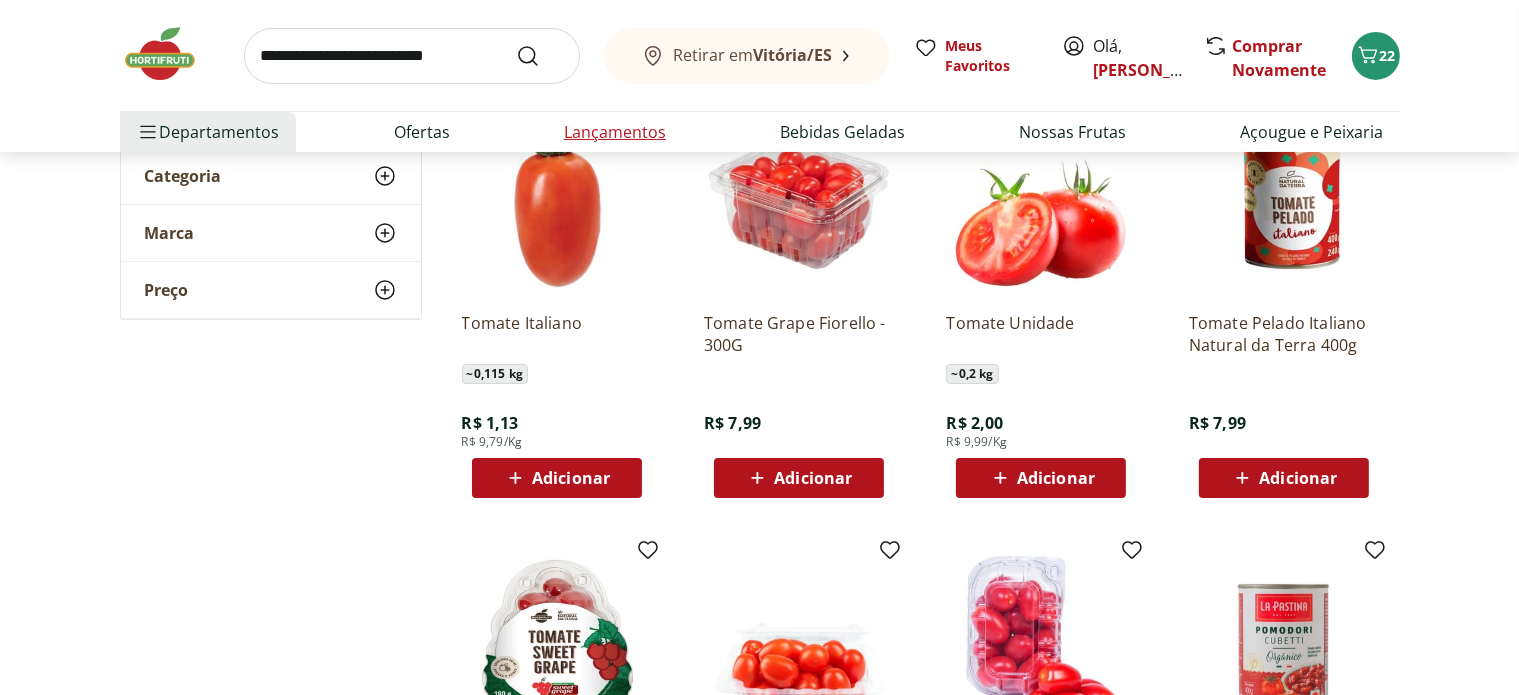 click on "Lançamentos" at bounding box center (615, 132) 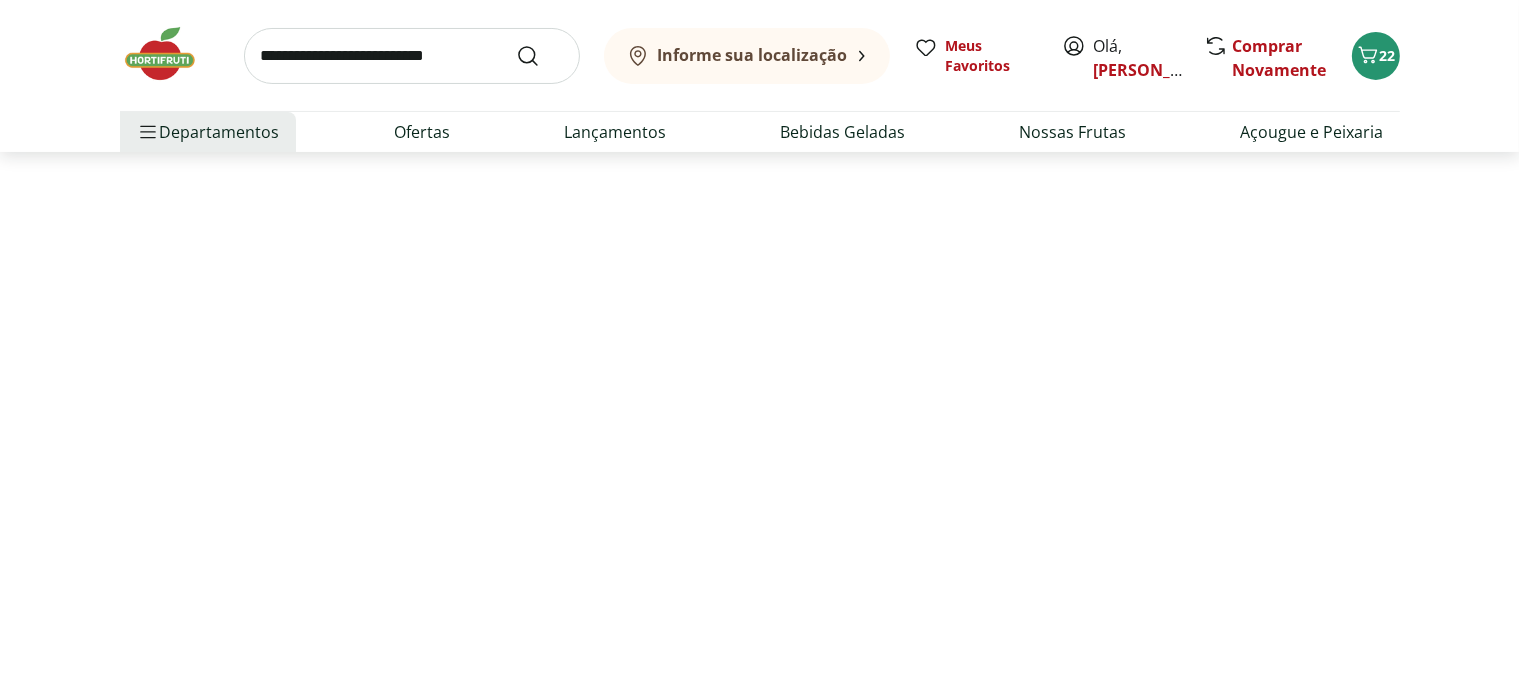scroll, scrollTop: 0, scrollLeft: 0, axis: both 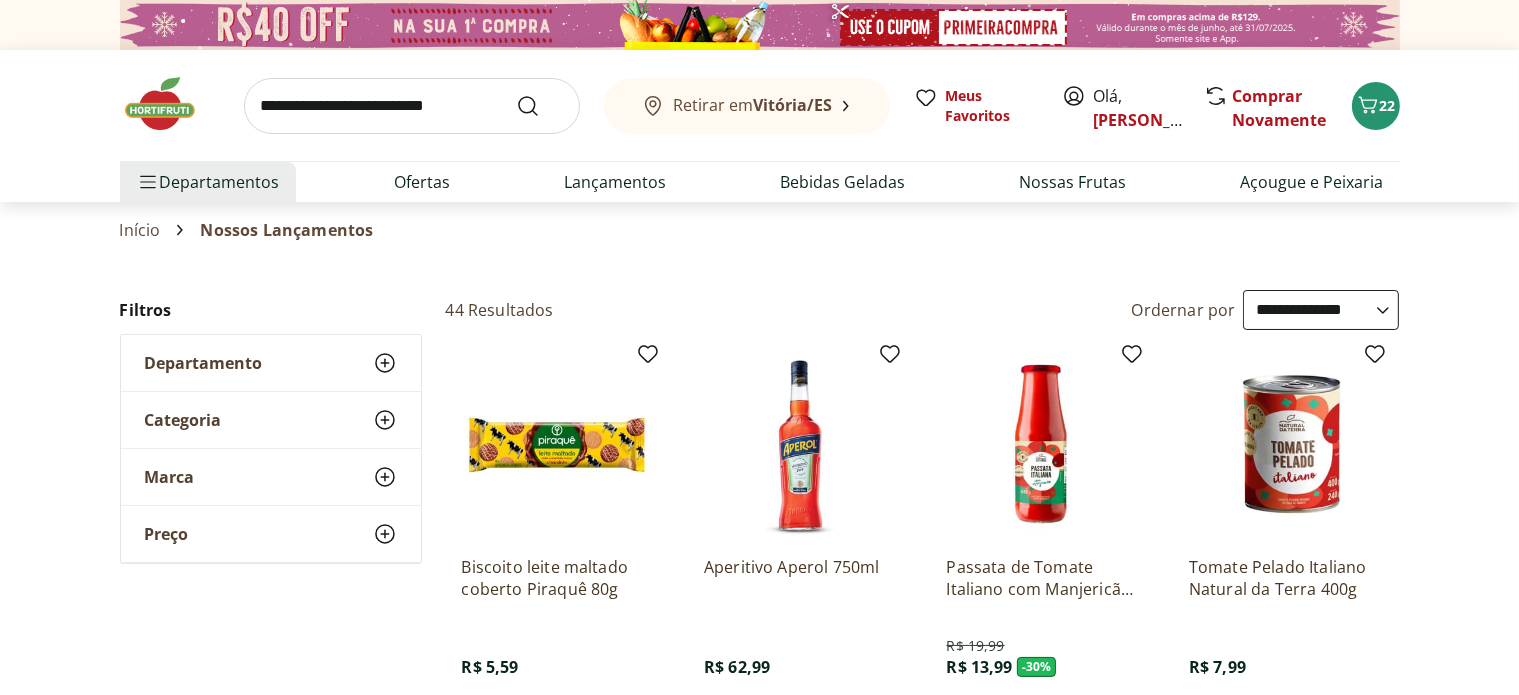 click on "Retirar em  Vitória/ES" at bounding box center (752, 105) 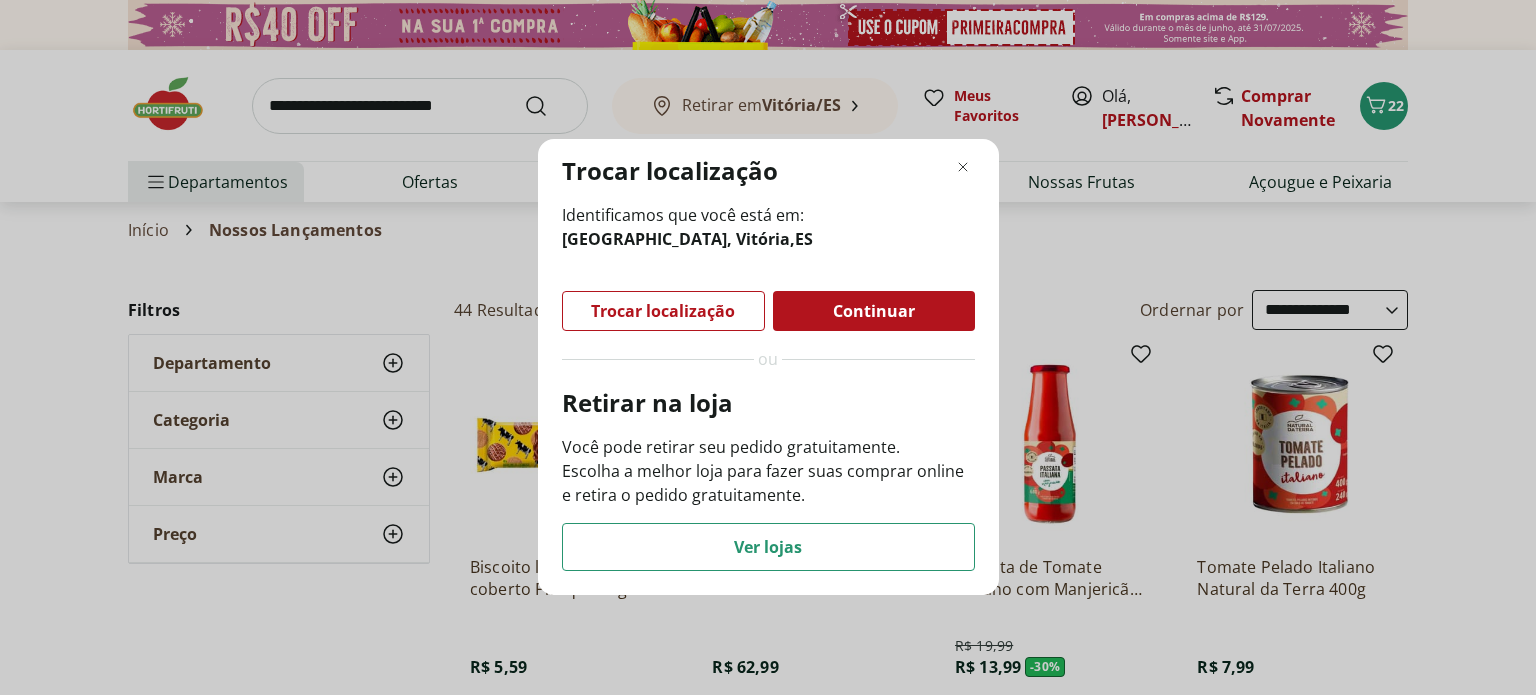 click on "Continuar" at bounding box center [874, 311] 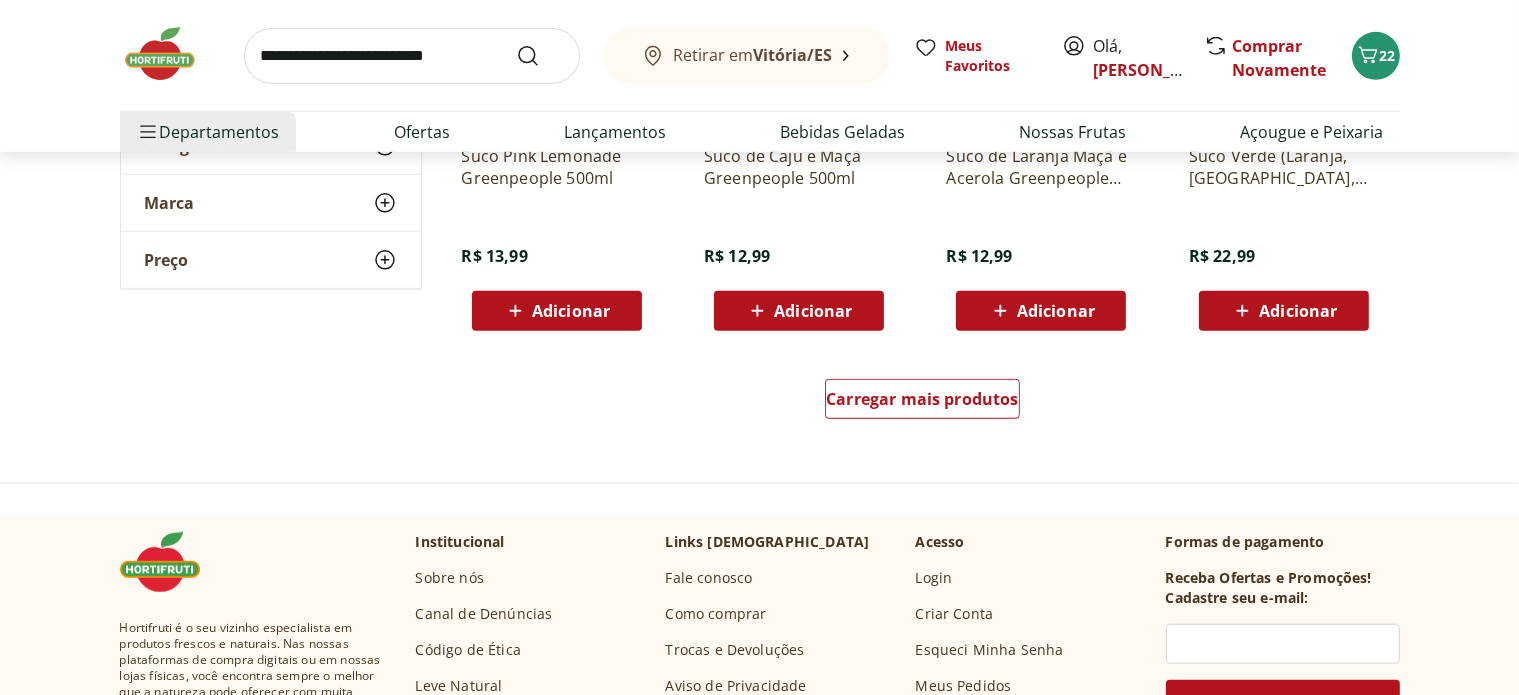 scroll, scrollTop: 1381, scrollLeft: 0, axis: vertical 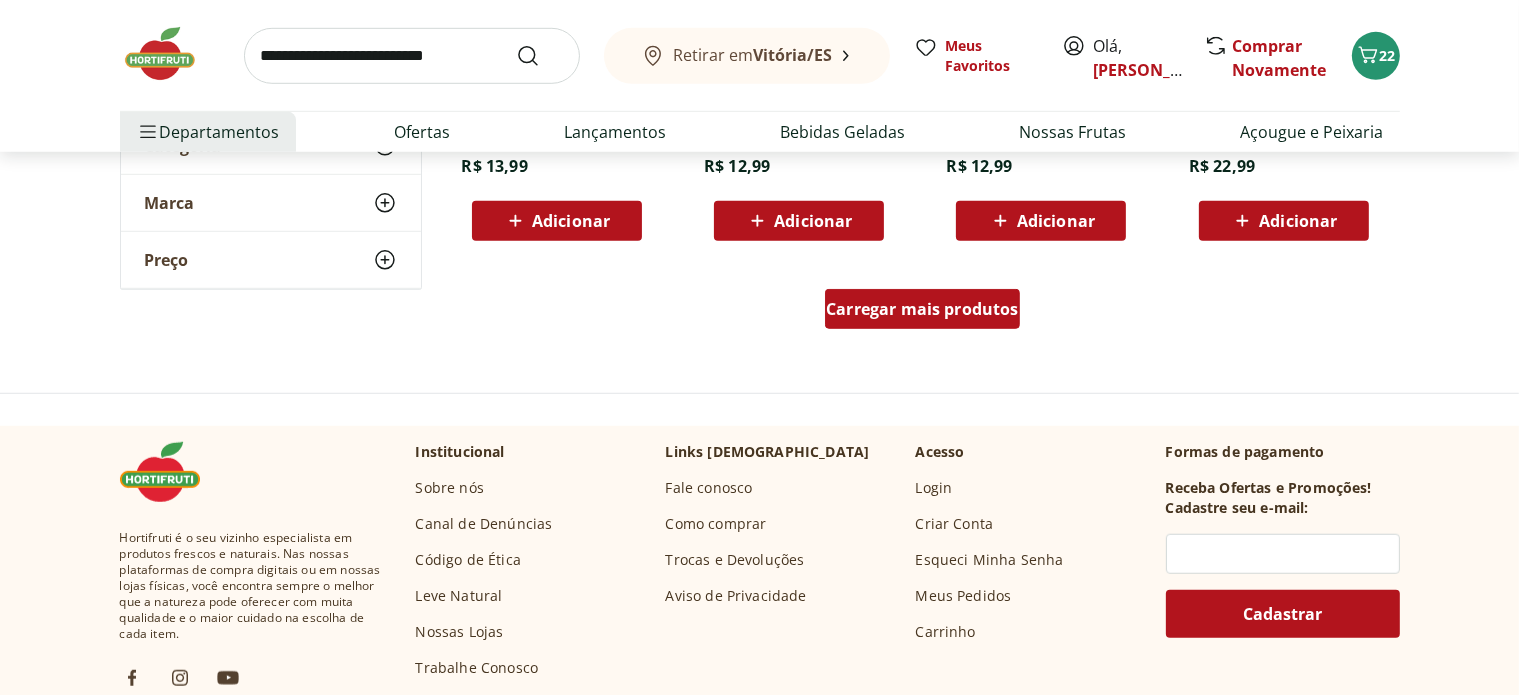 click on "Carregar mais produtos" at bounding box center [922, 309] 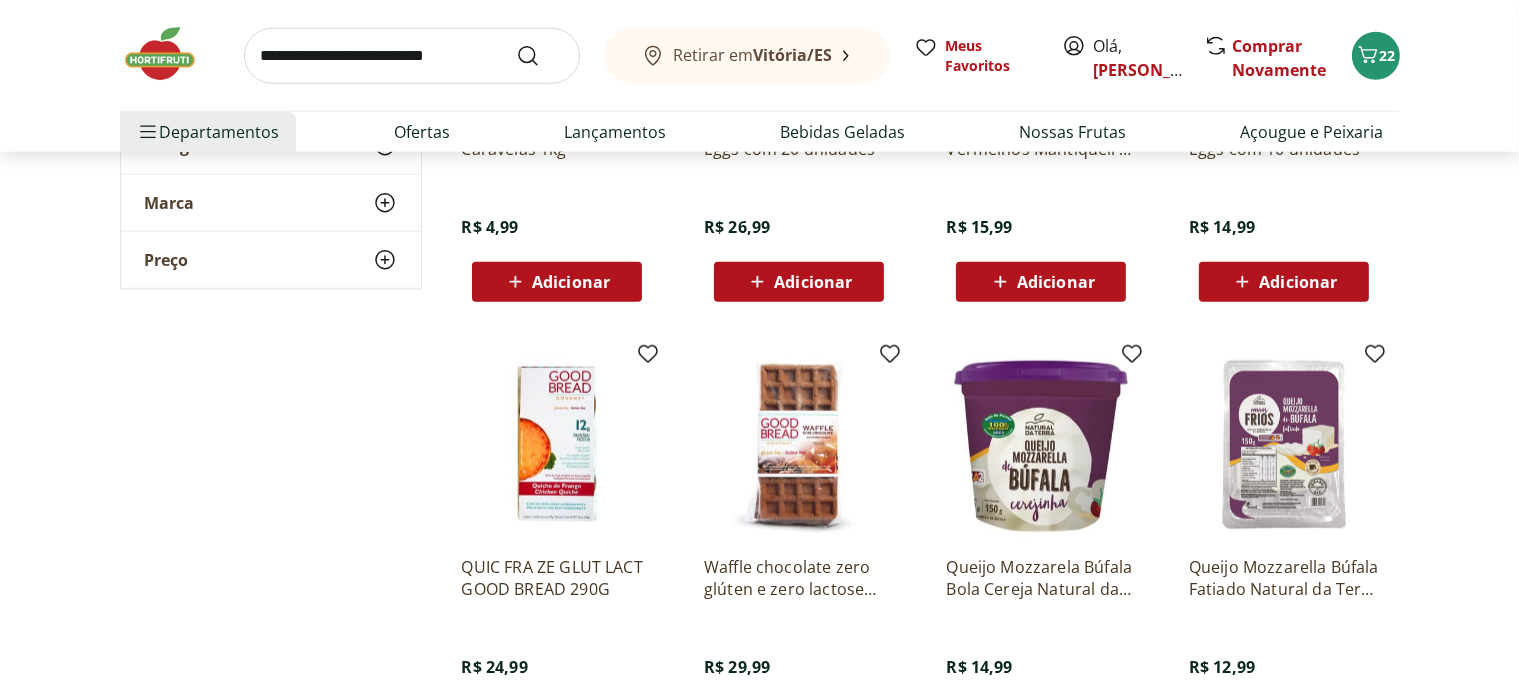 scroll, scrollTop: 2247, scrollLeft: 0, axis: vertical 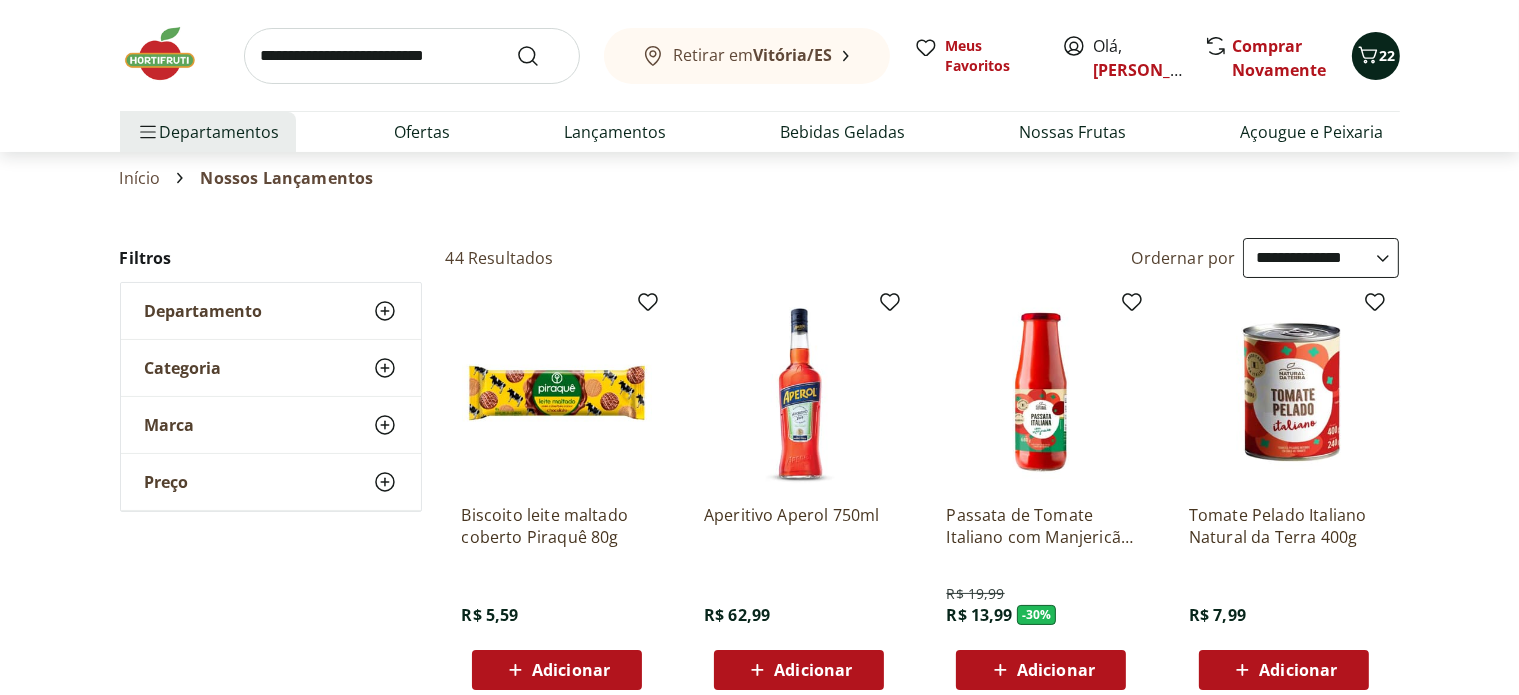 click 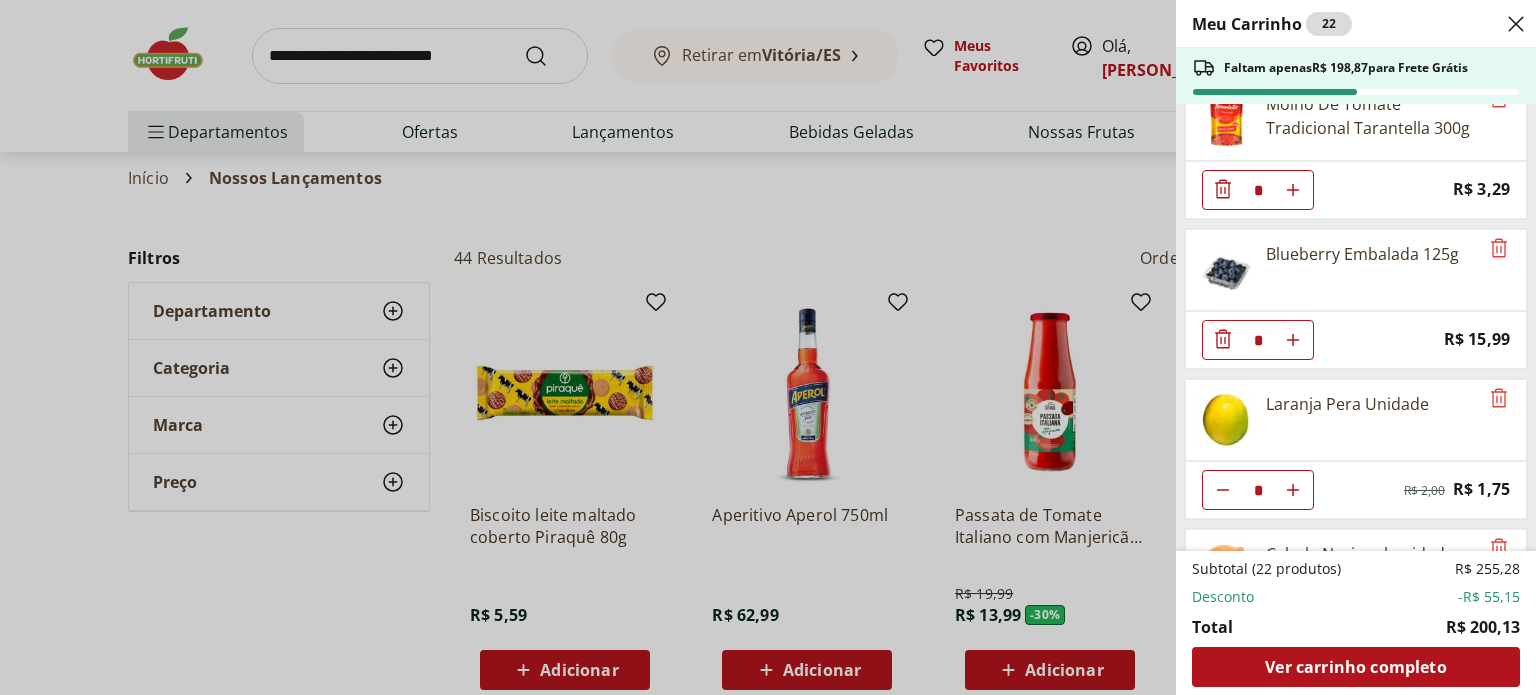 scroll, scrollTop: 1446, scrollLeft: 0, axis: vertical 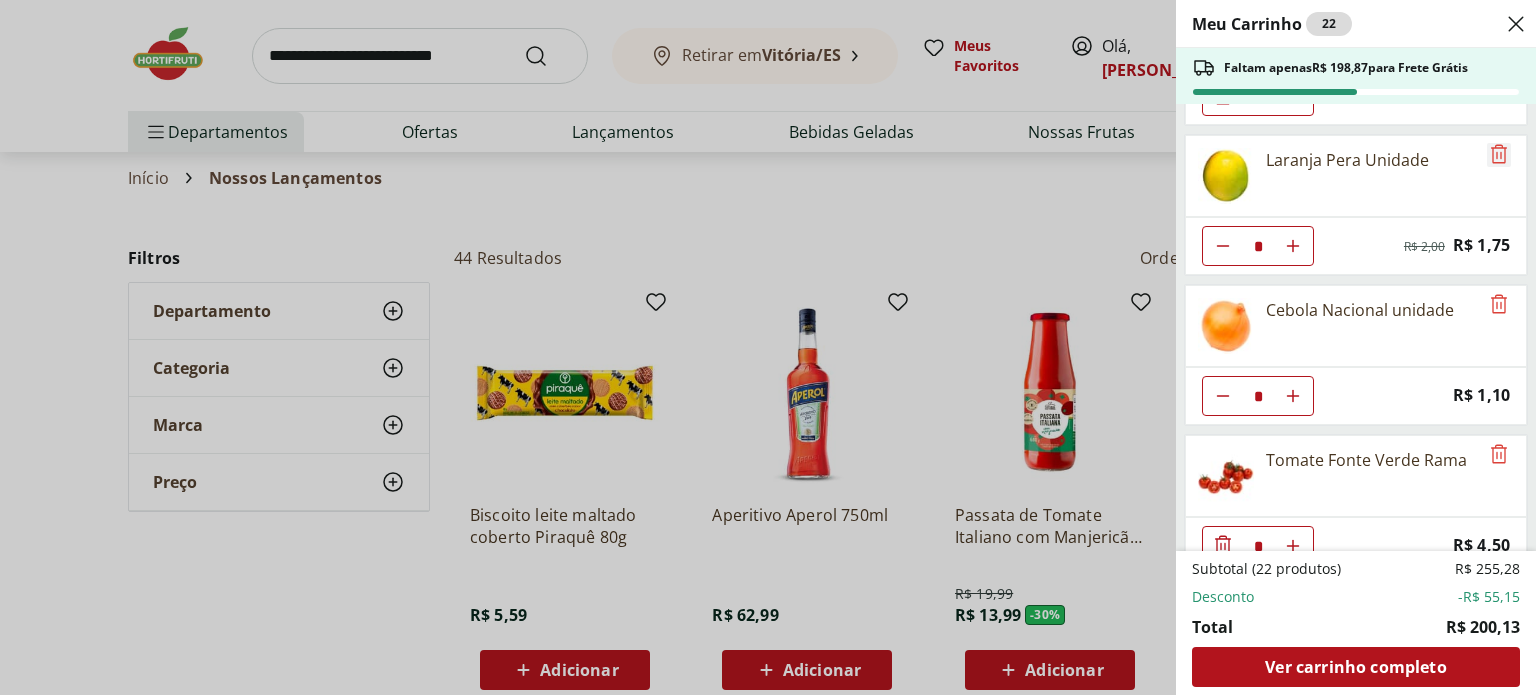 click 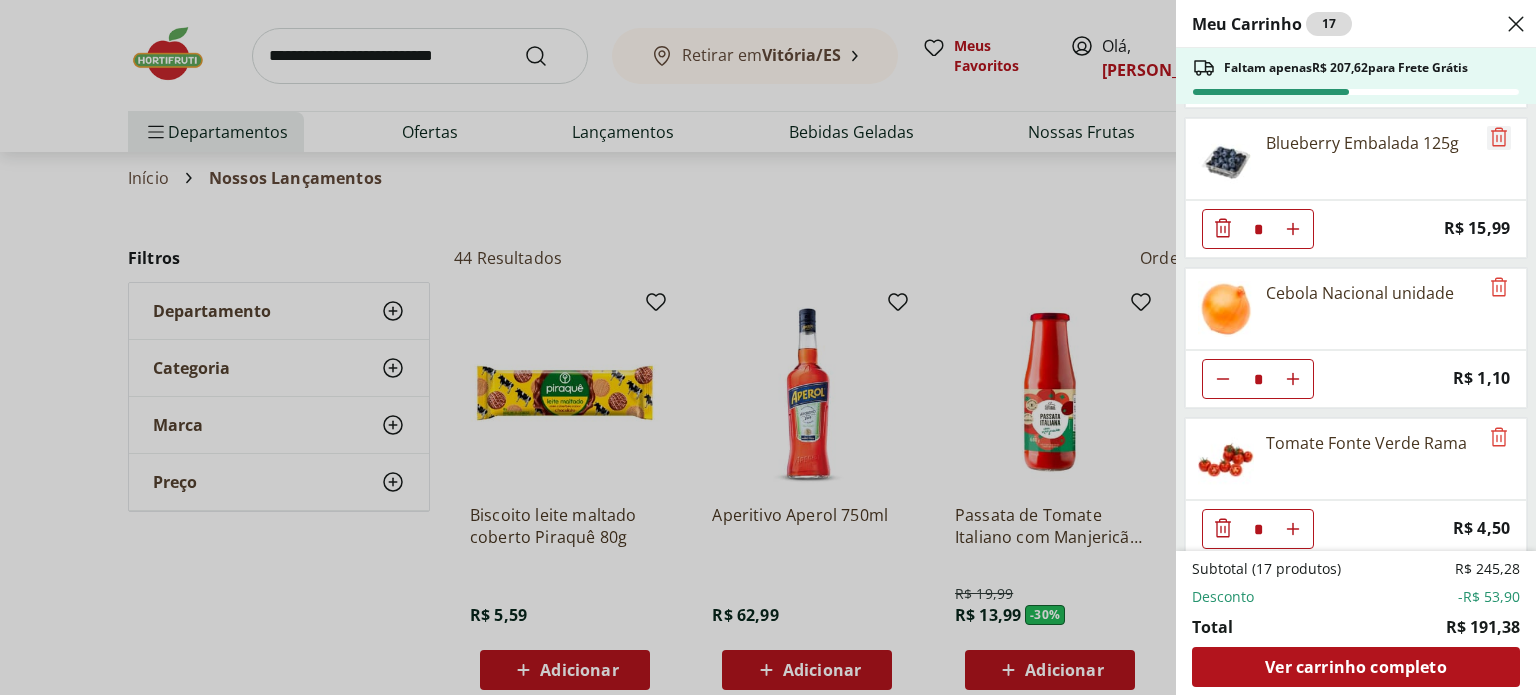 click 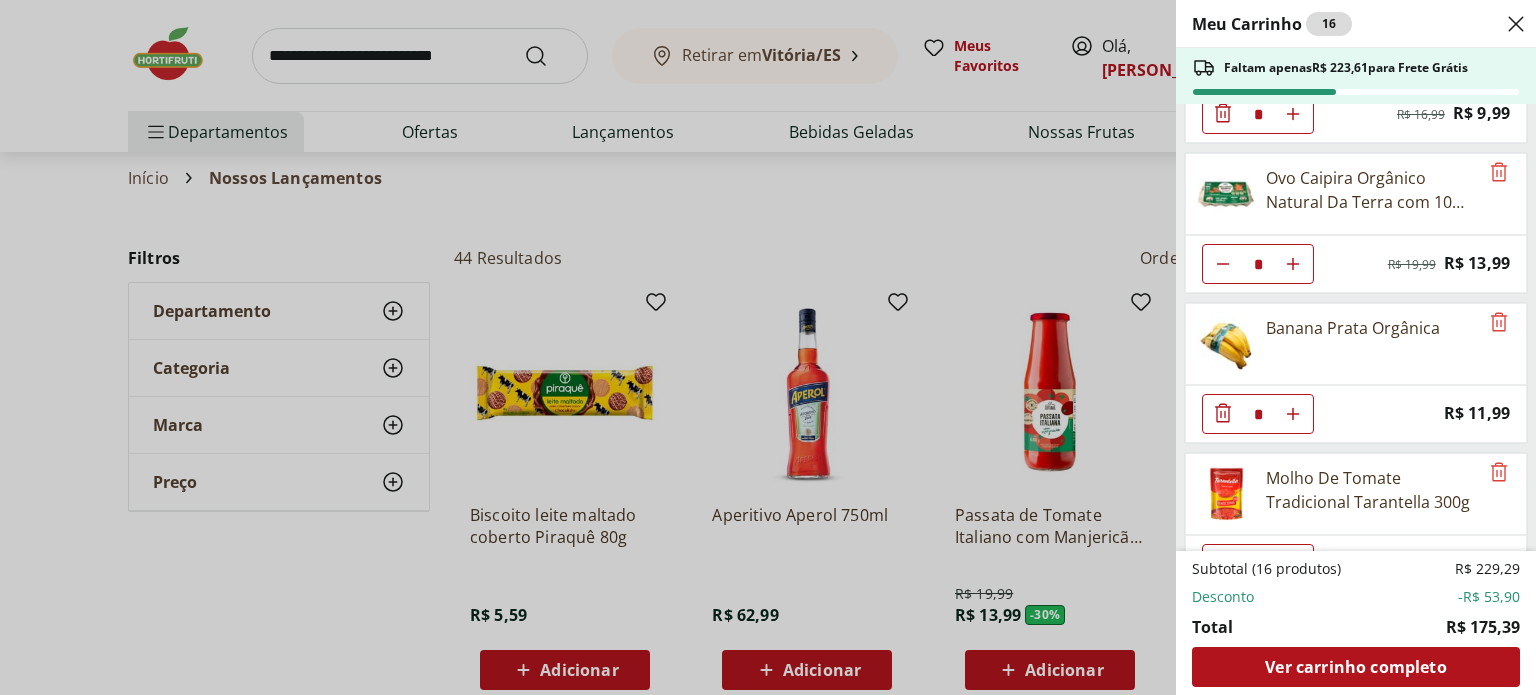 scroll, scrollTop: 967, scrollLeft: 0, axis: vertical 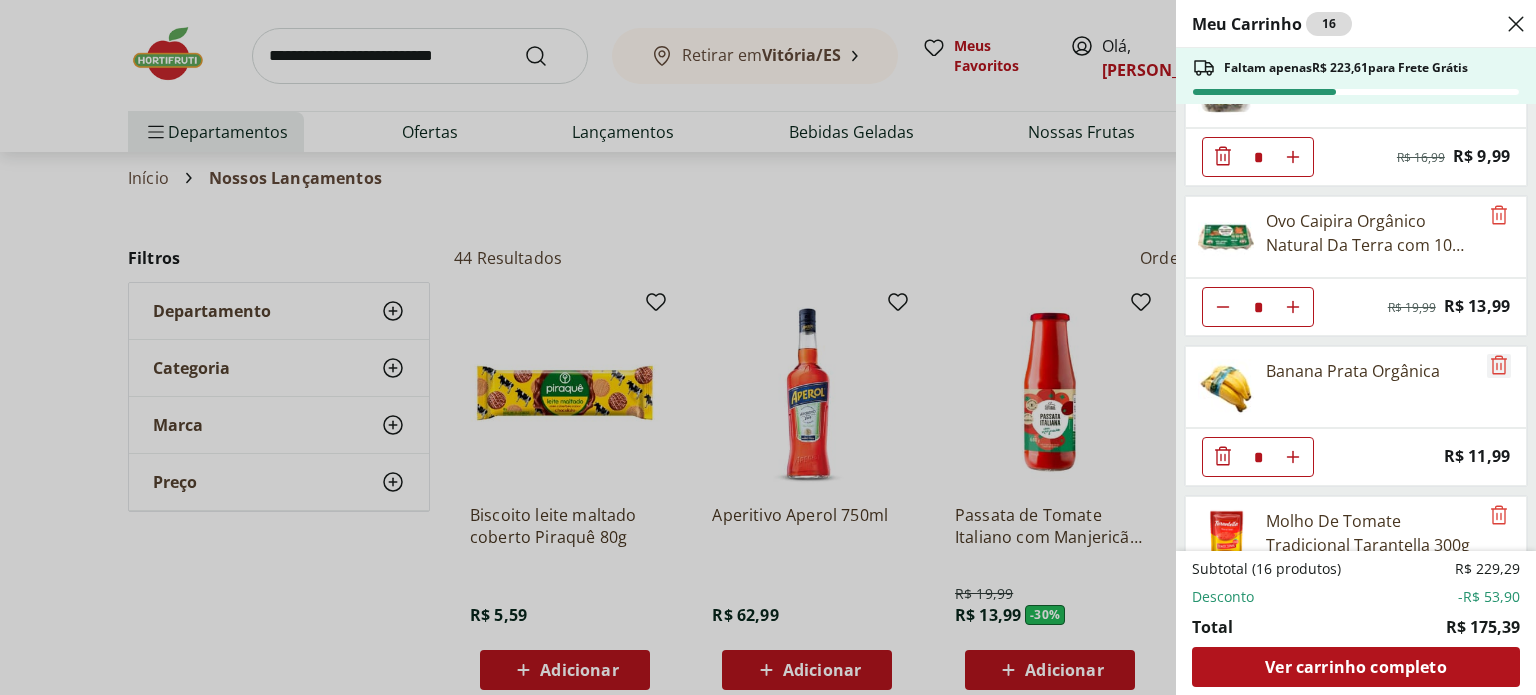 click 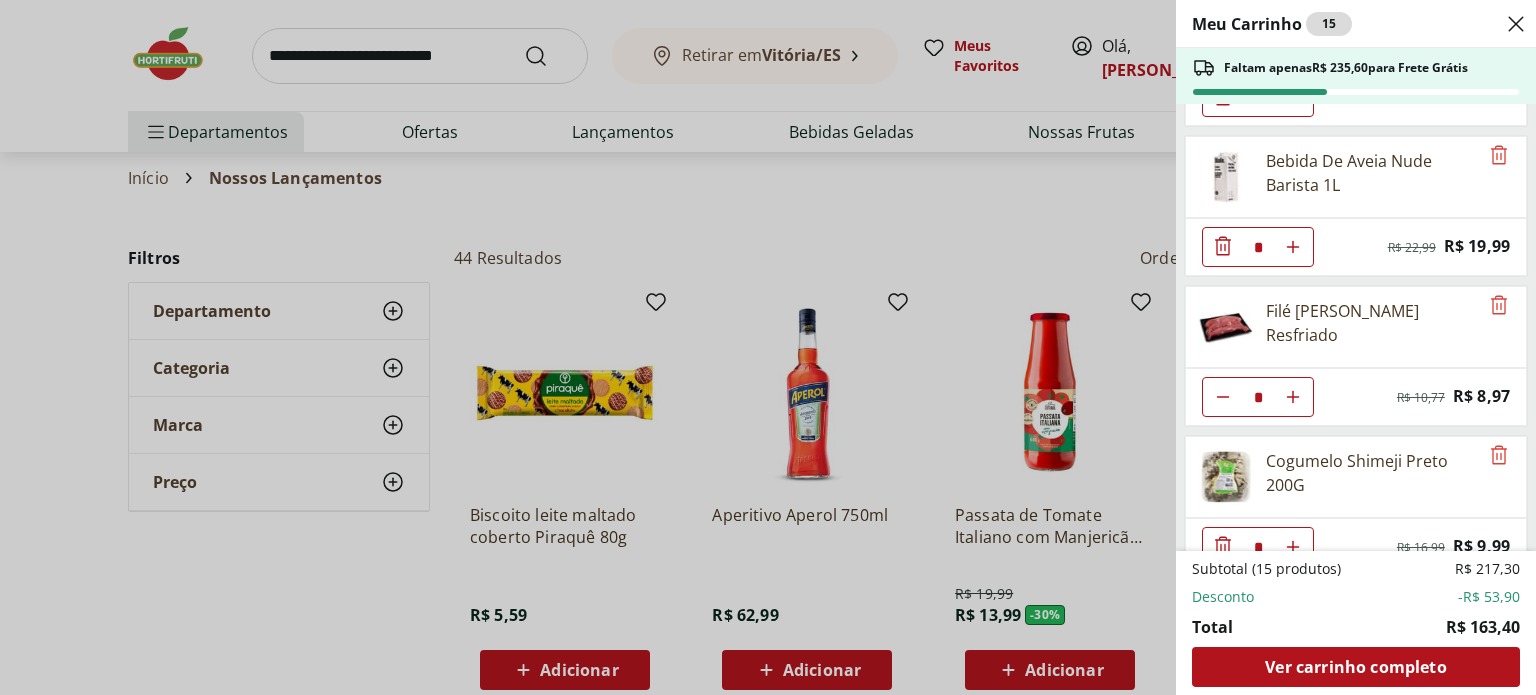 scroll, scrollTop: 648, scrollLeft: 0, axis: vertical 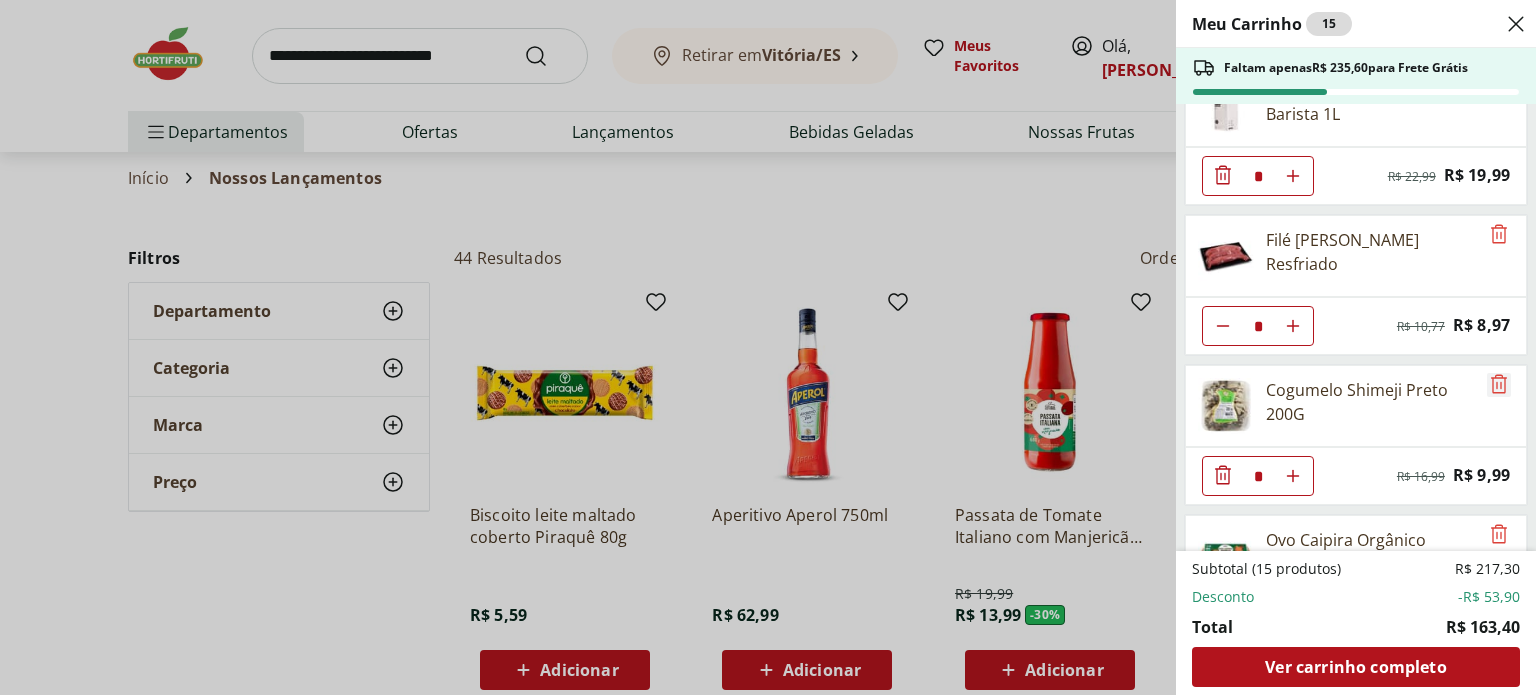 click 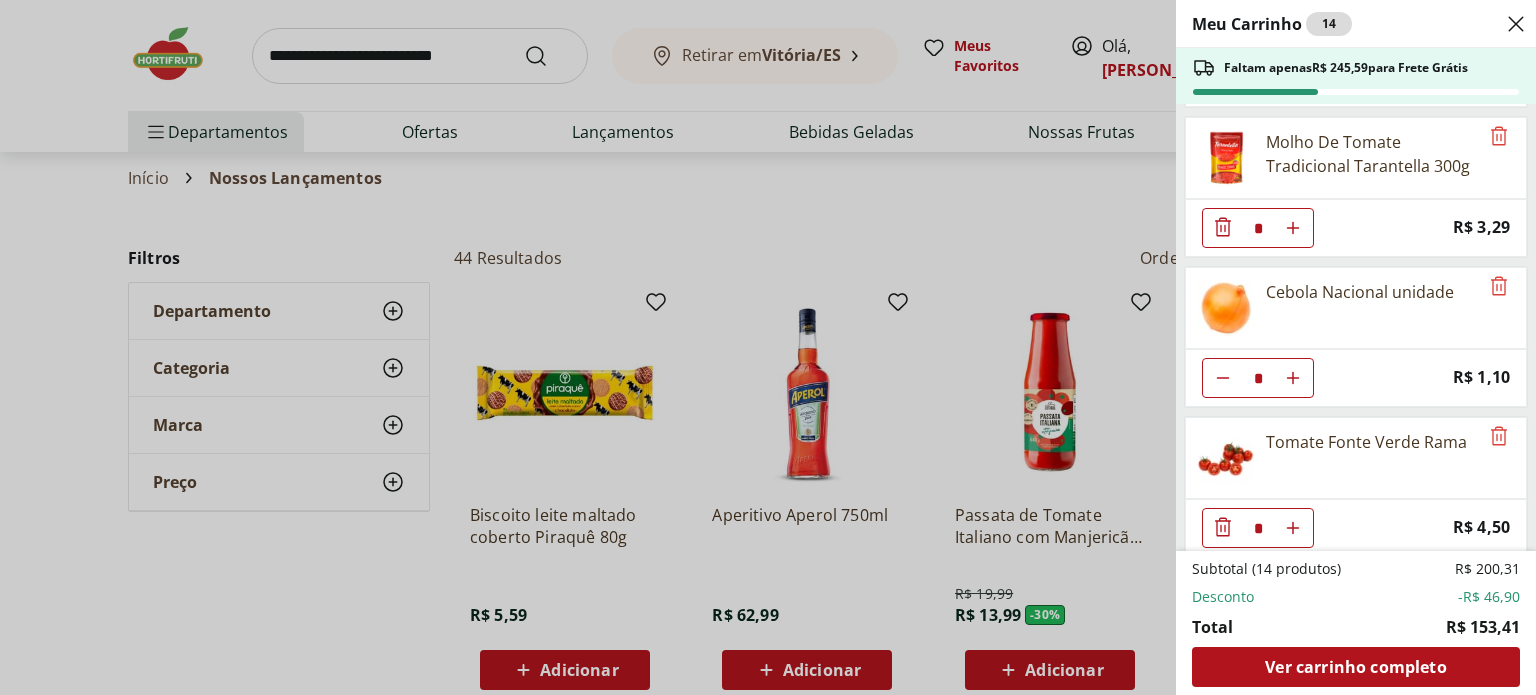 scroll, scrollTop: 1048, scrollLeft: 0, axis: vertical 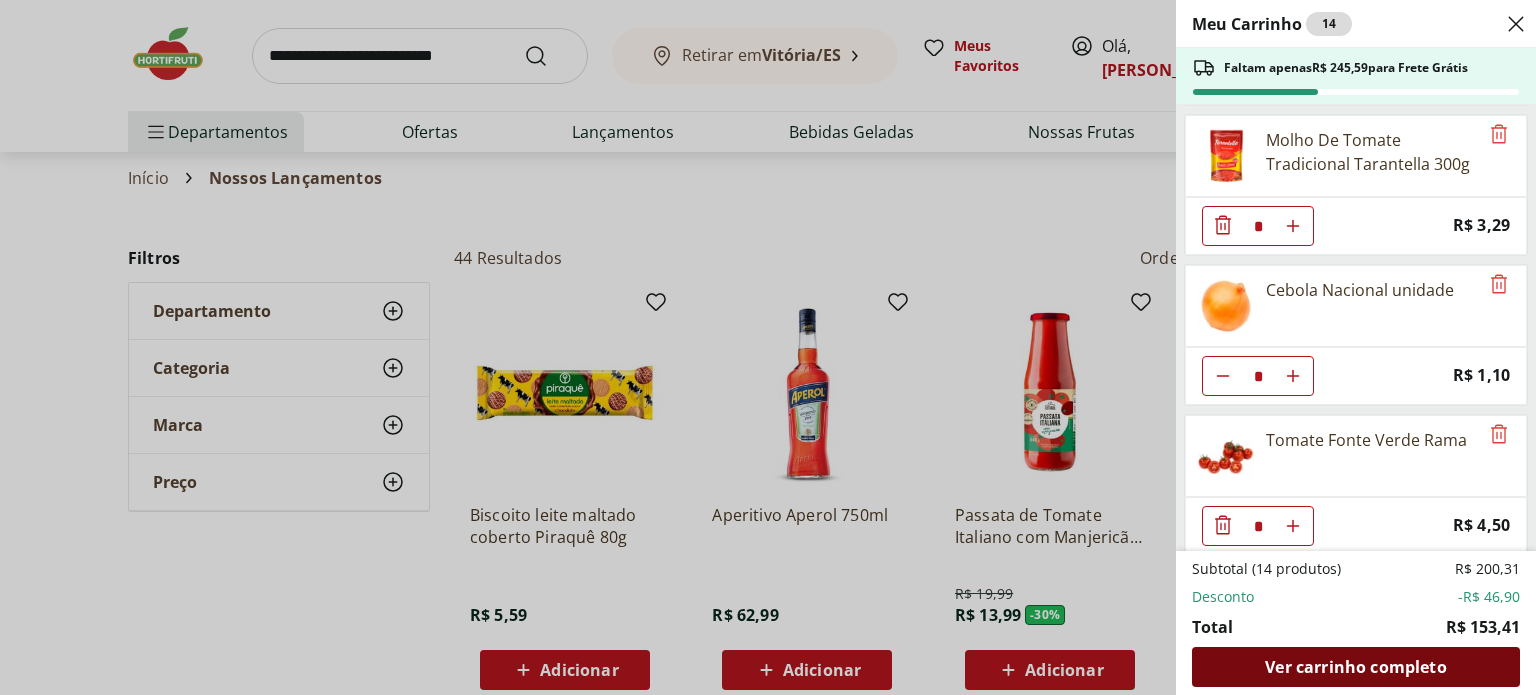 click on "Ver carrinho completo" at bounding box center [1355, 667] 